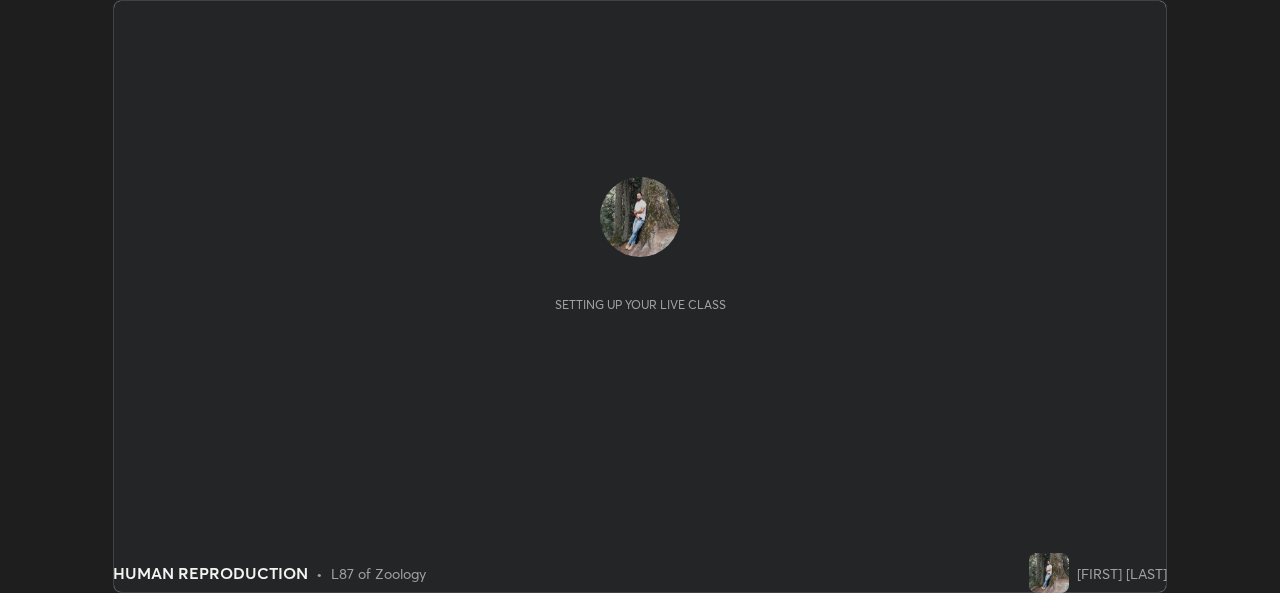 scroll, scrollTop: 0, scrollLeft: 0, axis: both 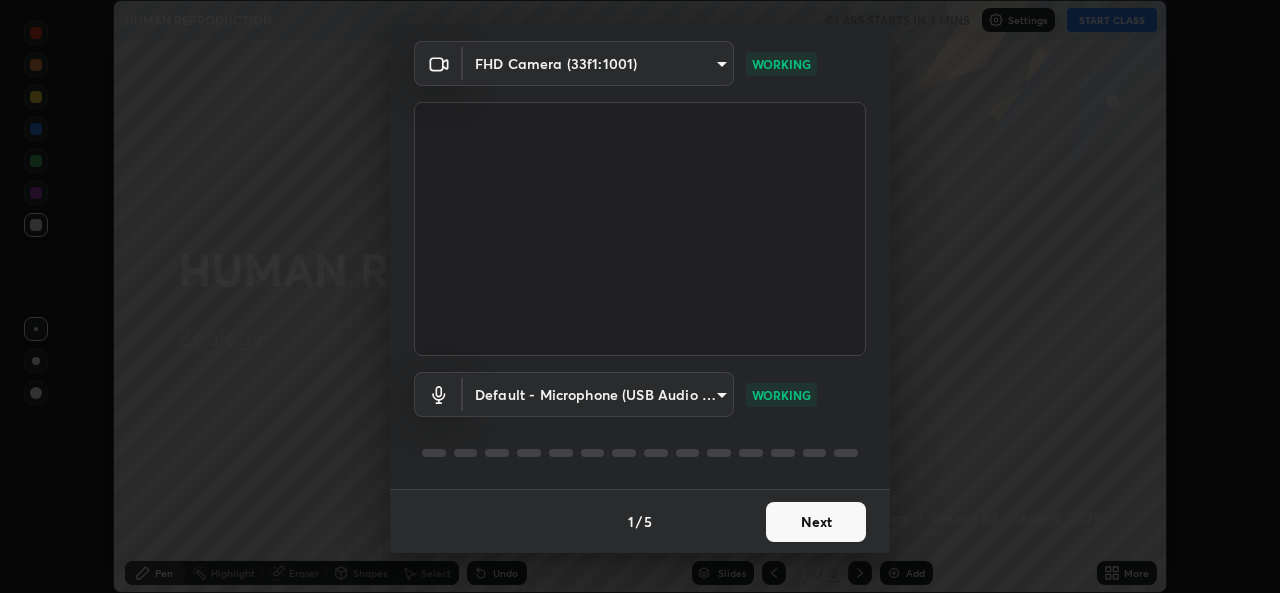 click on "Next" at bounding box center [816, 522] 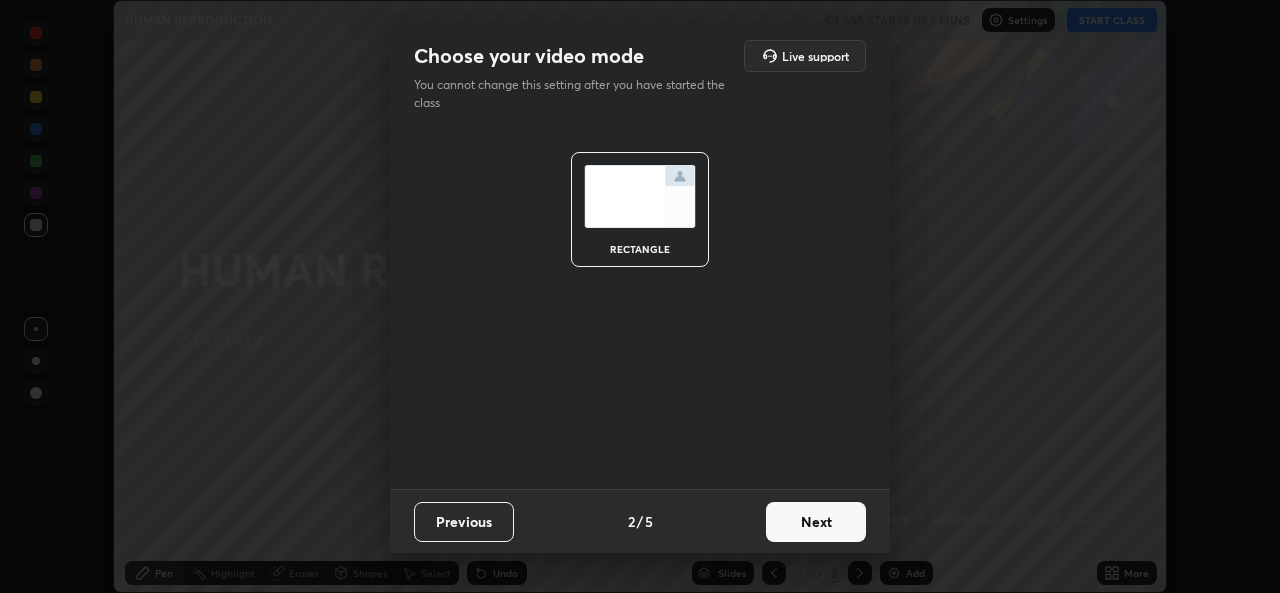 scroll, scrollTop: 0, scrollLeft: 0, axis: both 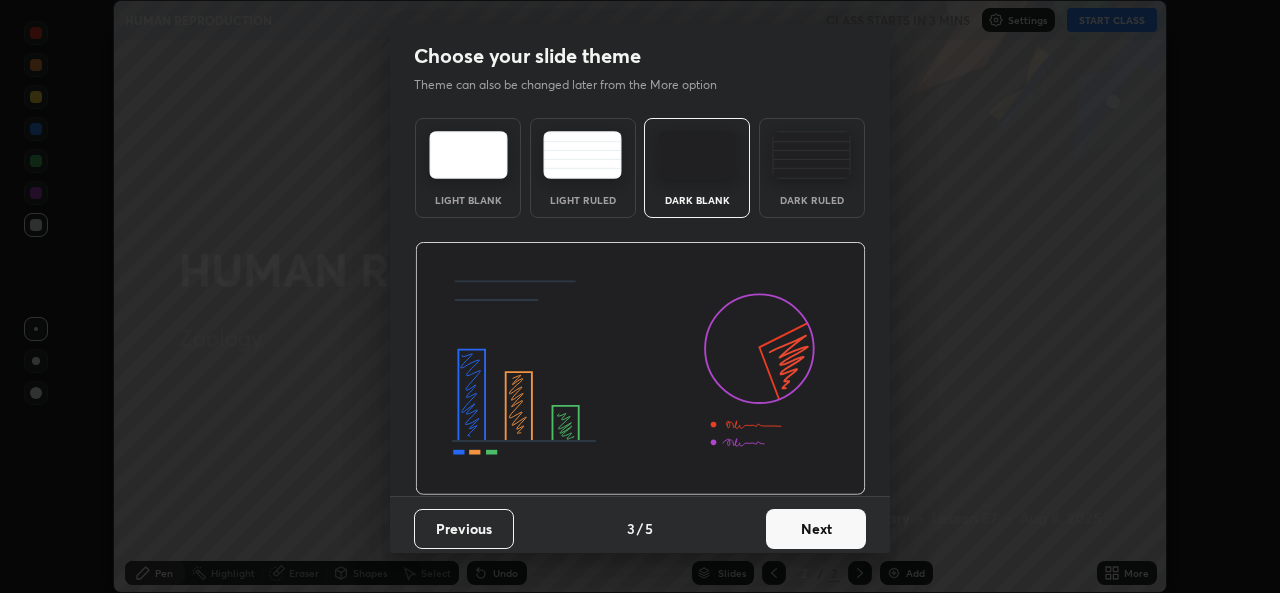 click on "Next" at bounding box center (816, 529) 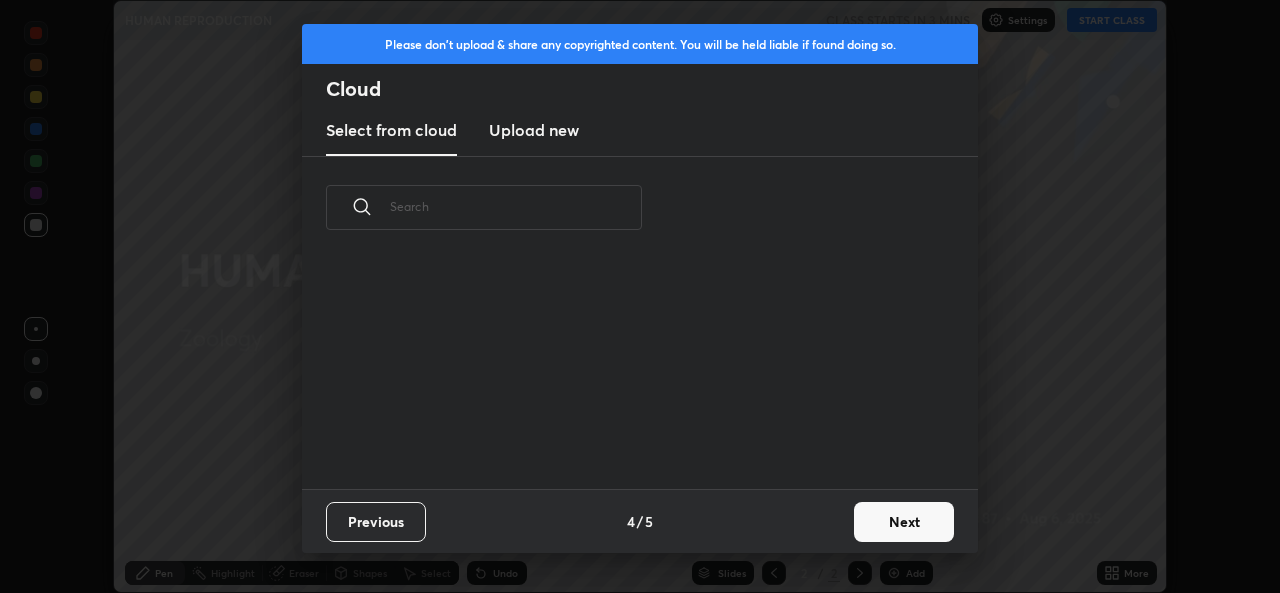 scroll, scrollTop: 7, scrollLeft: 11, axis: both 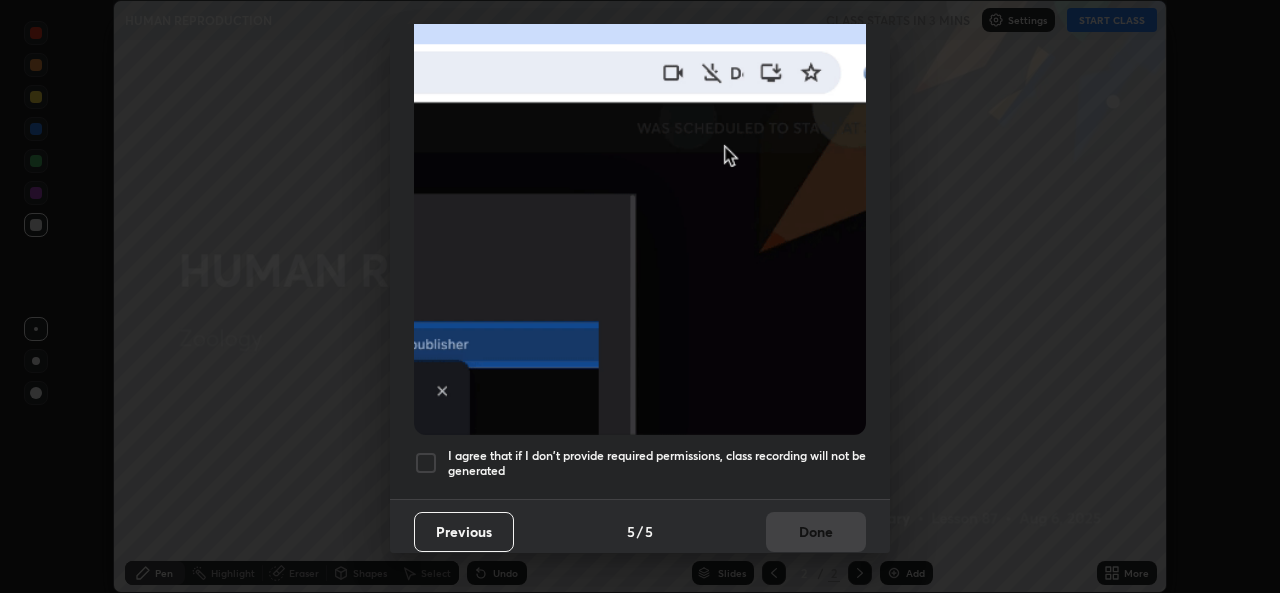 click on "I agree that if I don't provide required permissions, class recording will not be generated" at bounding box center (657, 463) 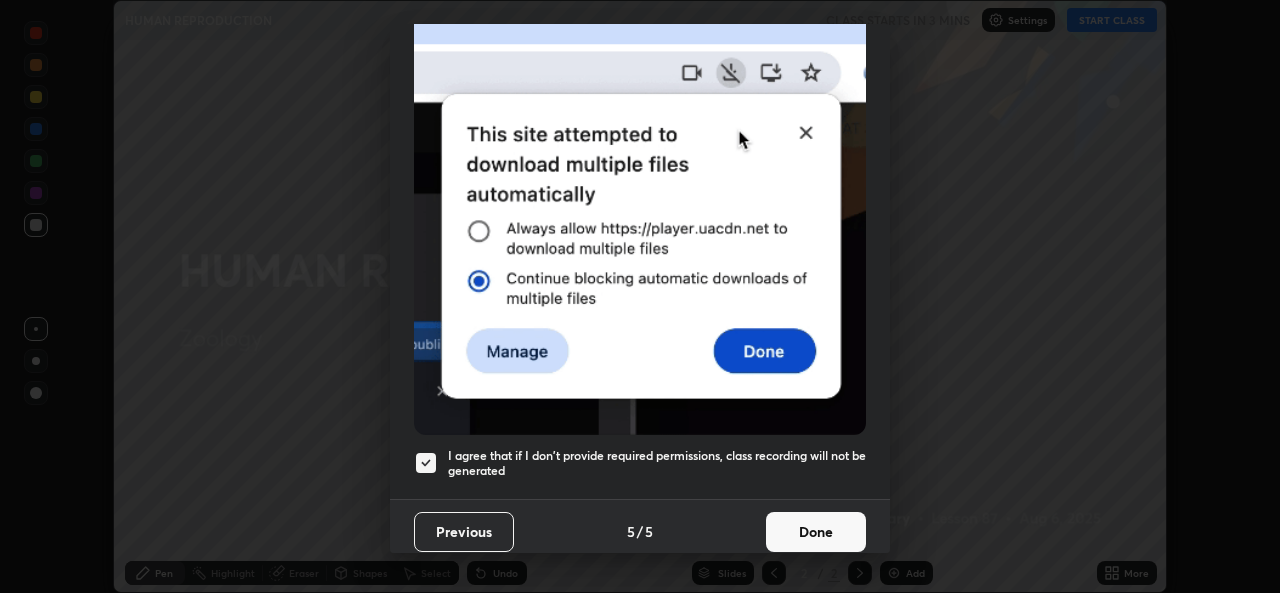 click on "Done" at bounding box center [816, 532] 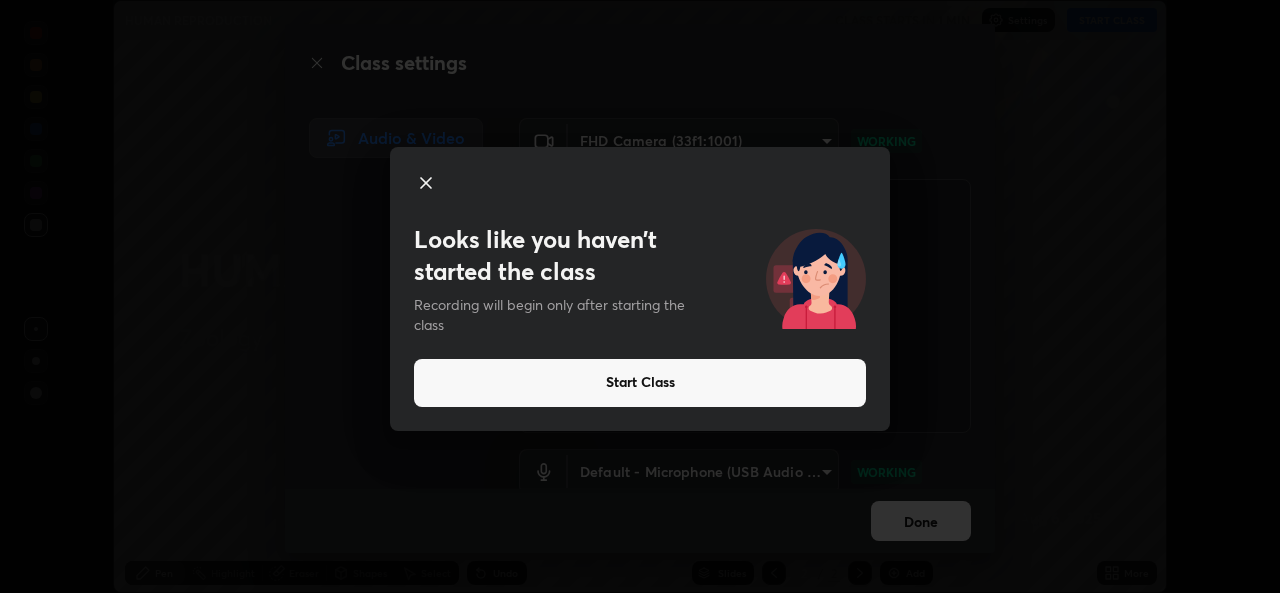 click on "Start Class" at bounding box center (640, 383) 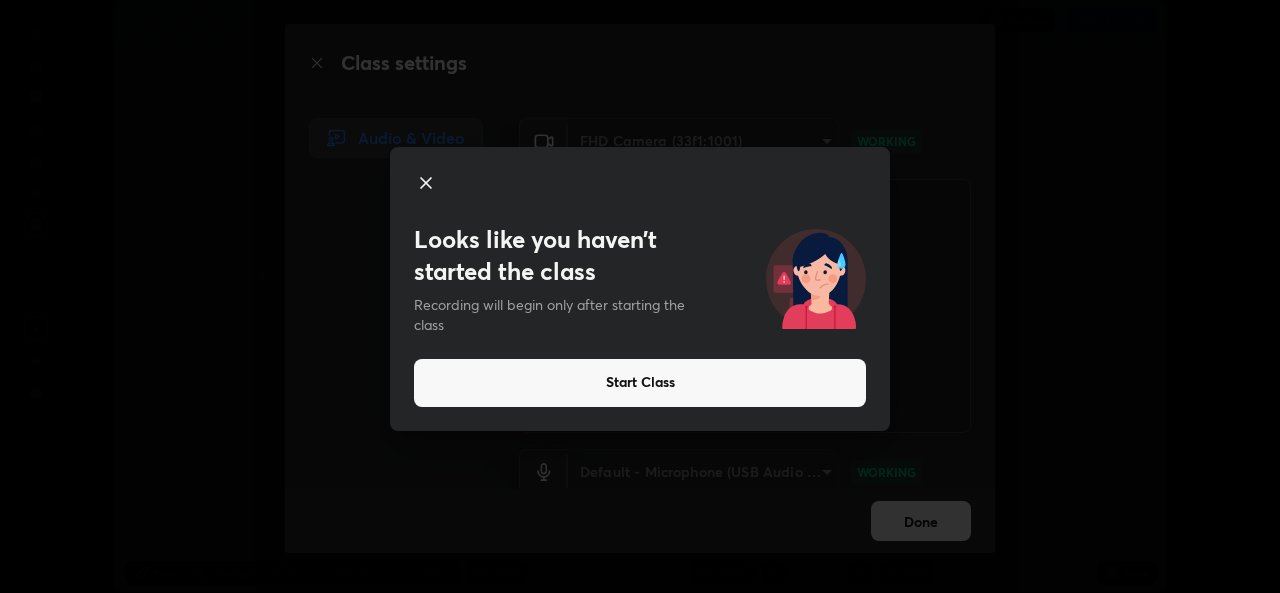 click on "Start Class" at bounding box center (640, 383) 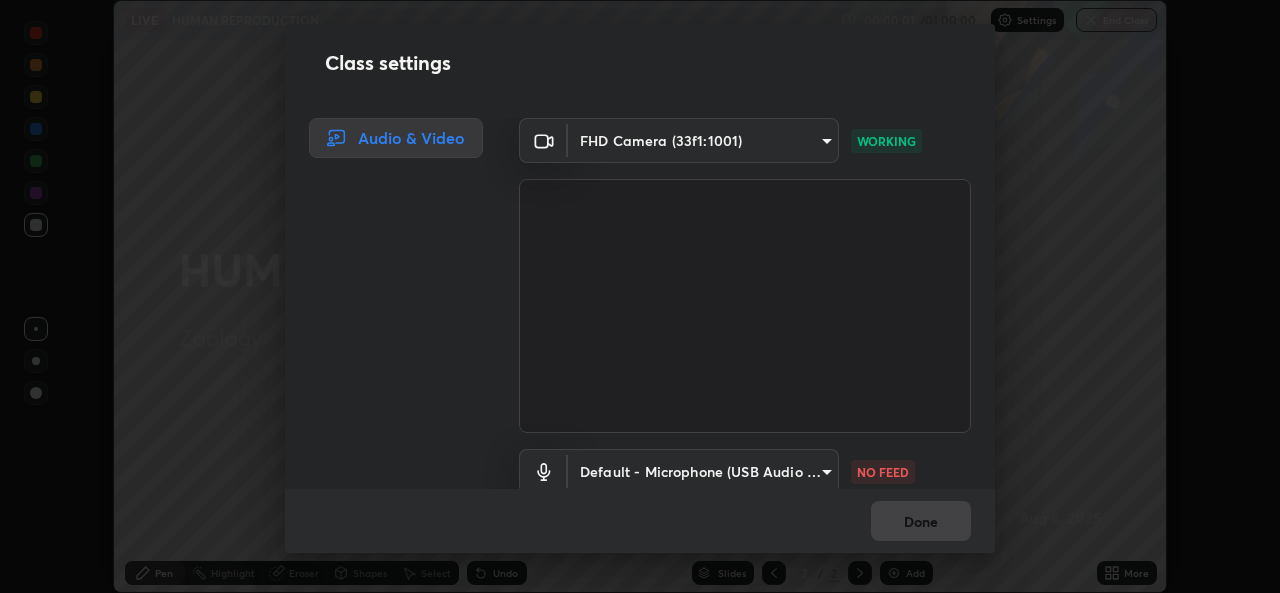 click on "Done" at bounding box center [640, 521] 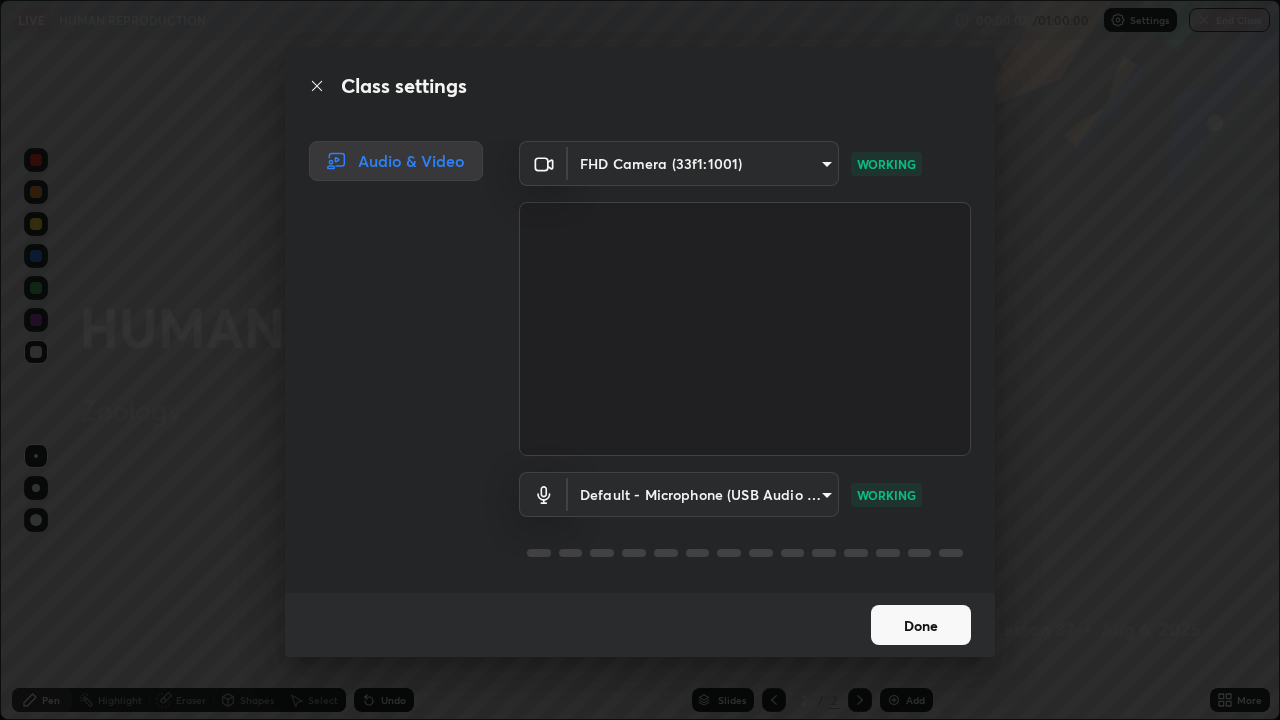 scroll, scrollTop: 99280, scrollLeft: 98720, axis: both 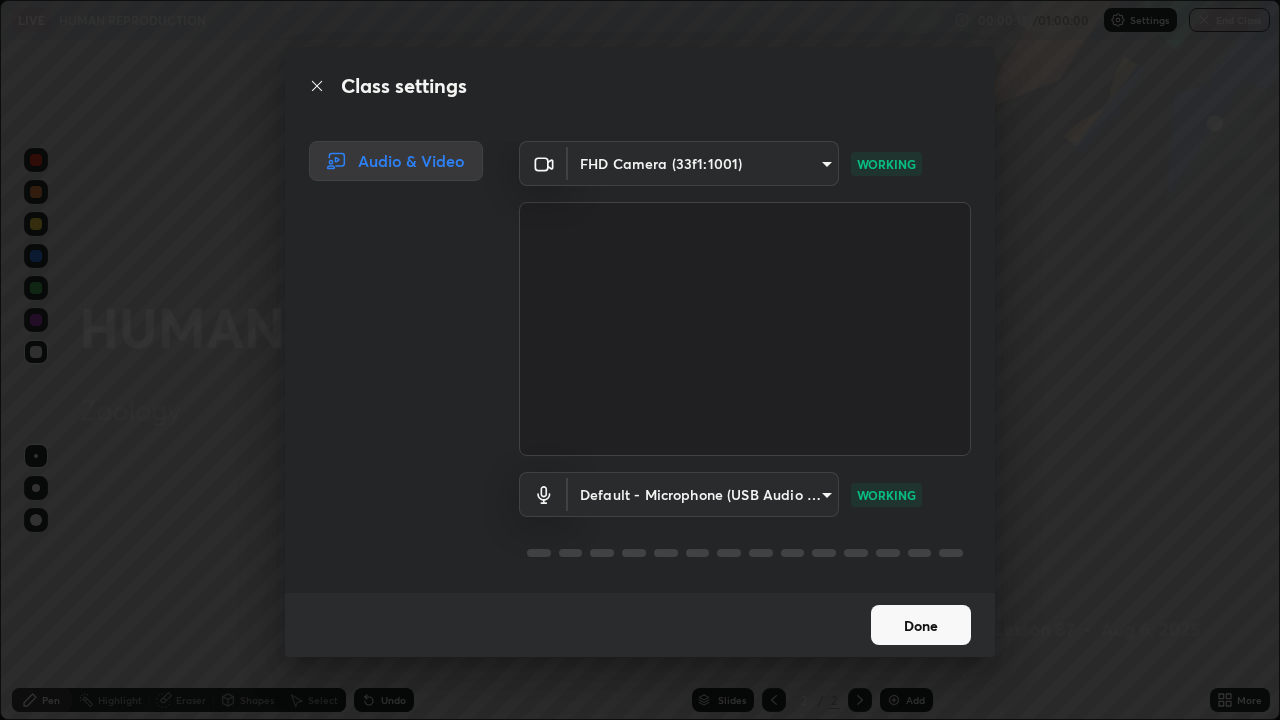 click on "Done" at bounding box center (921, 625) 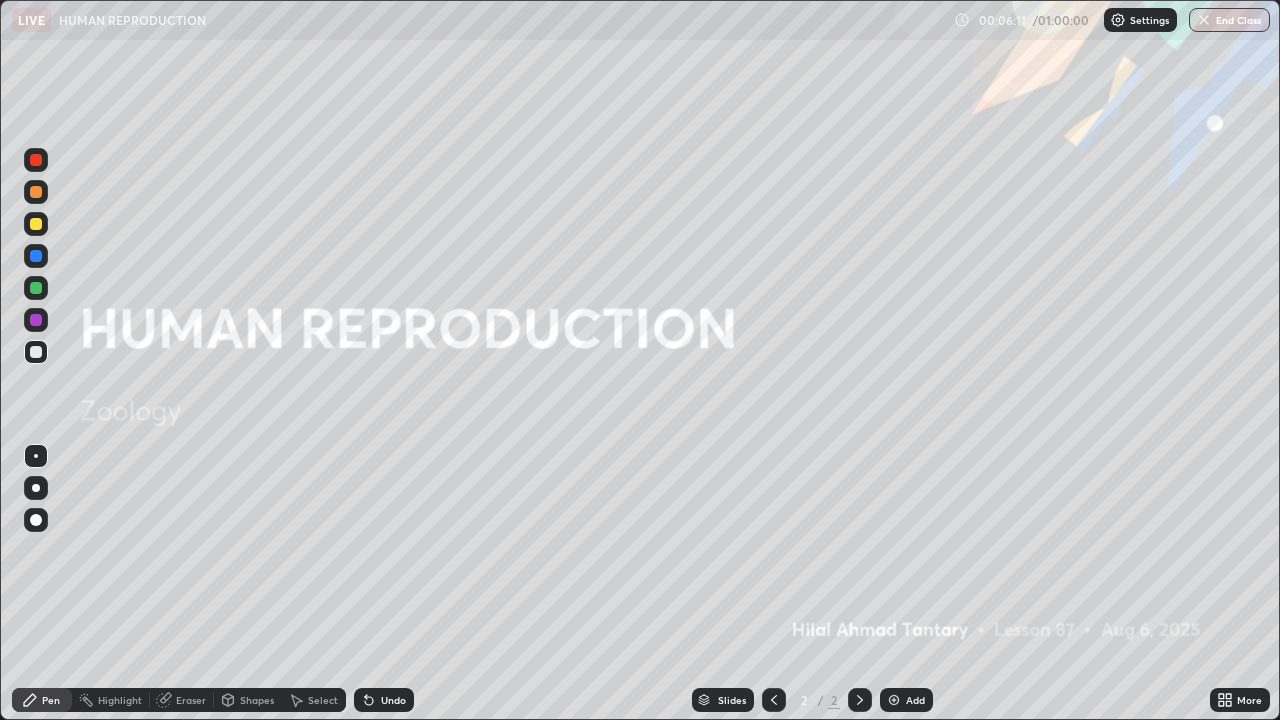 click on "Pen" at bounding box center (51, 700) 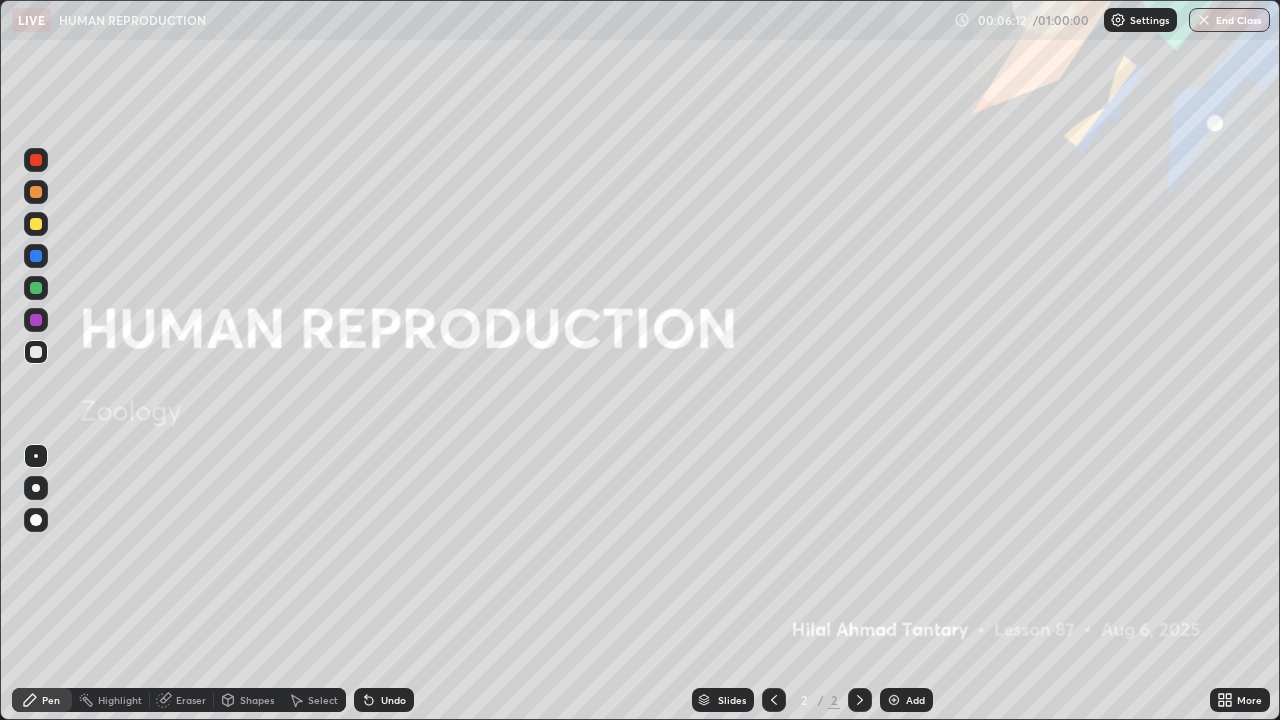 click at bounding box center (36, 488) 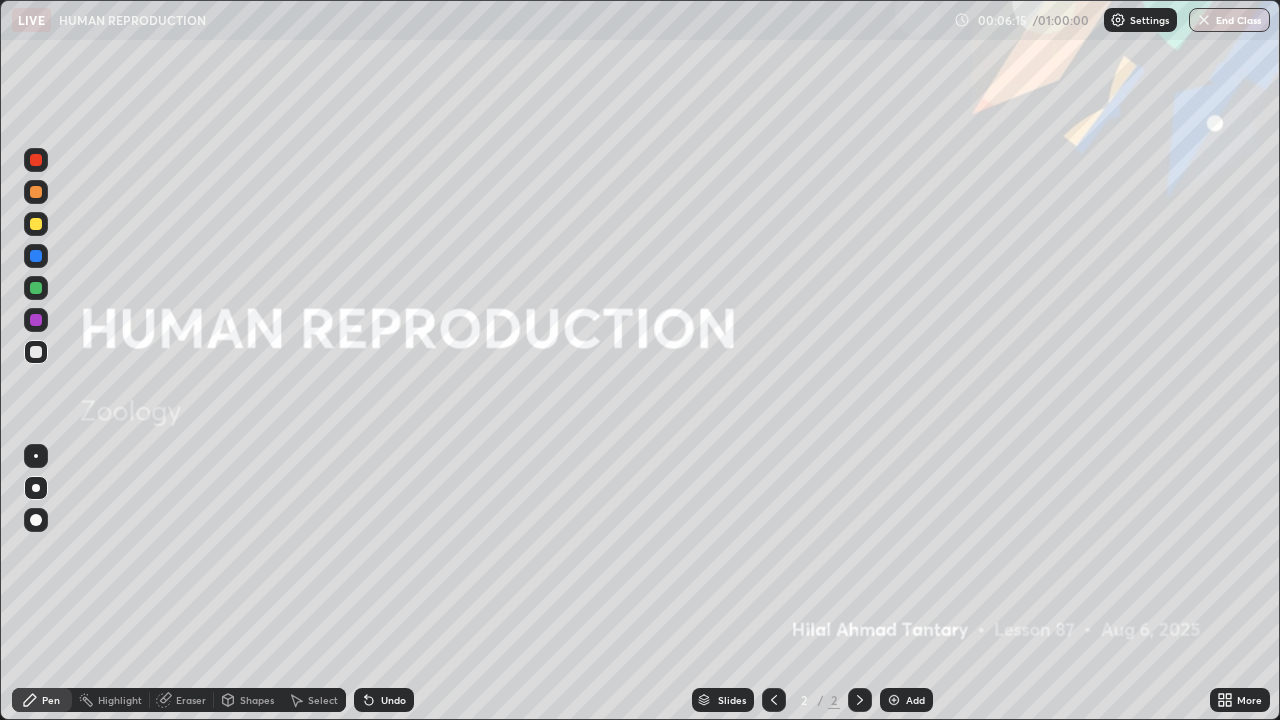 click on "Undo" at bounding box center (384, 700) 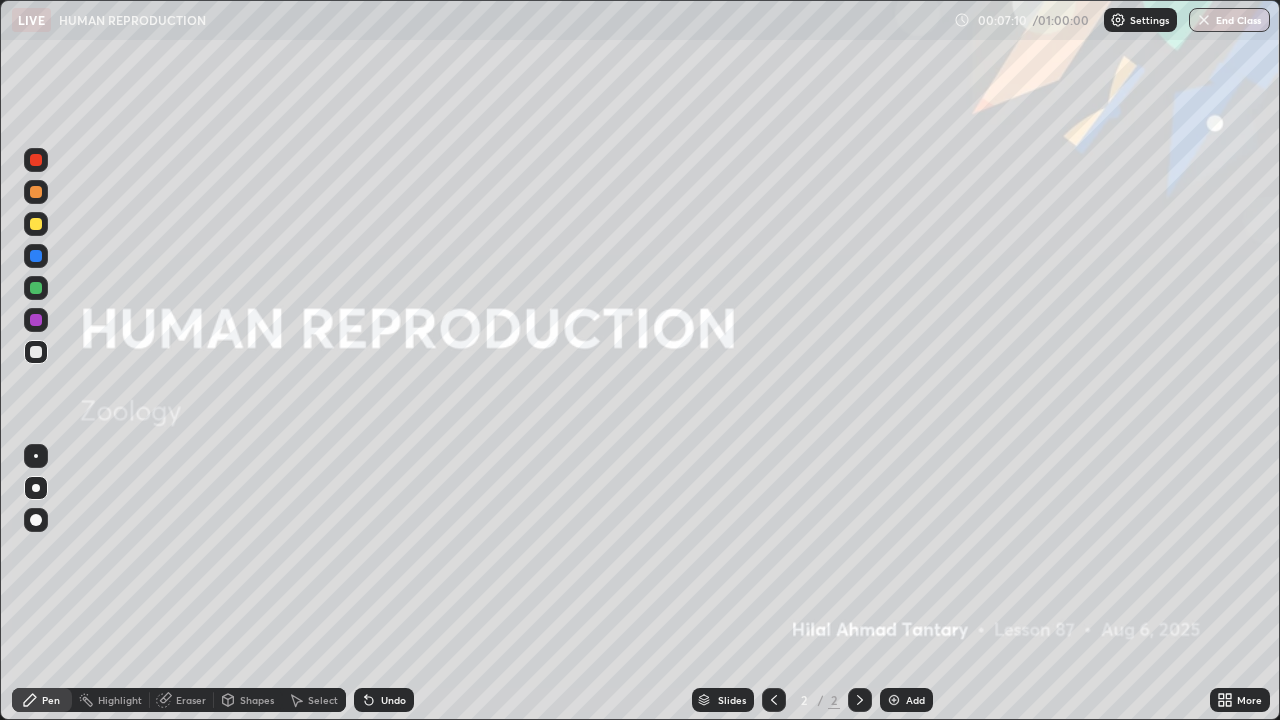 click on "Shapes" at bounding box center (257, 700) 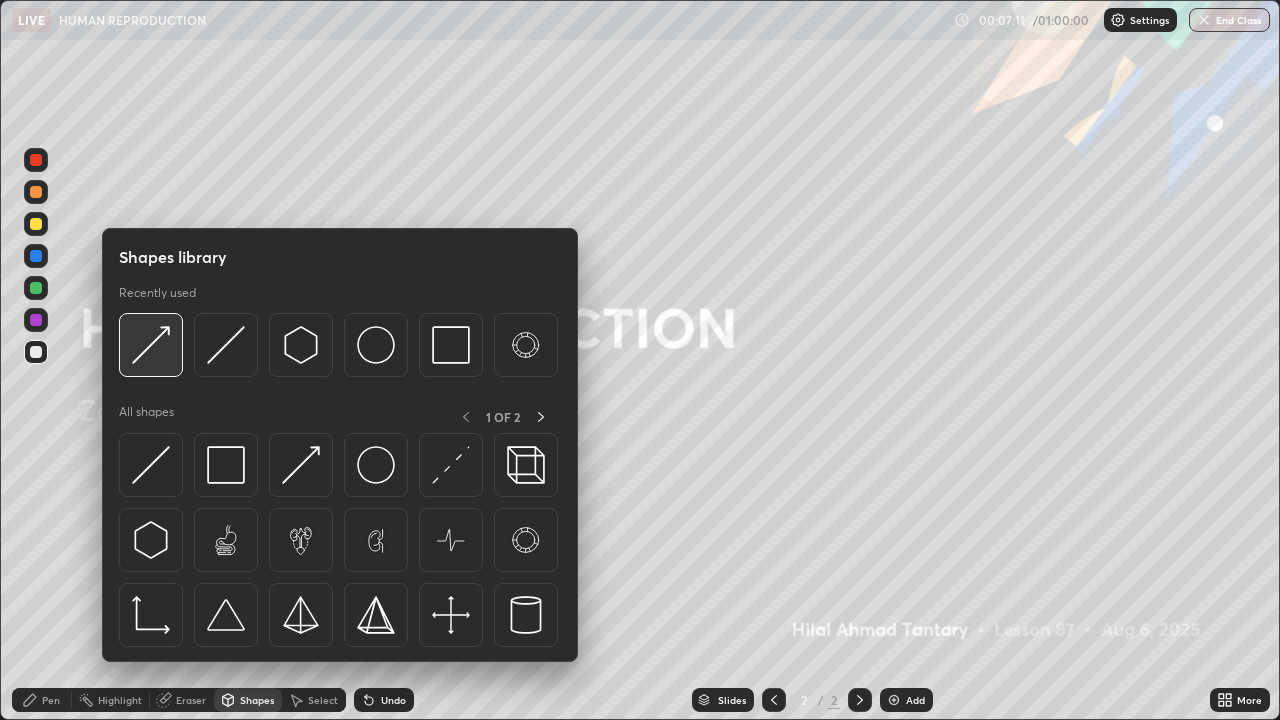 click at bounding box center [151, 345] 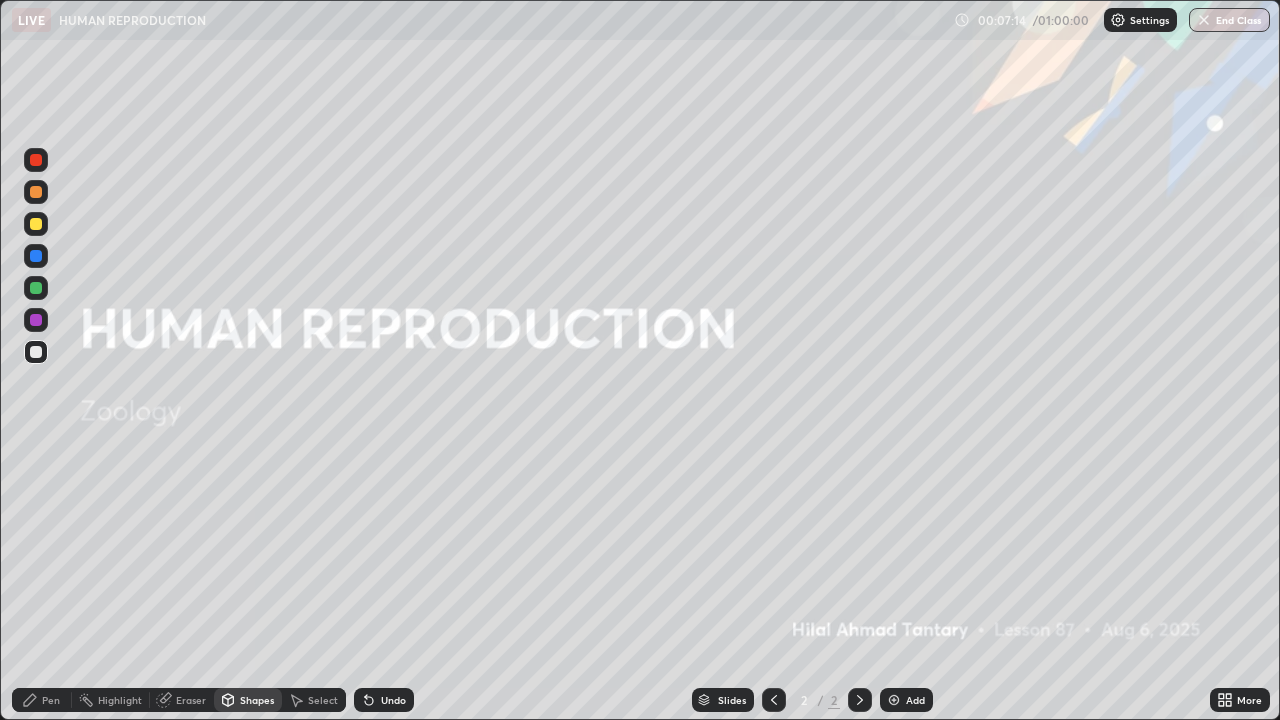 click on "Pen" at bounding box center (51, 700) 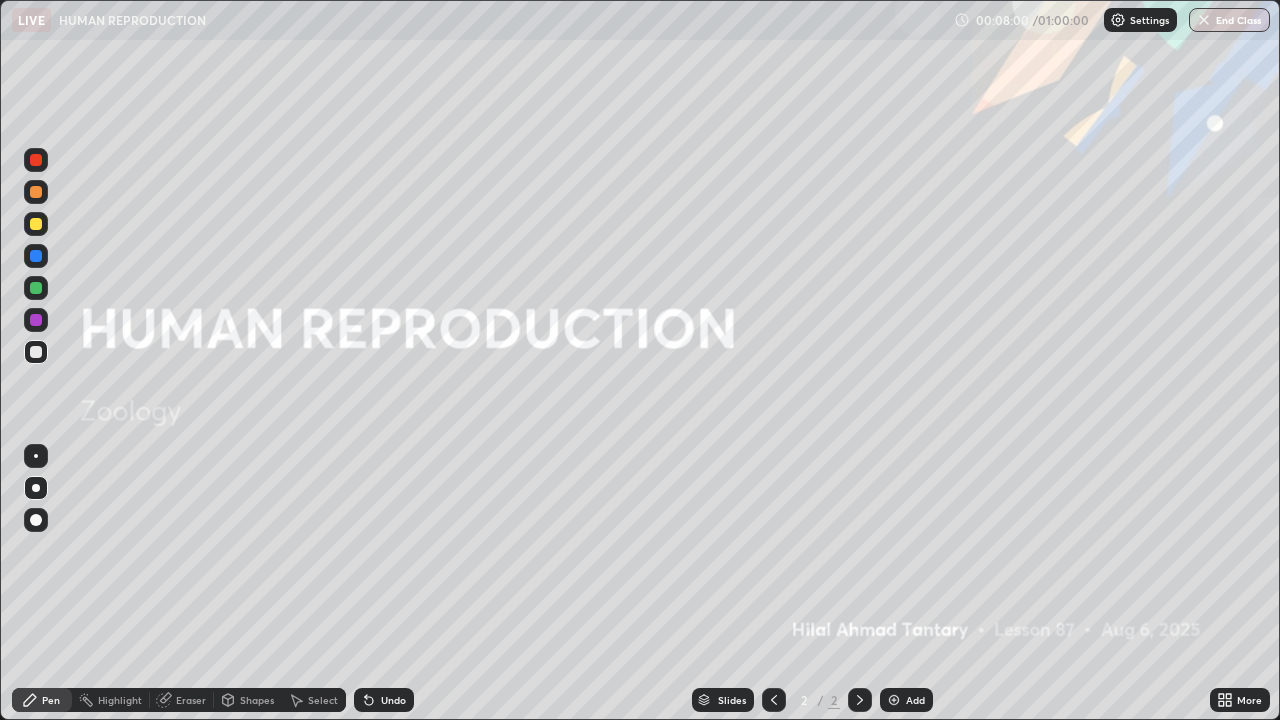 click on "Shapes" at bounding box center [257, 700] 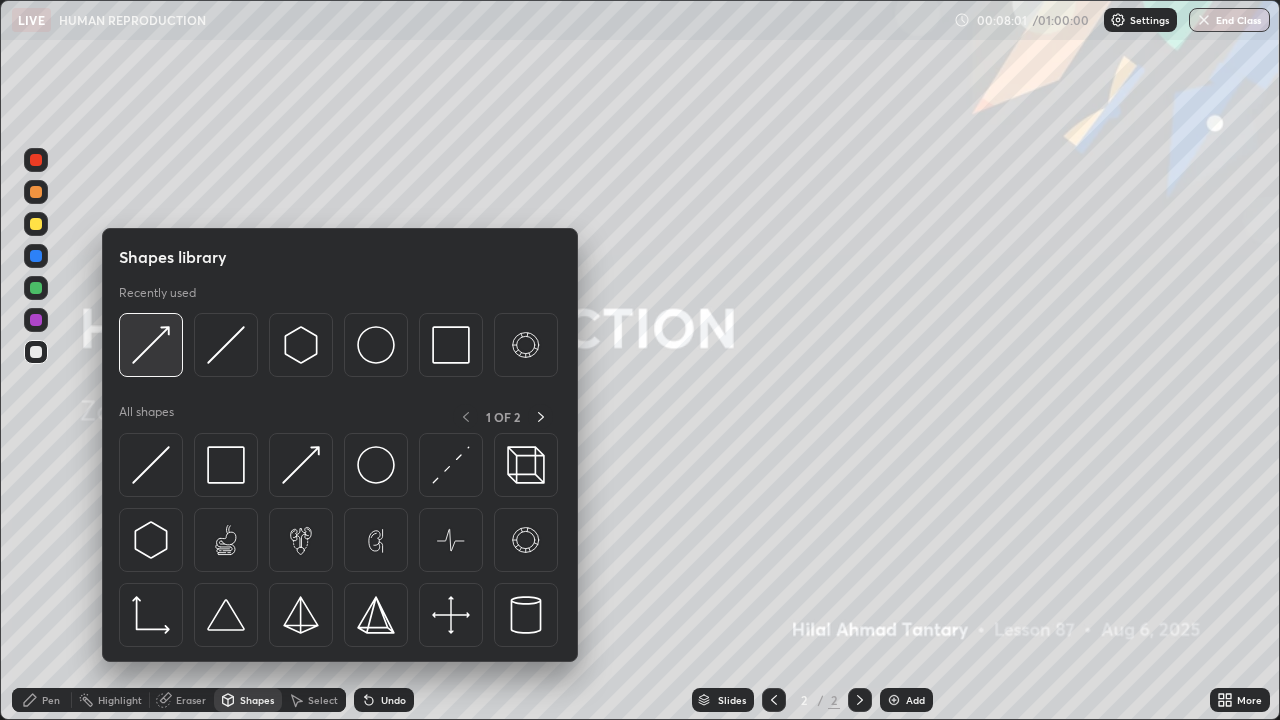 click at bounding box center [151, 345] 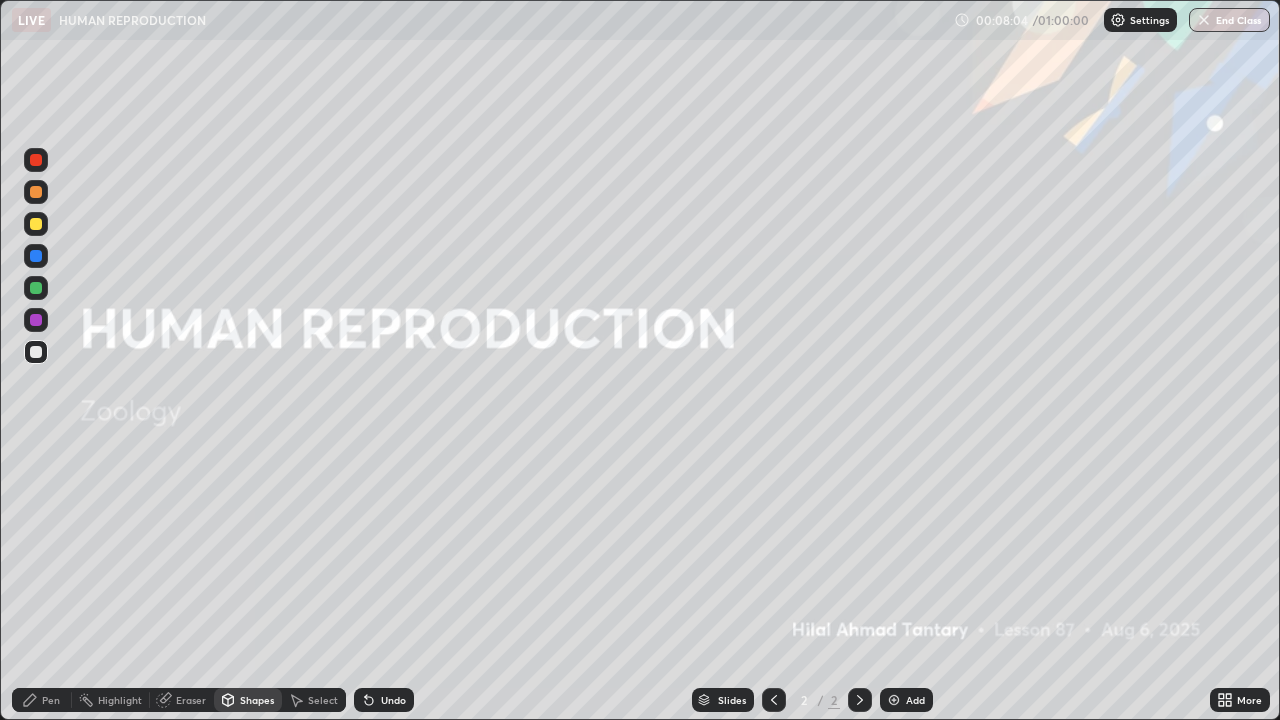 click on "Pen" at bounding box center (51, 700) 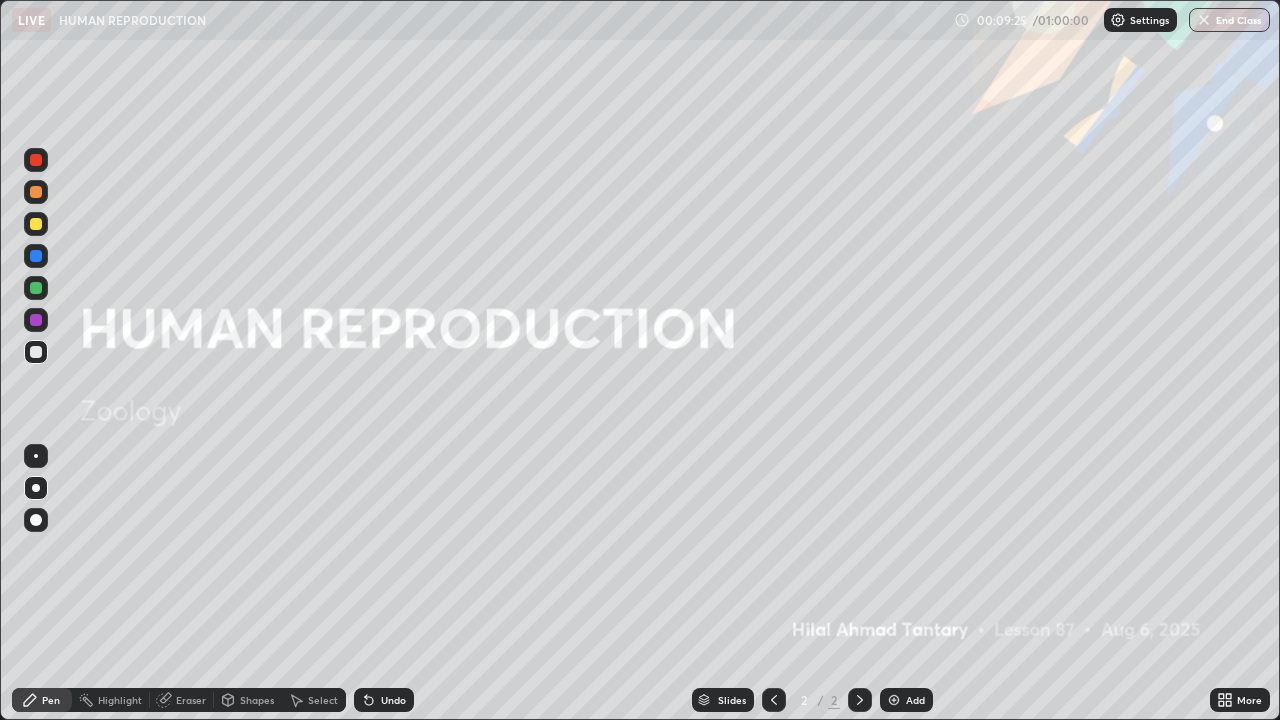 click on "Shapes" at bounding box center [257, 700] 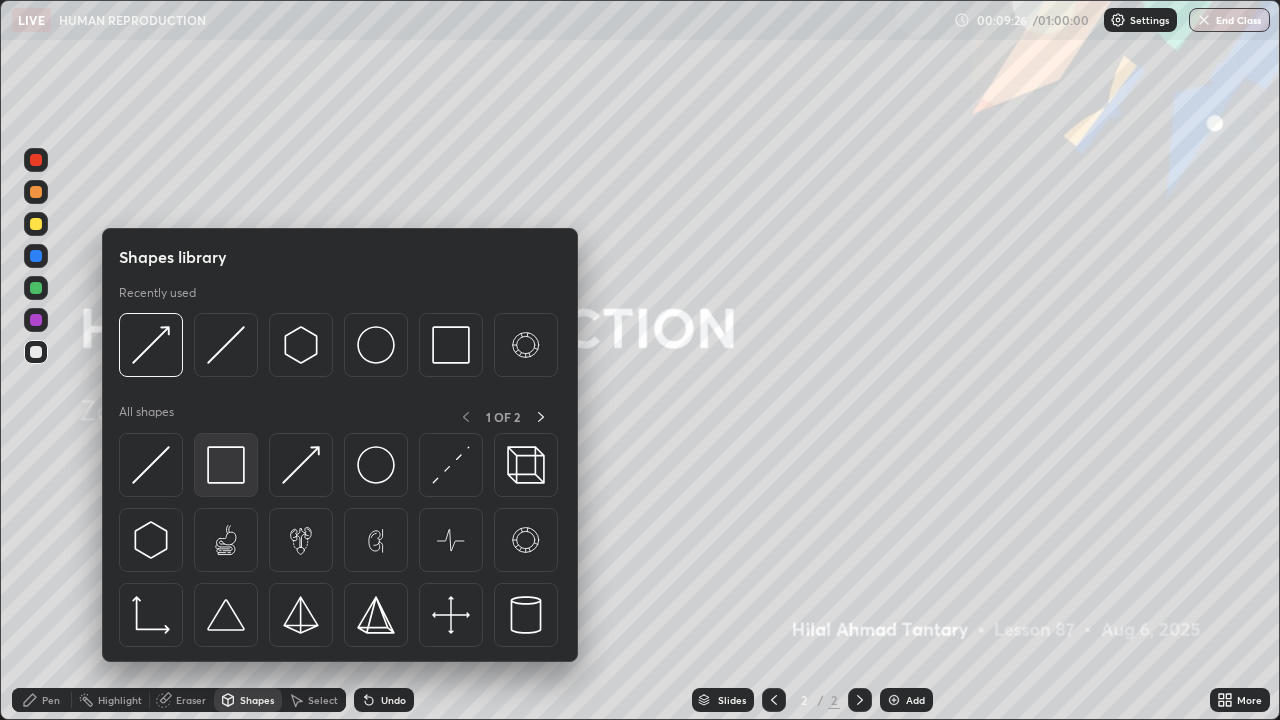 click at bounding box center (226, 465) 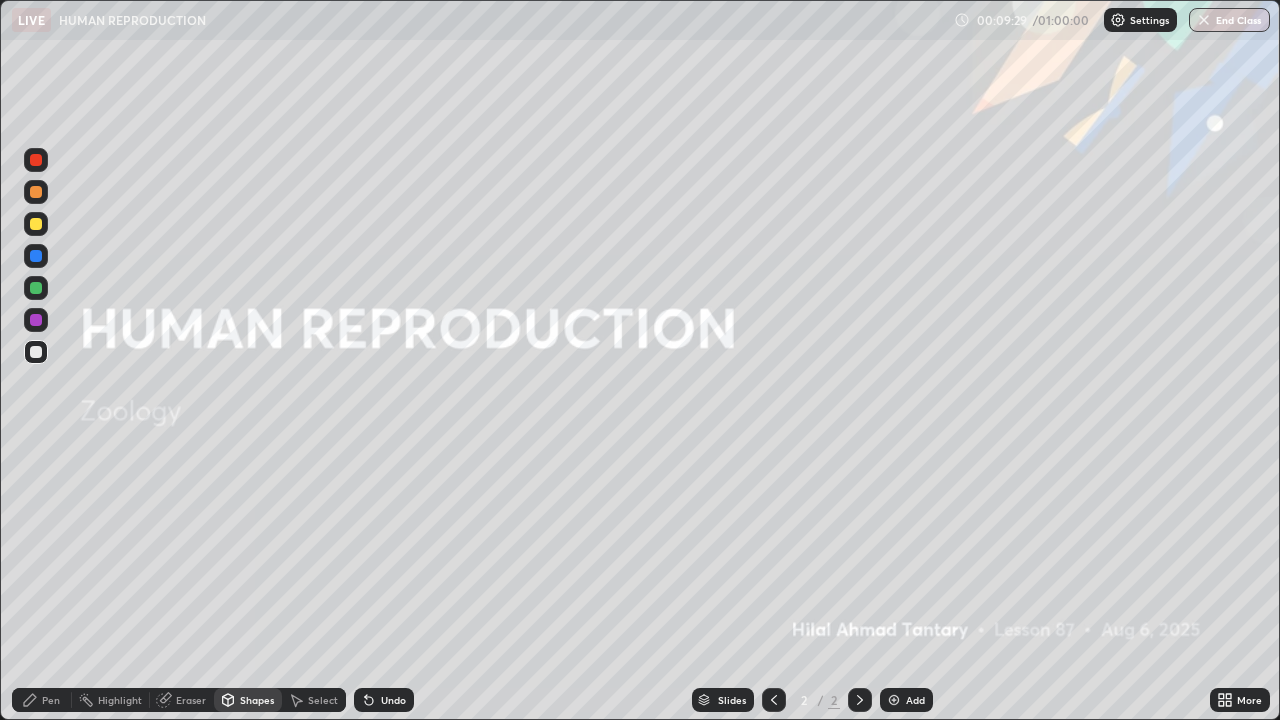 click on "Pen" at bounding box center [51, 700] 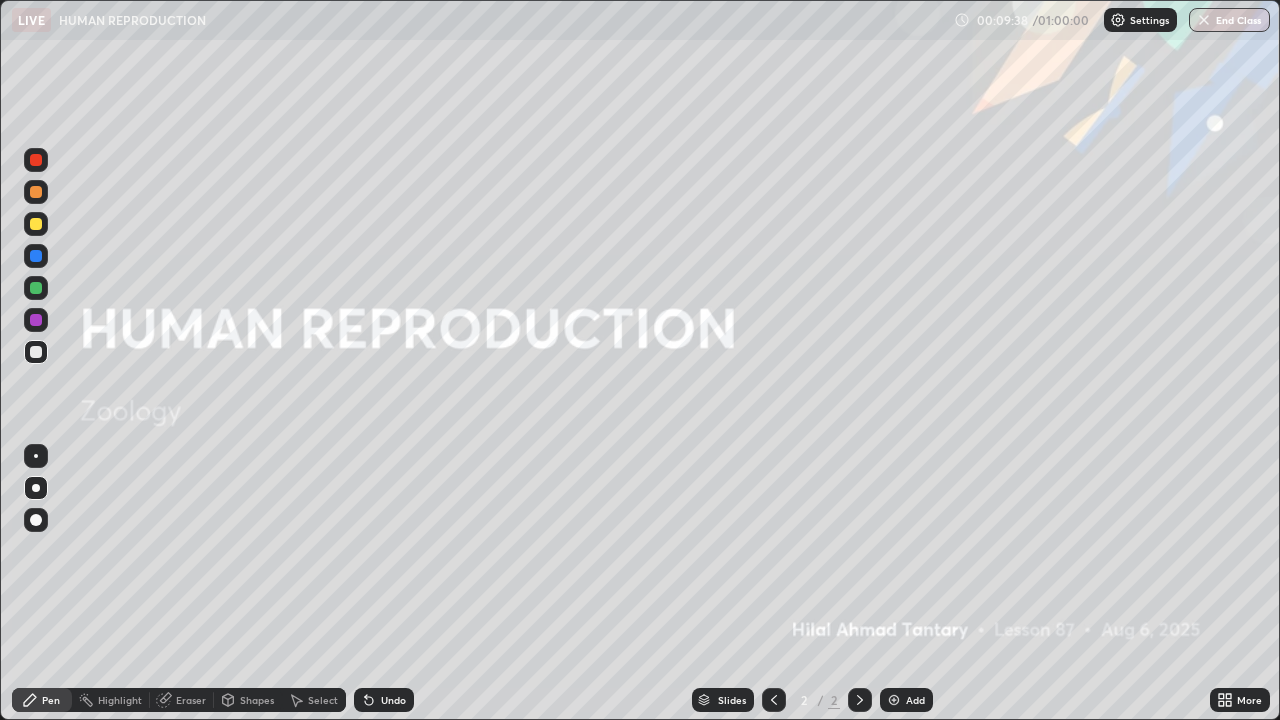 click at bounding box center [36, 320] 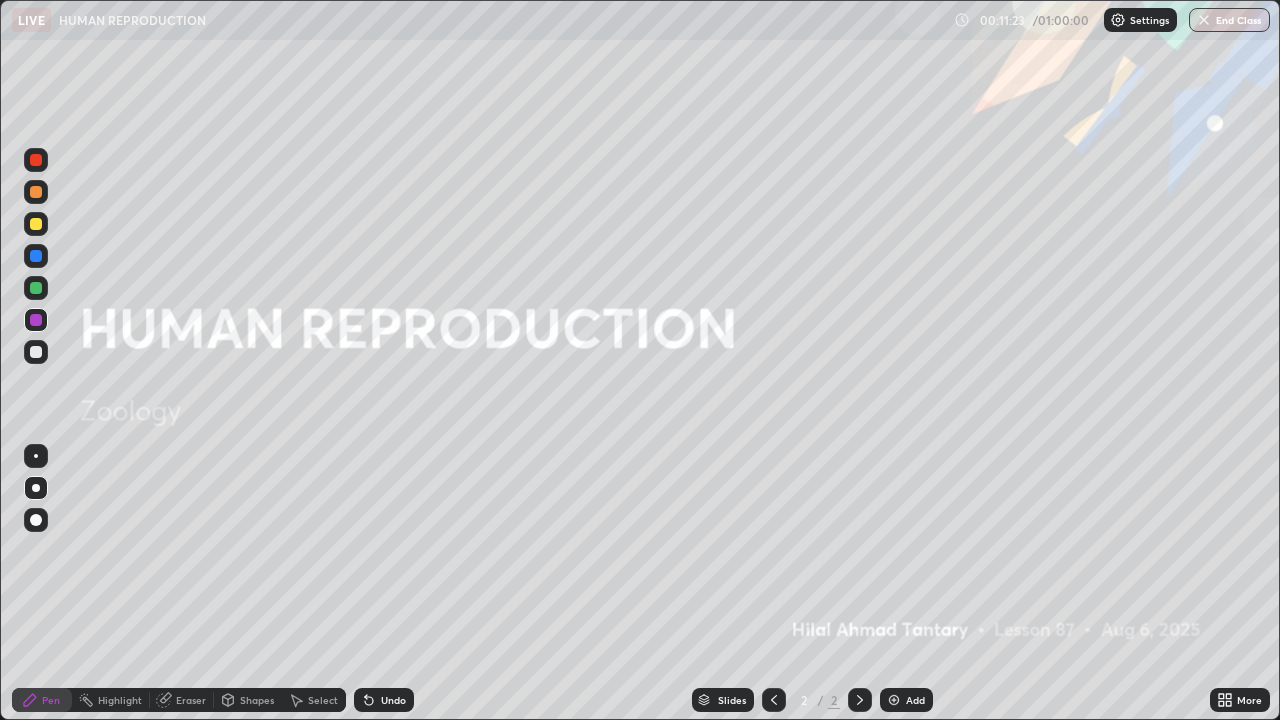 click on "Shapes" at bounding box center (248, 700) 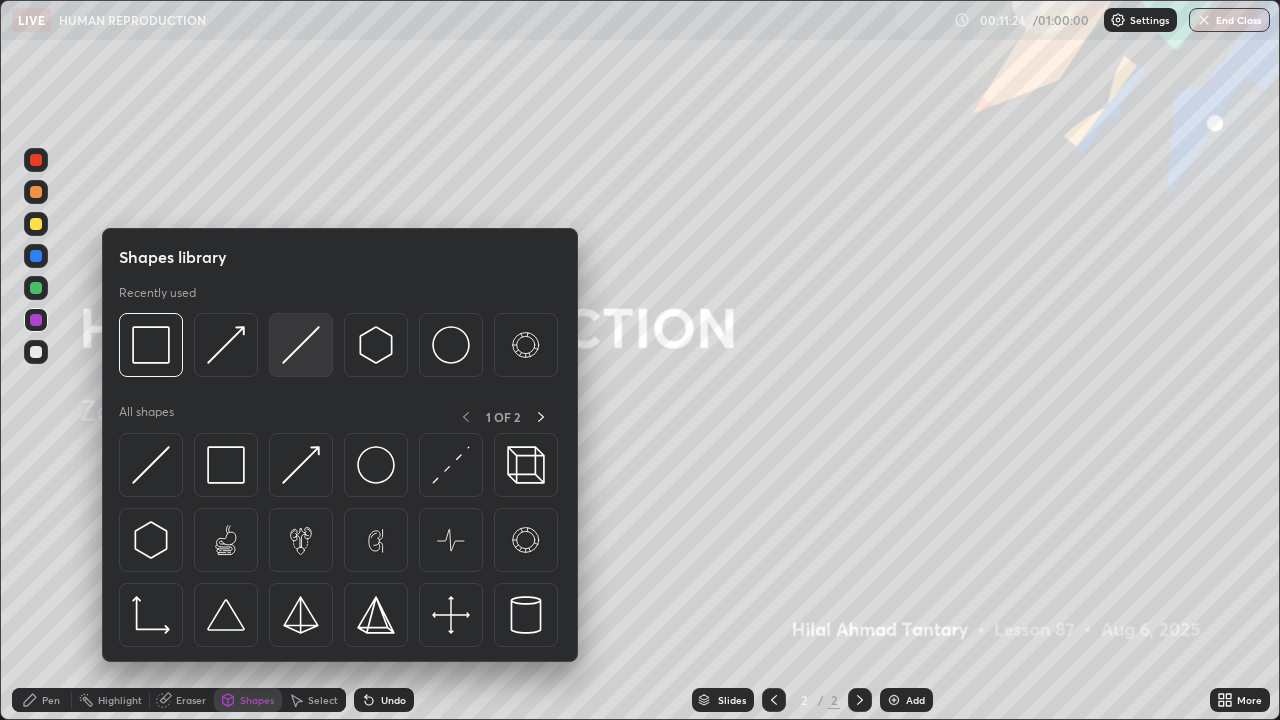 click at bounding box center (301, 345) 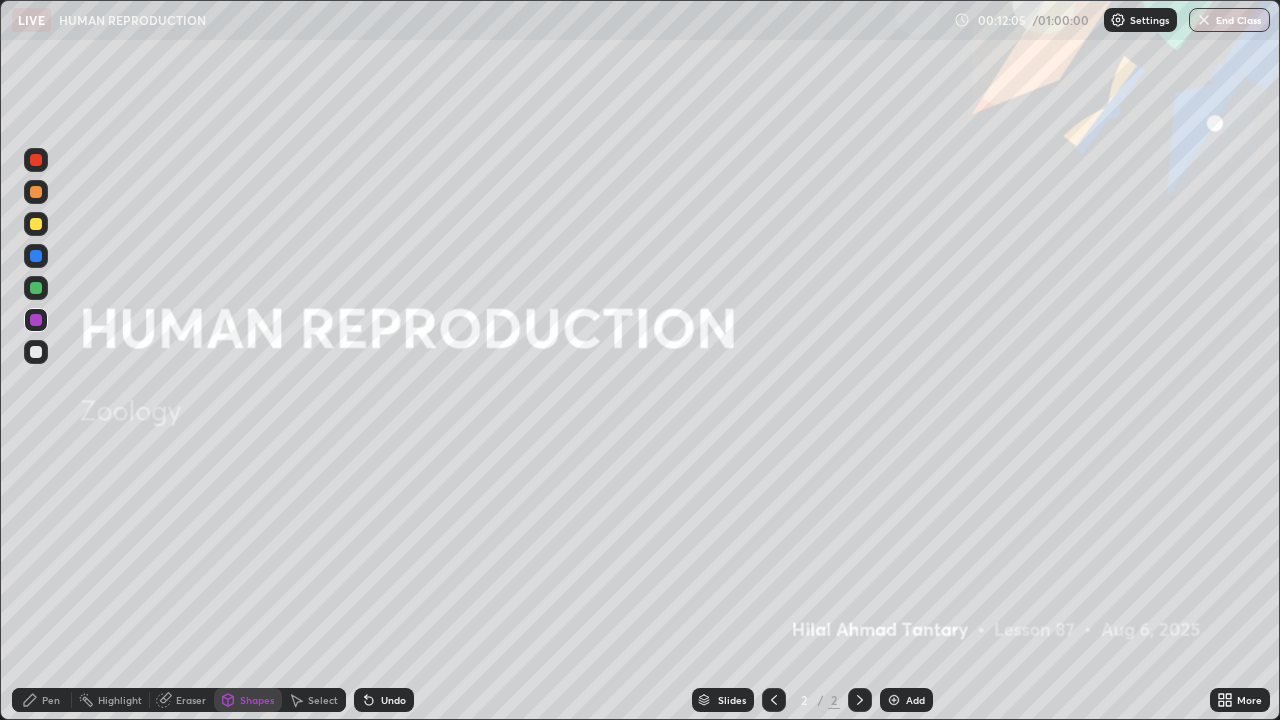 click on "Shapes" at bounding box center (257, 700) 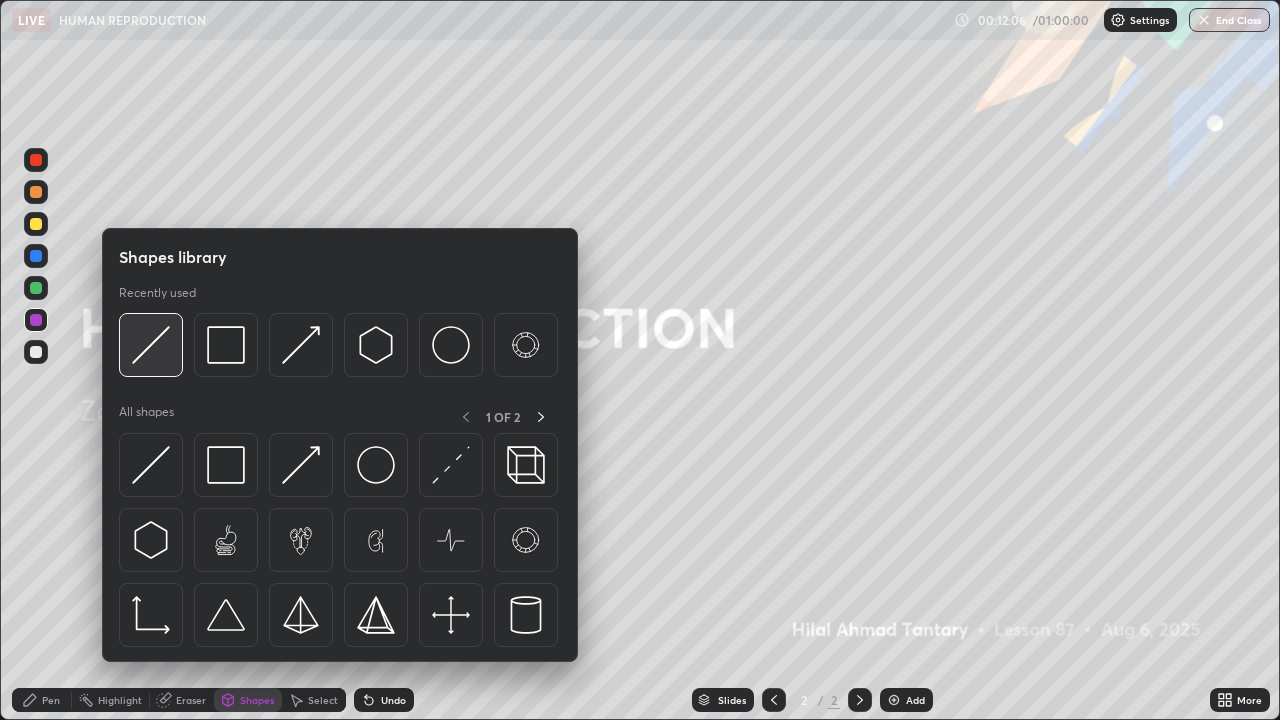 click at bounding box center (151, 345) 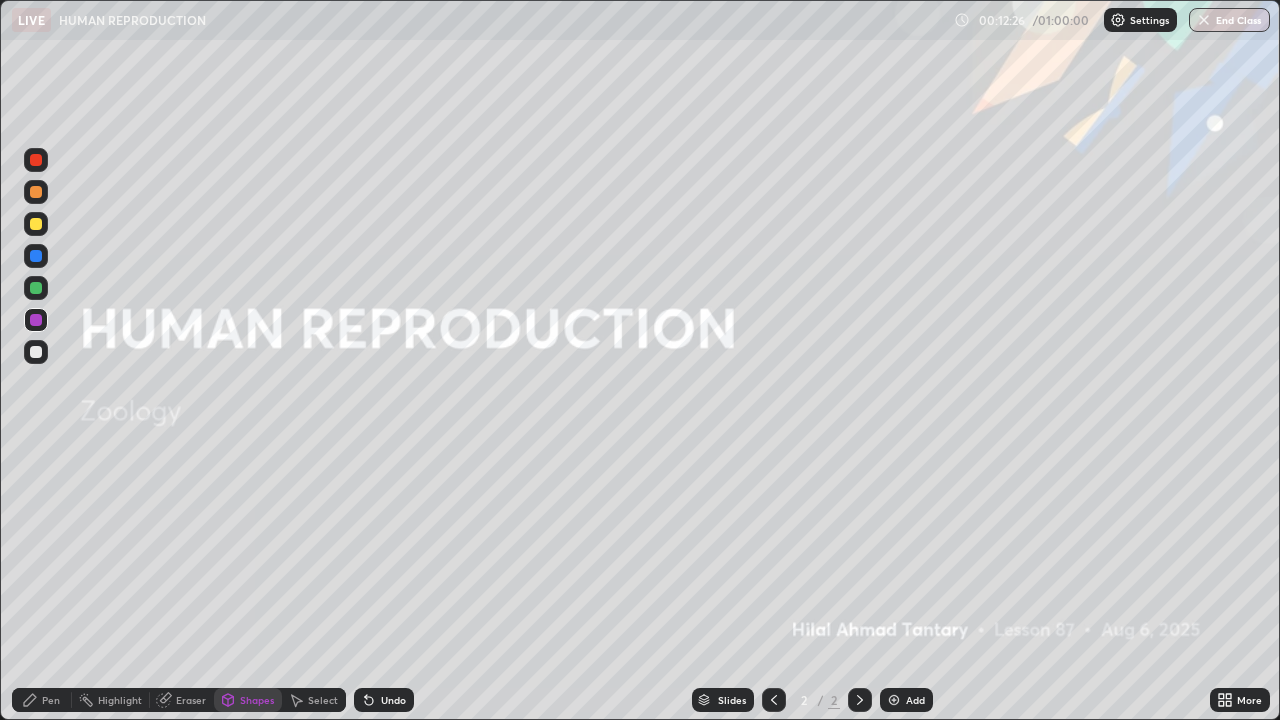 click at bounding box center [36, 288] 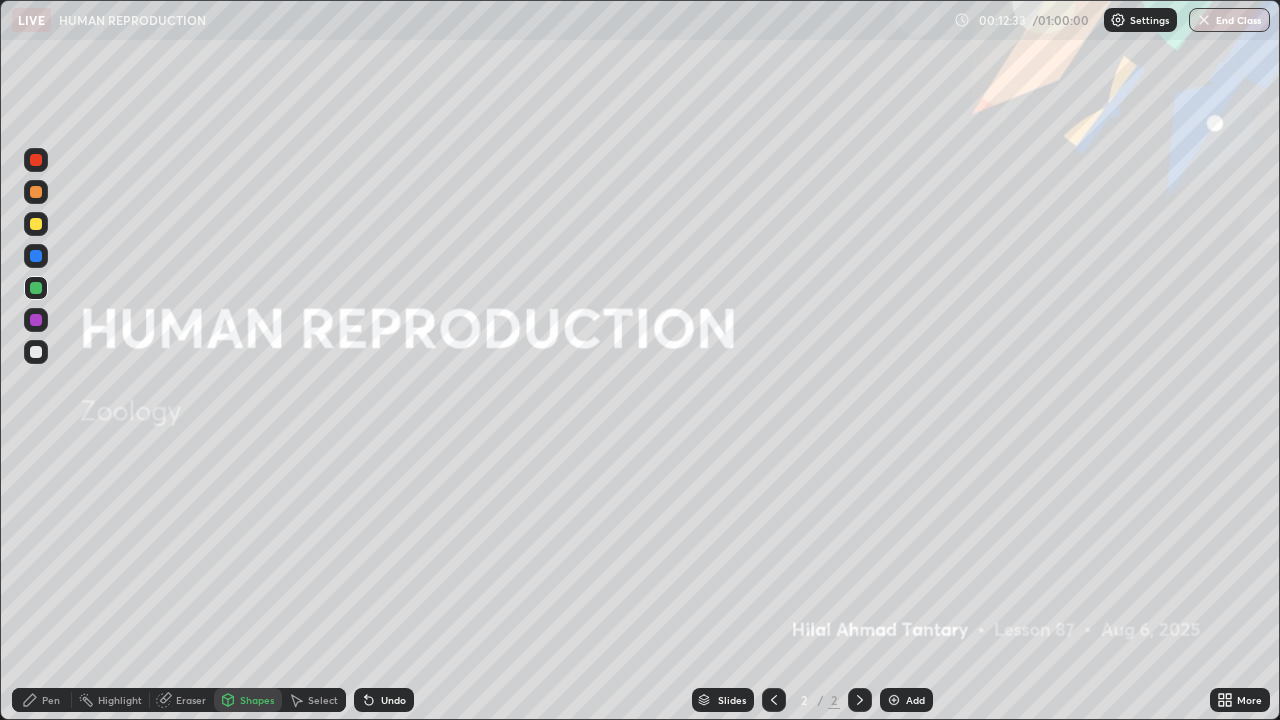 click on "Undo" at bounding box center (393, 700) 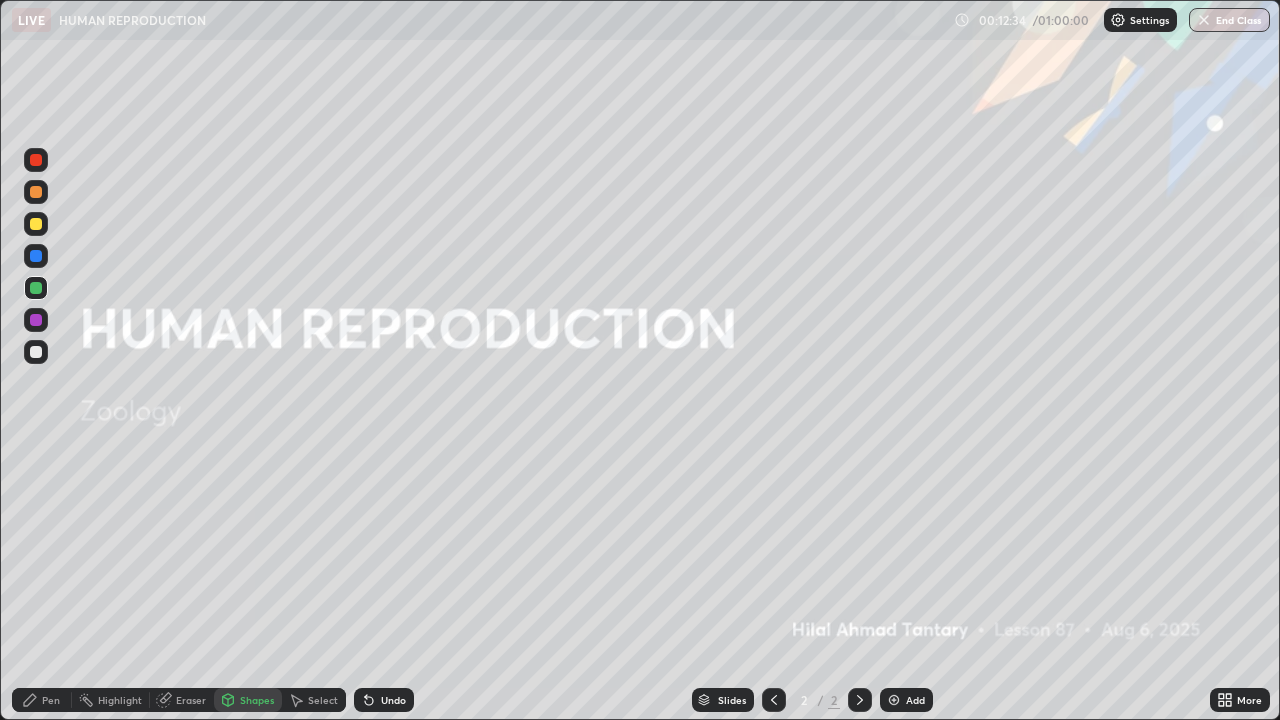 click on "Undo" at bounding box center (393, 700) 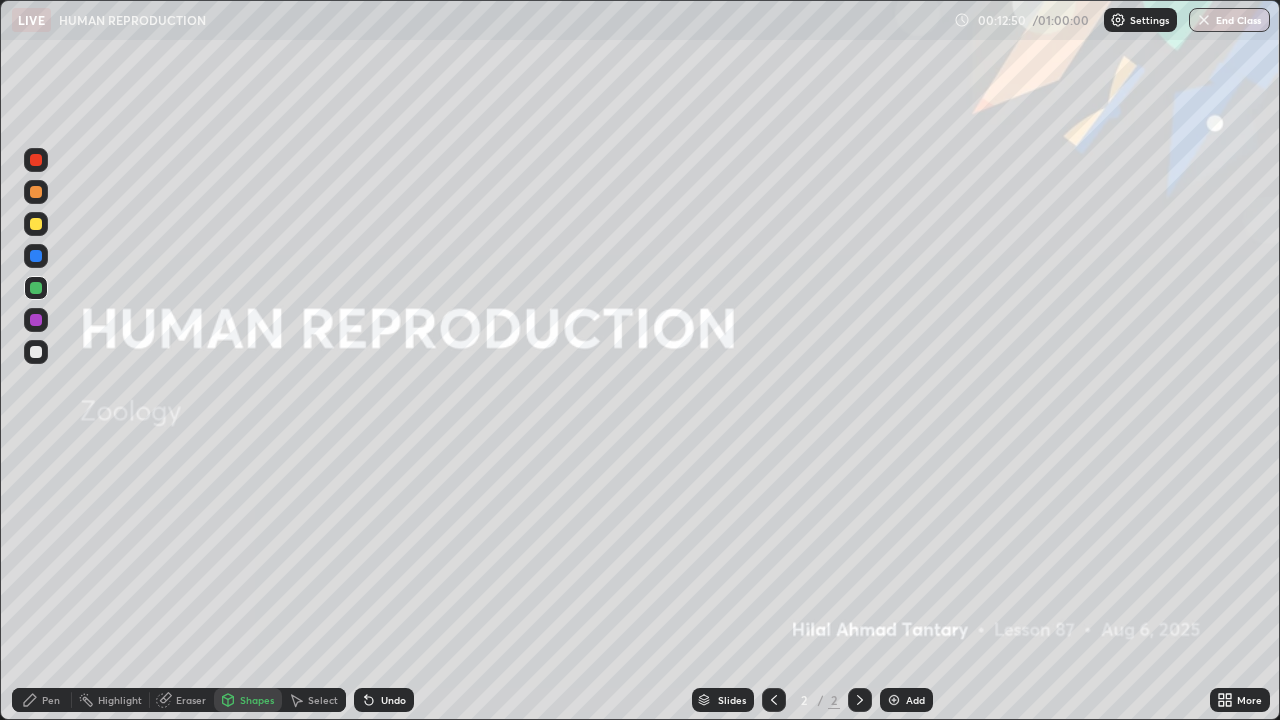 click on "Pen" at bounding box center [51, 700] 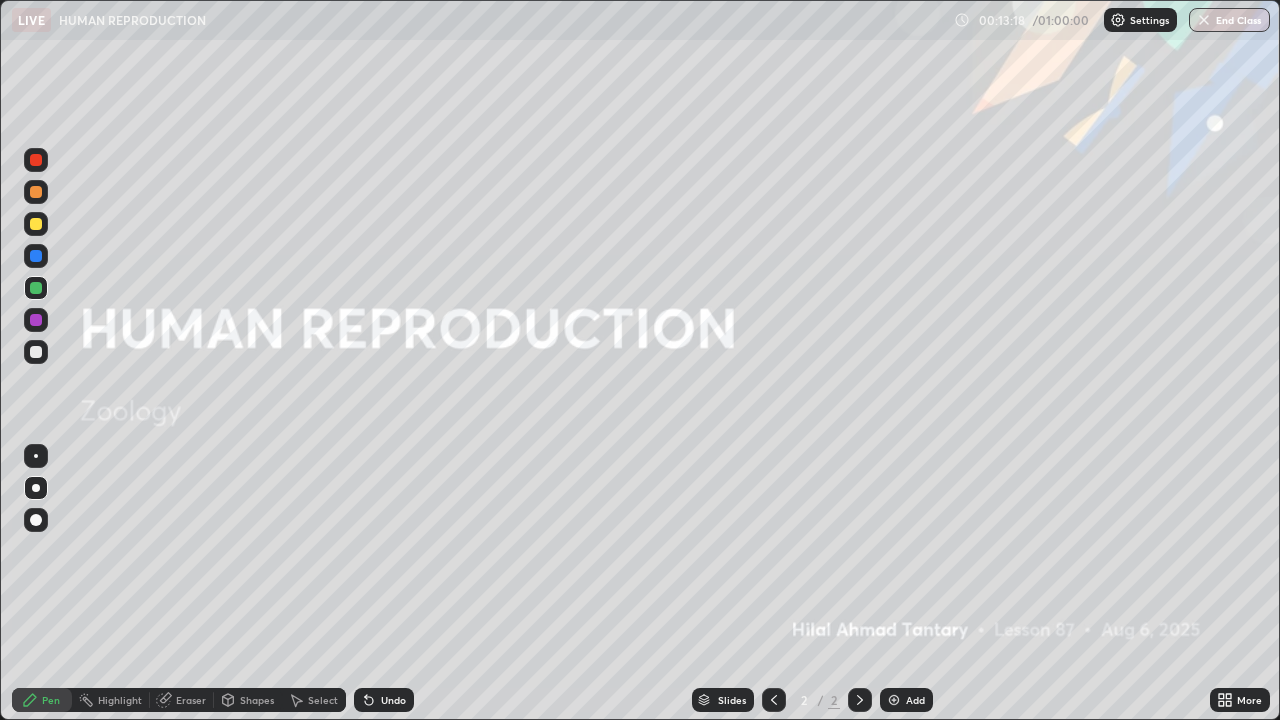 click at bounding box center [36, 224] 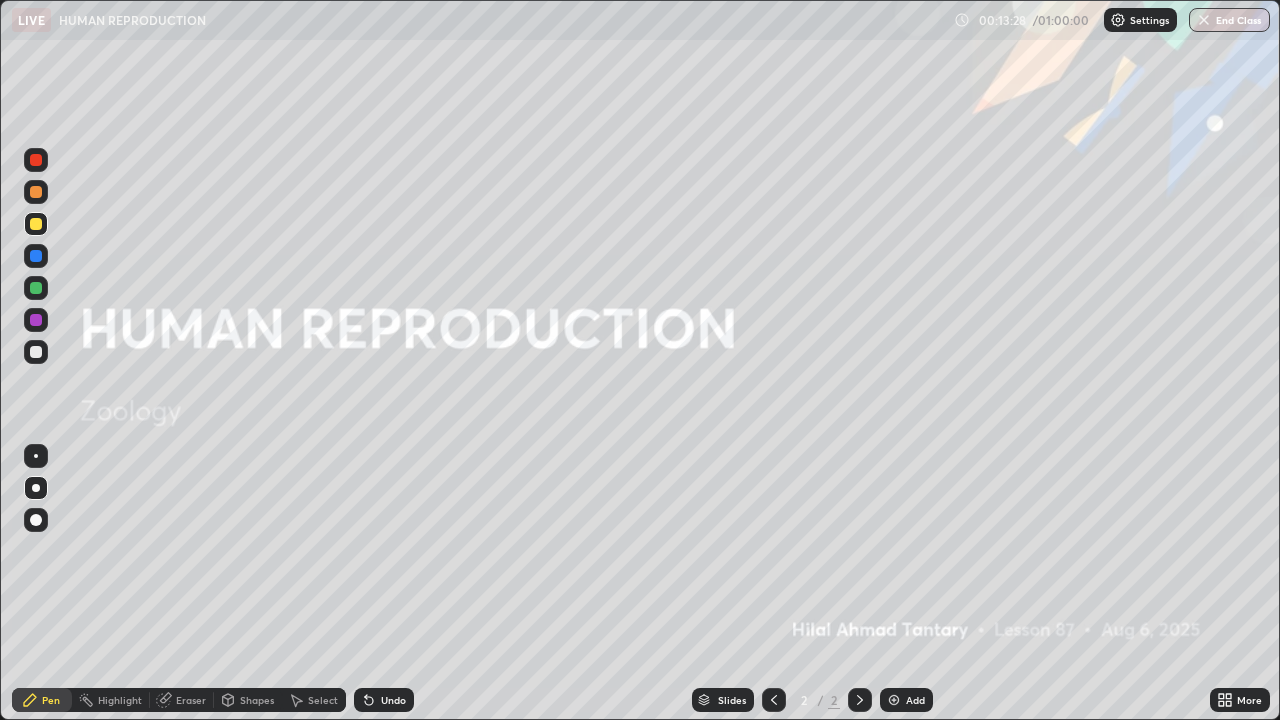 click on "Undo" at bounding box center [384, 700] 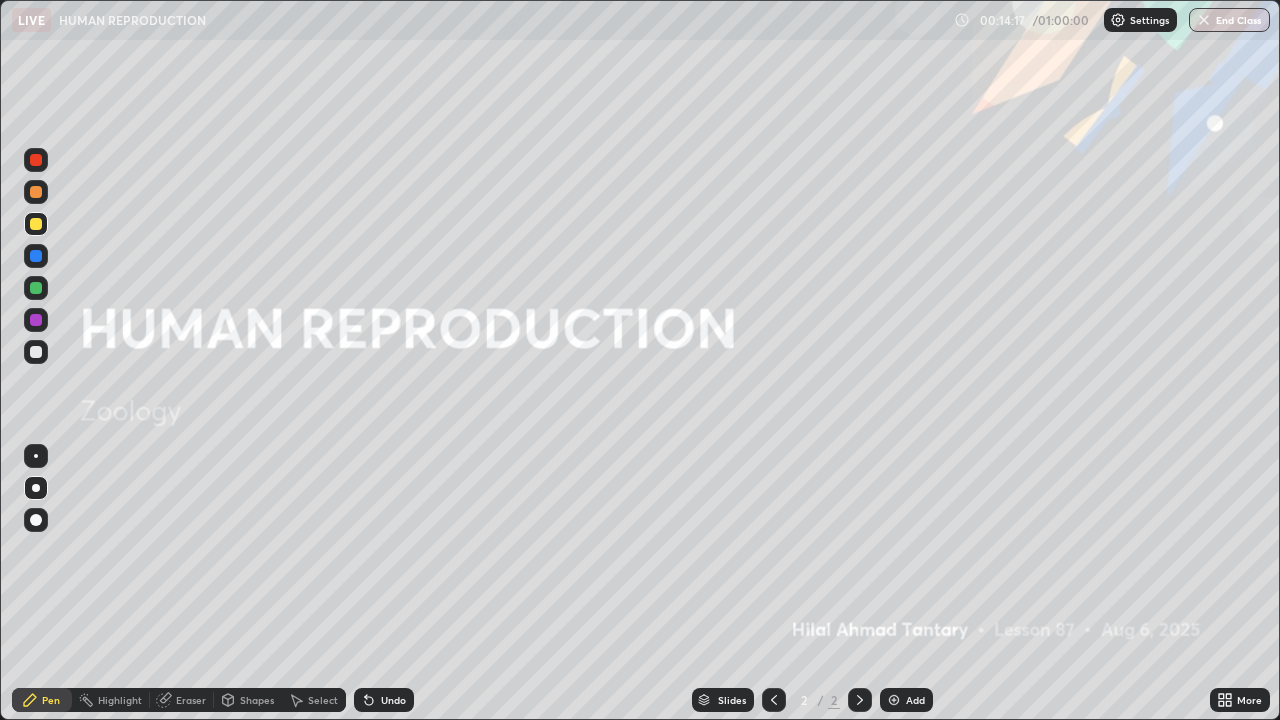 click at bounding box center (36, 256) 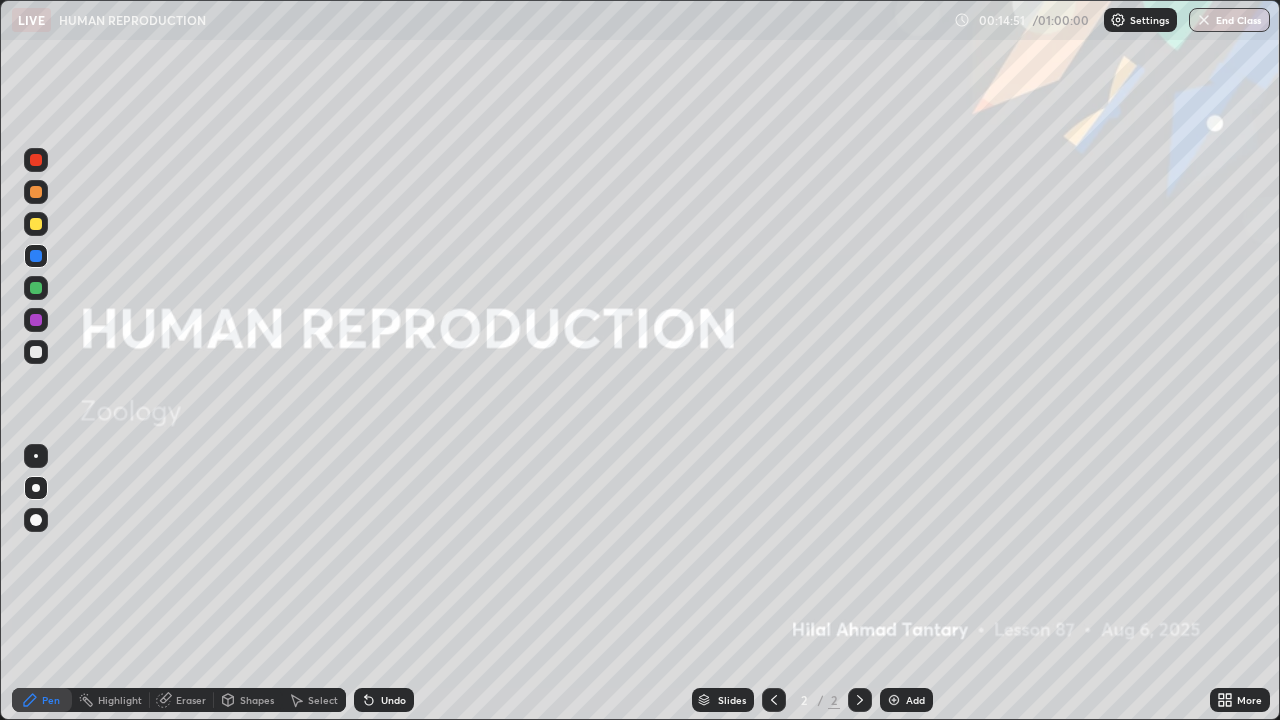 click at bounding box center [894, 700] 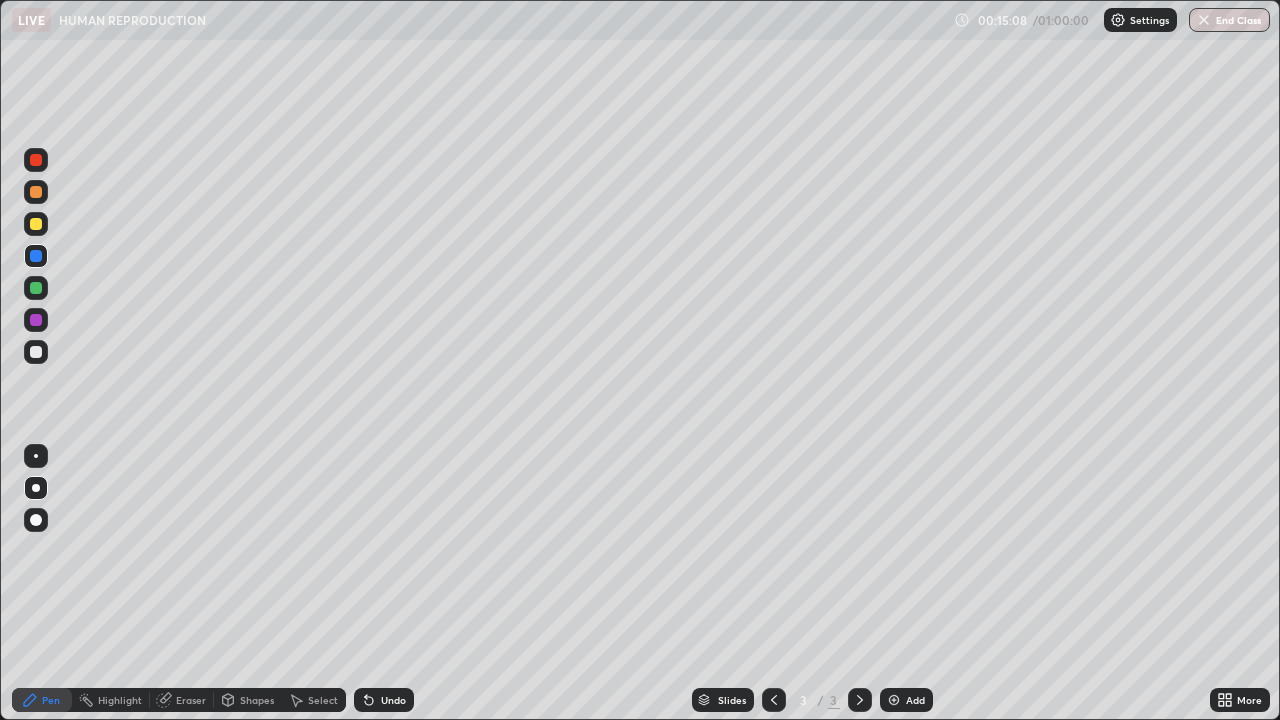 click on "Shapes" at bounding box center [257, 700] 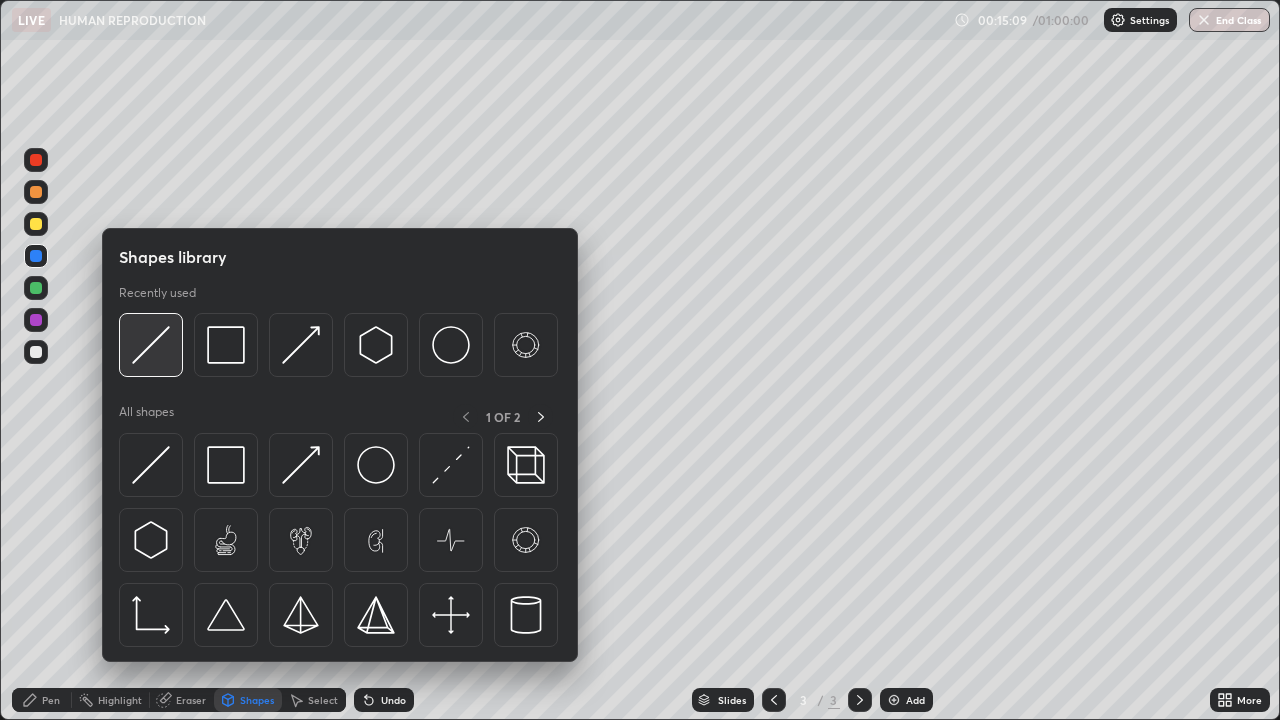click at bounding box center (151, 345) 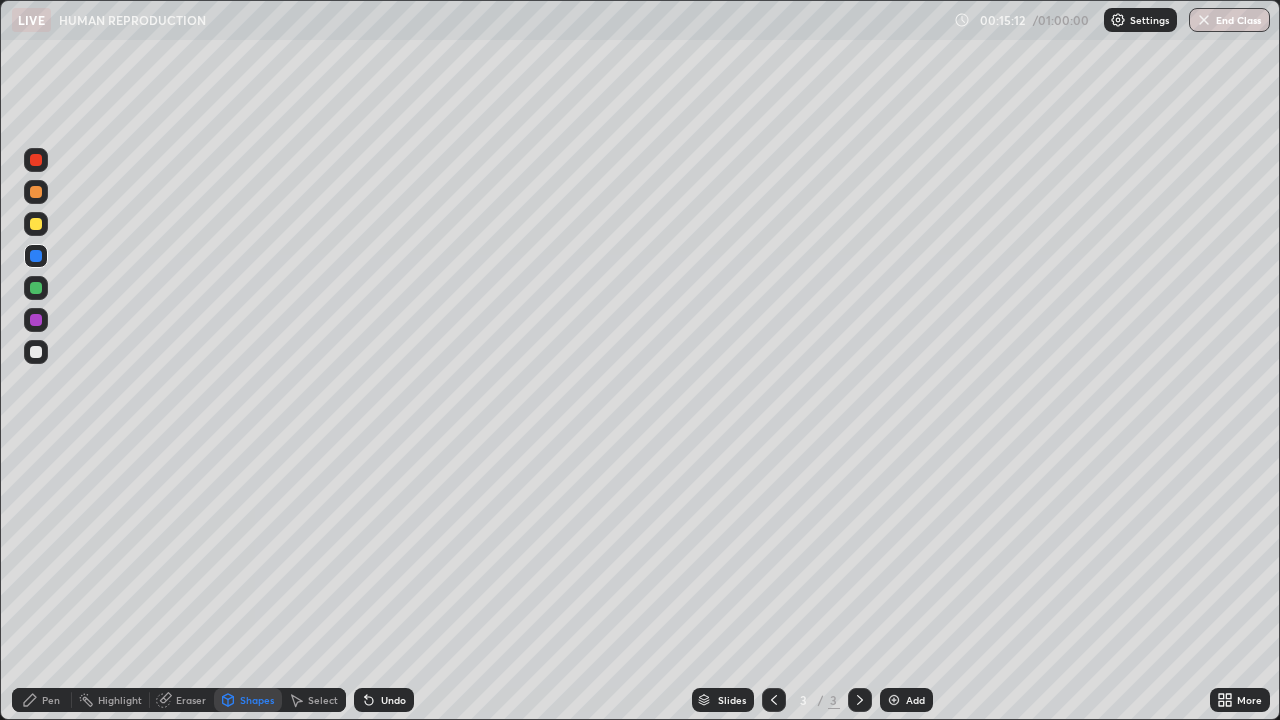 click on "Pen" at bounding box center [51, 700] 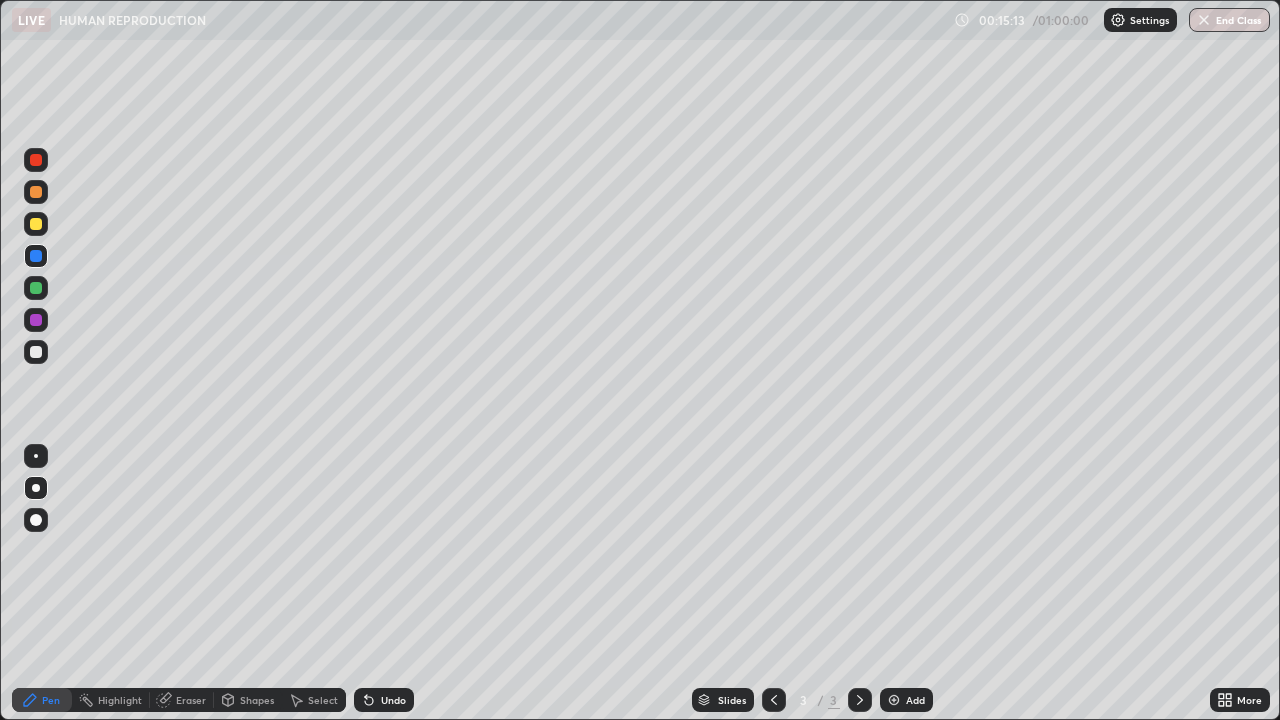 click on "Shapes" at bounding box center [257, 700] 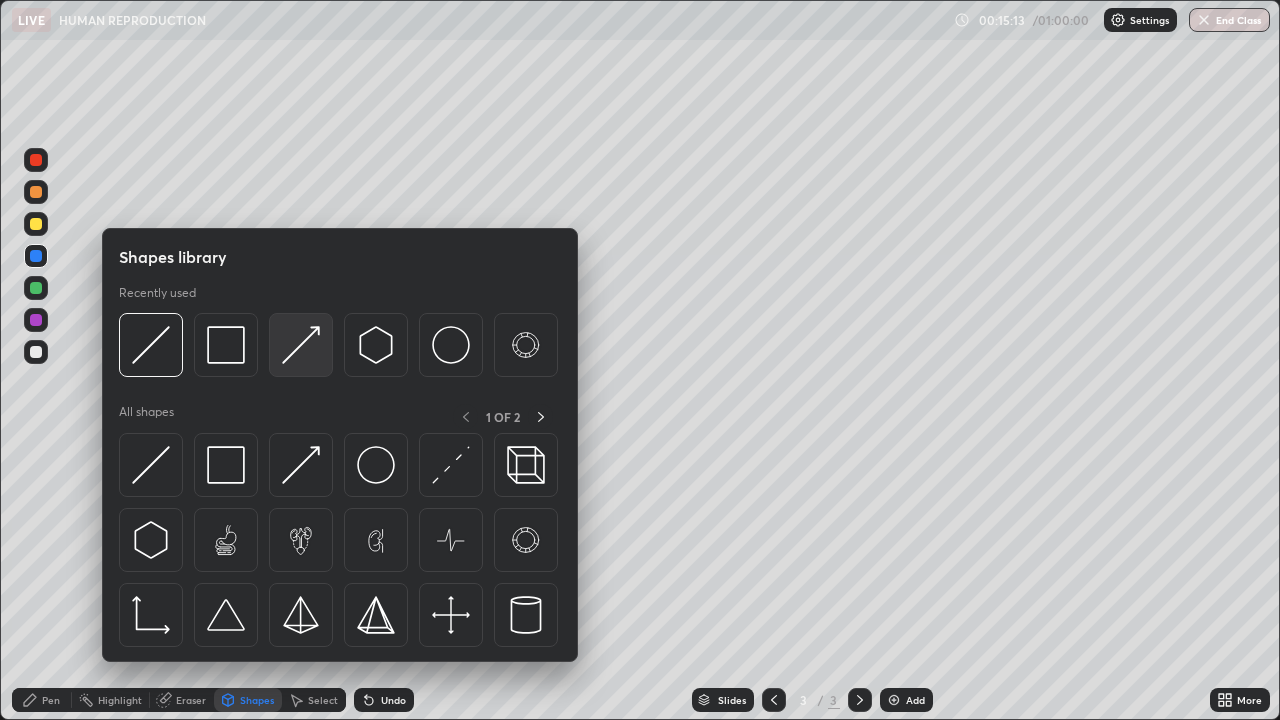 click at bounding box center [301, 345] 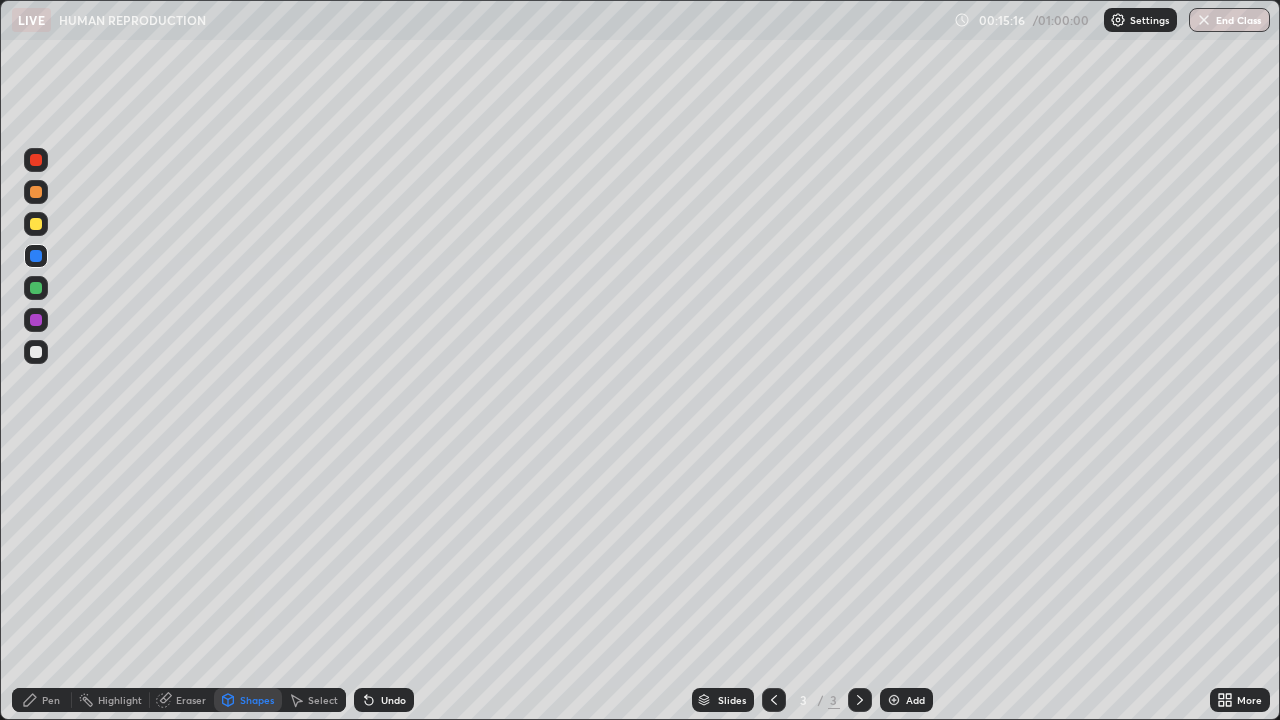 click on "Pen" at bounding box center [51, 700] 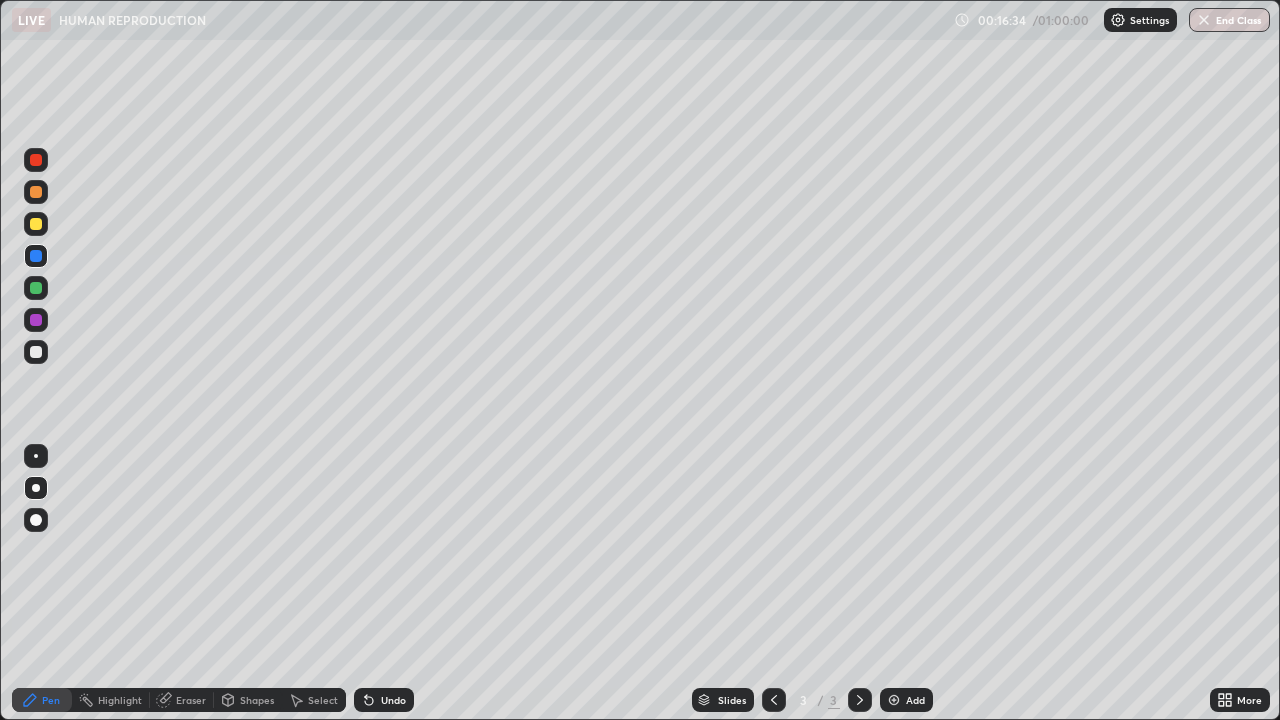 click on "Shapes" at bounding box center [257, 700] 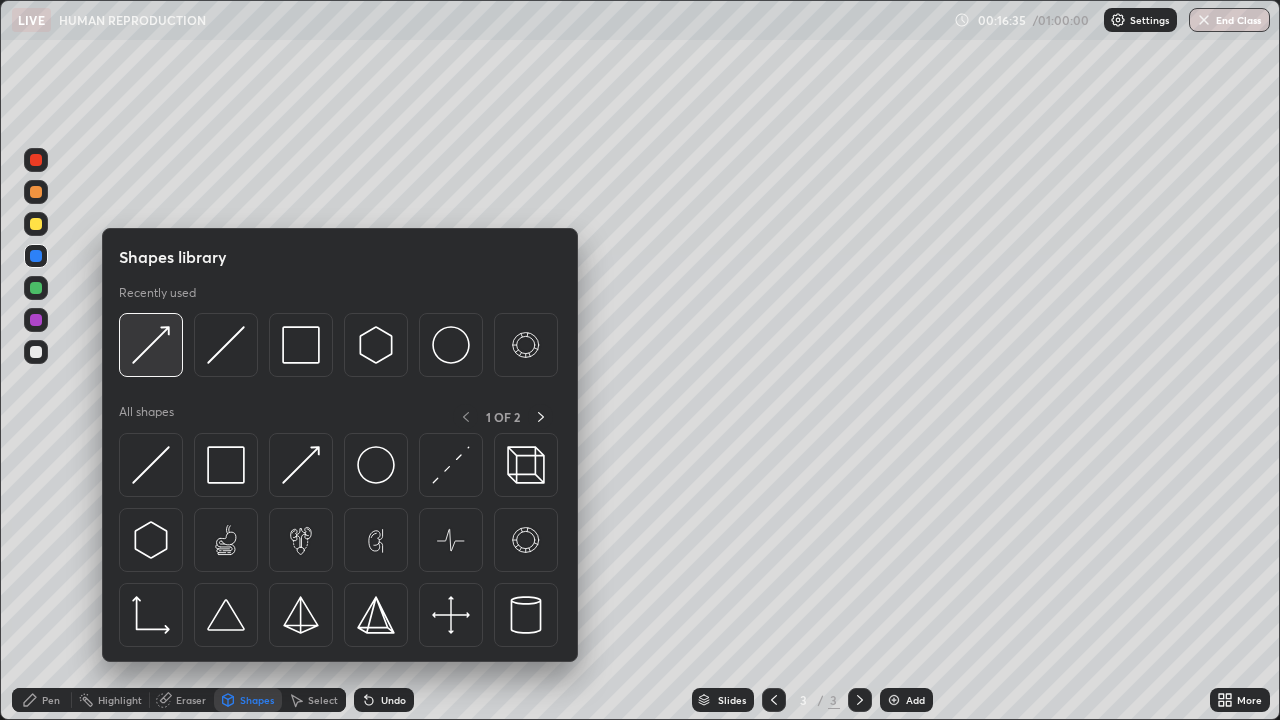 click at bounding box center [151, 345] 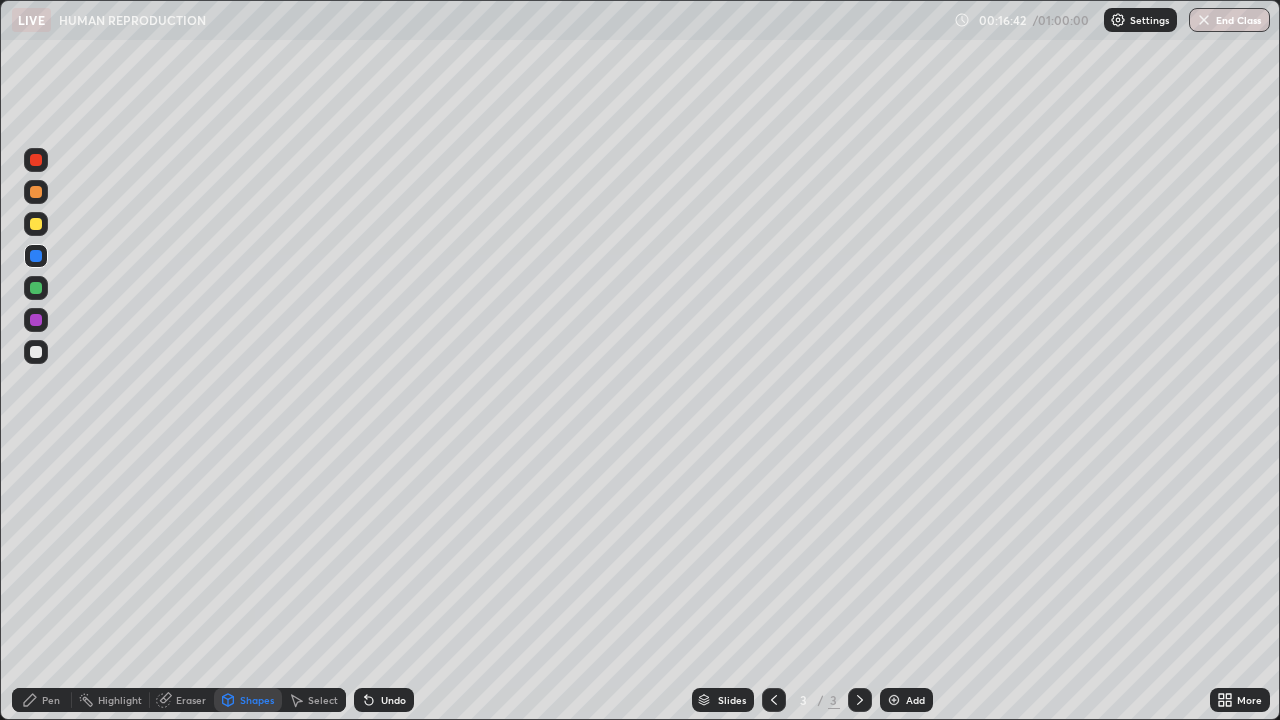 click on "Pen" at bounding box center (42, 700) 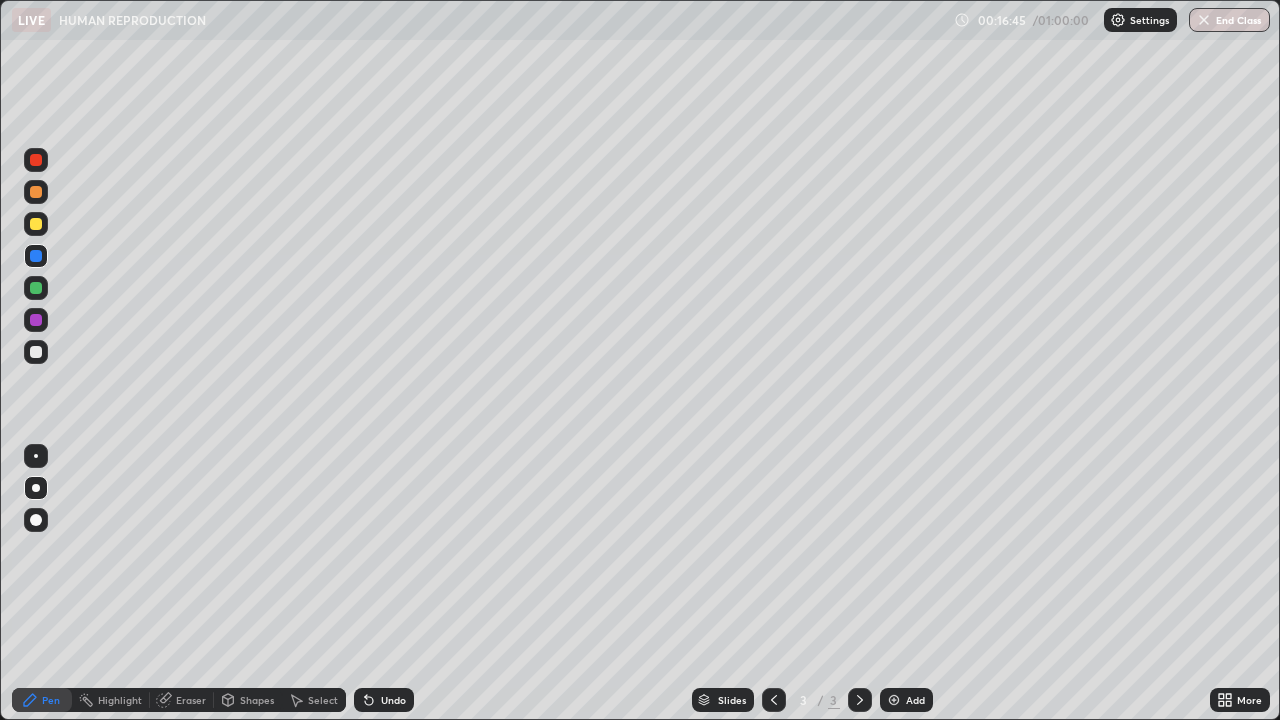 click at bounding box center [36, 224] 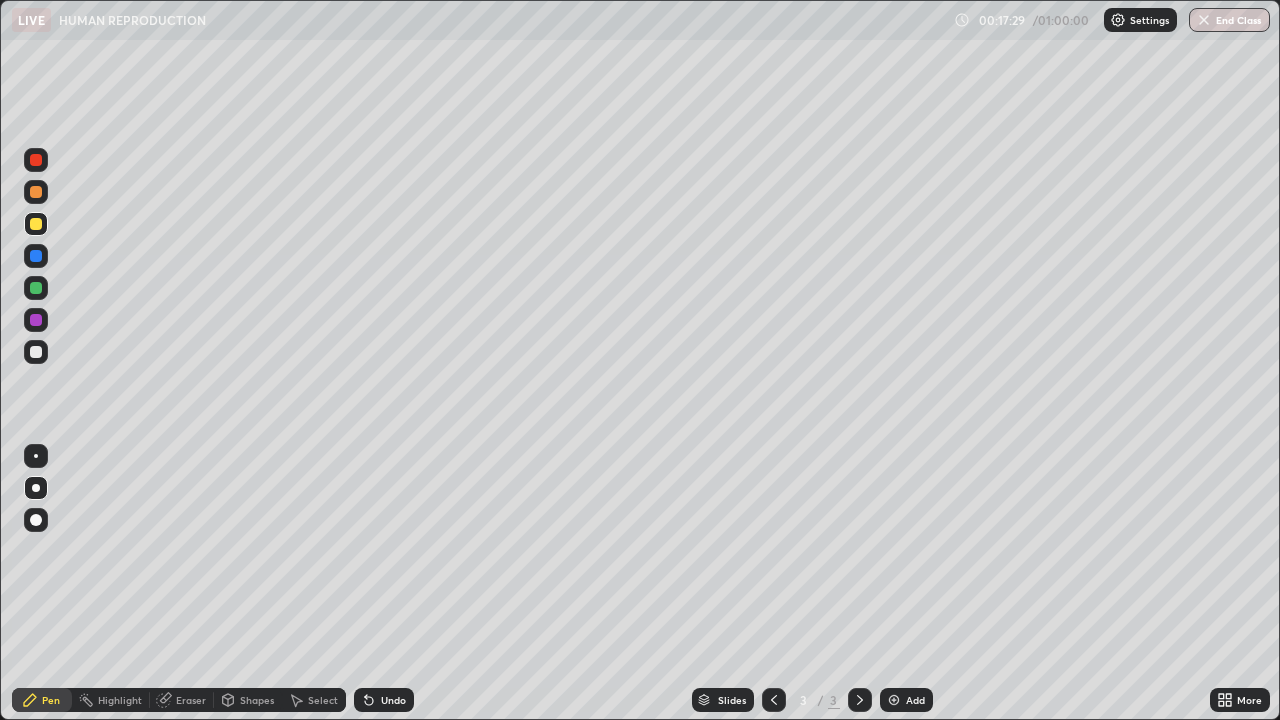 click at bounding box center [36, 192] 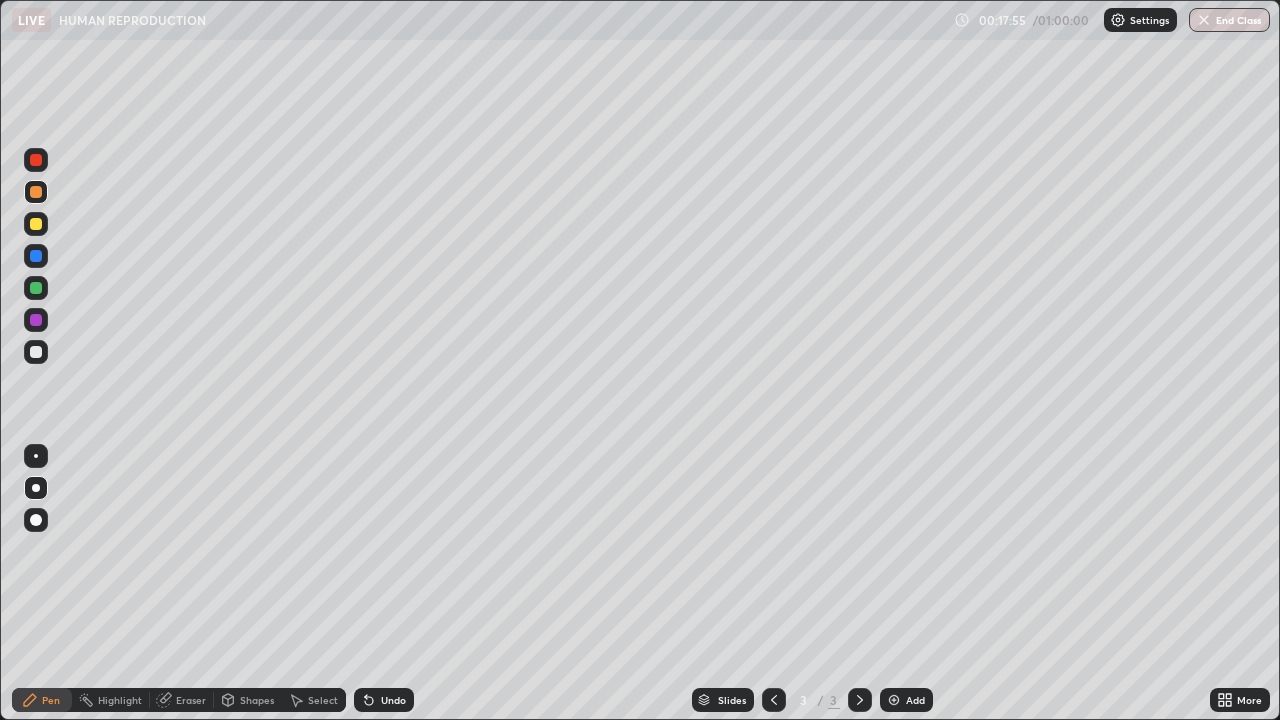 click at bounding box center (36, 160) 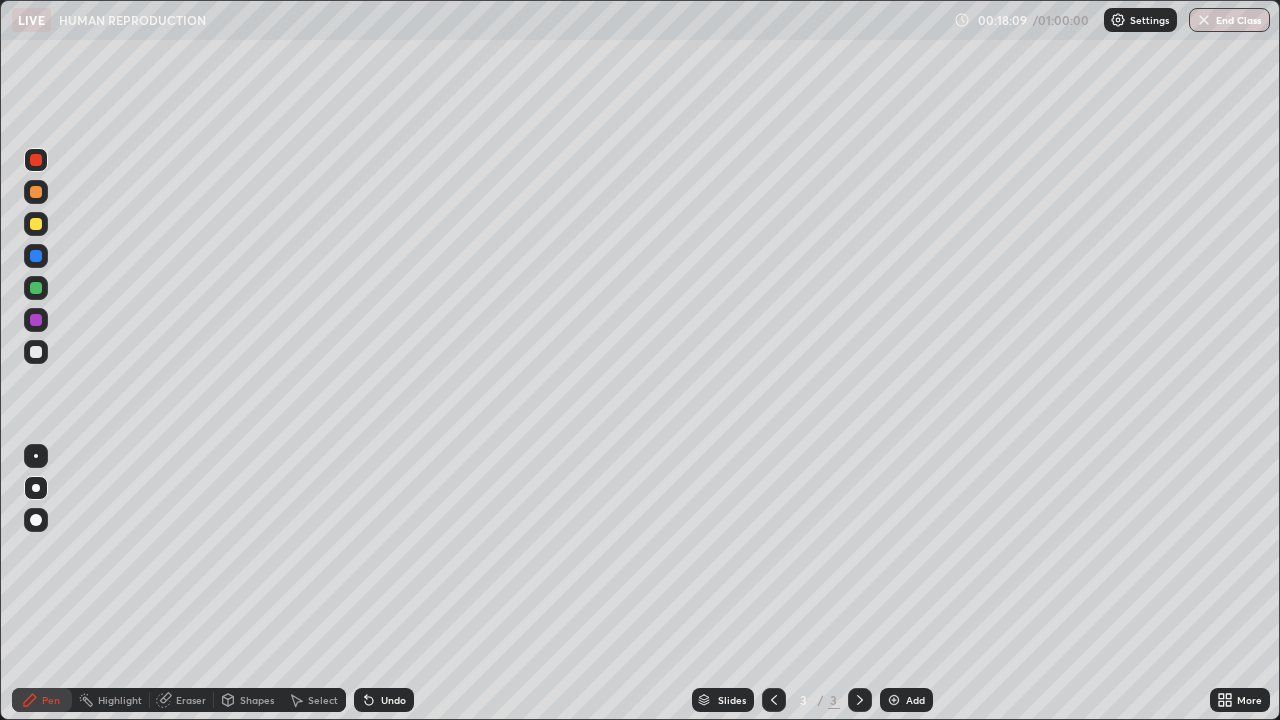 click on "Shapes" at bounding box center (248, 700) 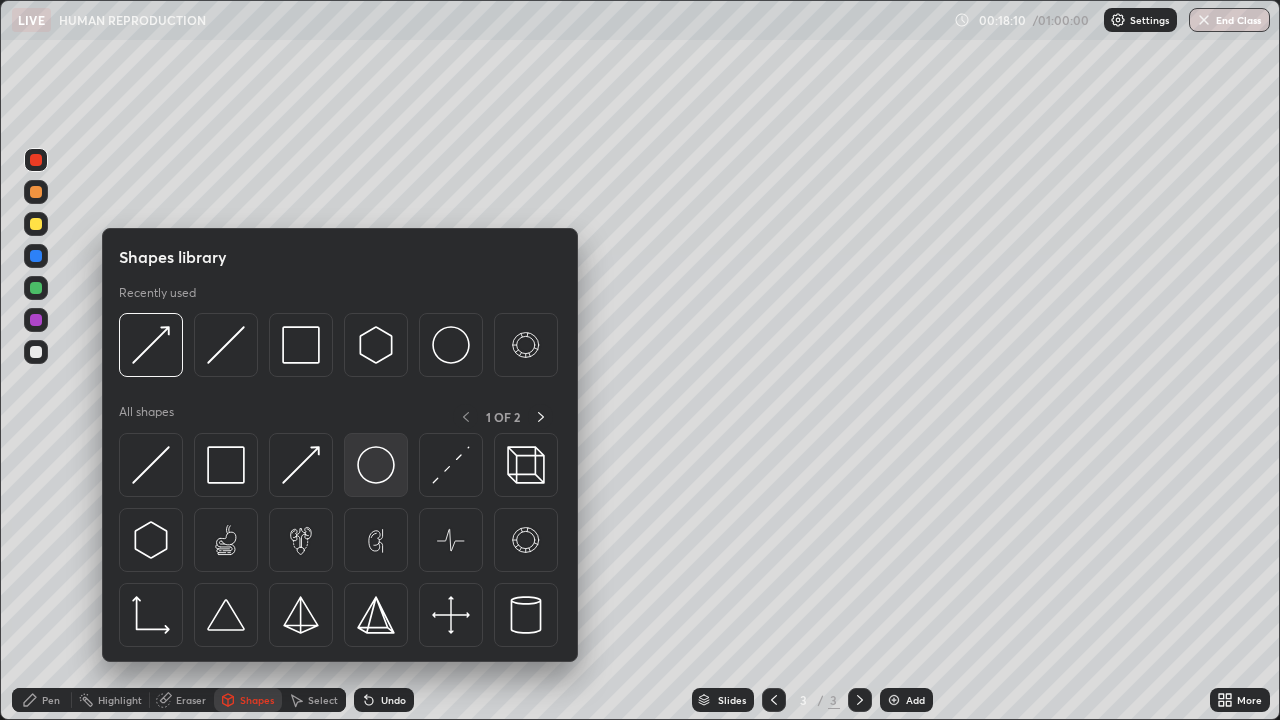 click at bounding box center (376, 465) 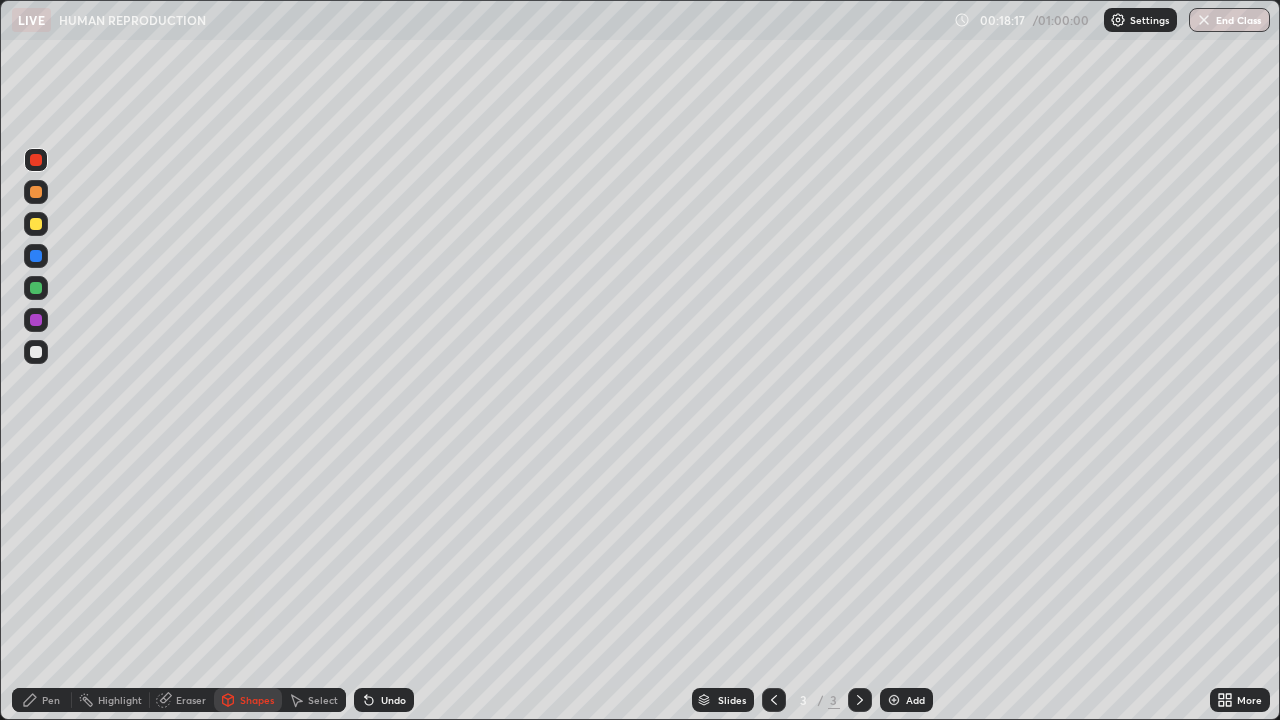 click at bounding box center (36, 352) 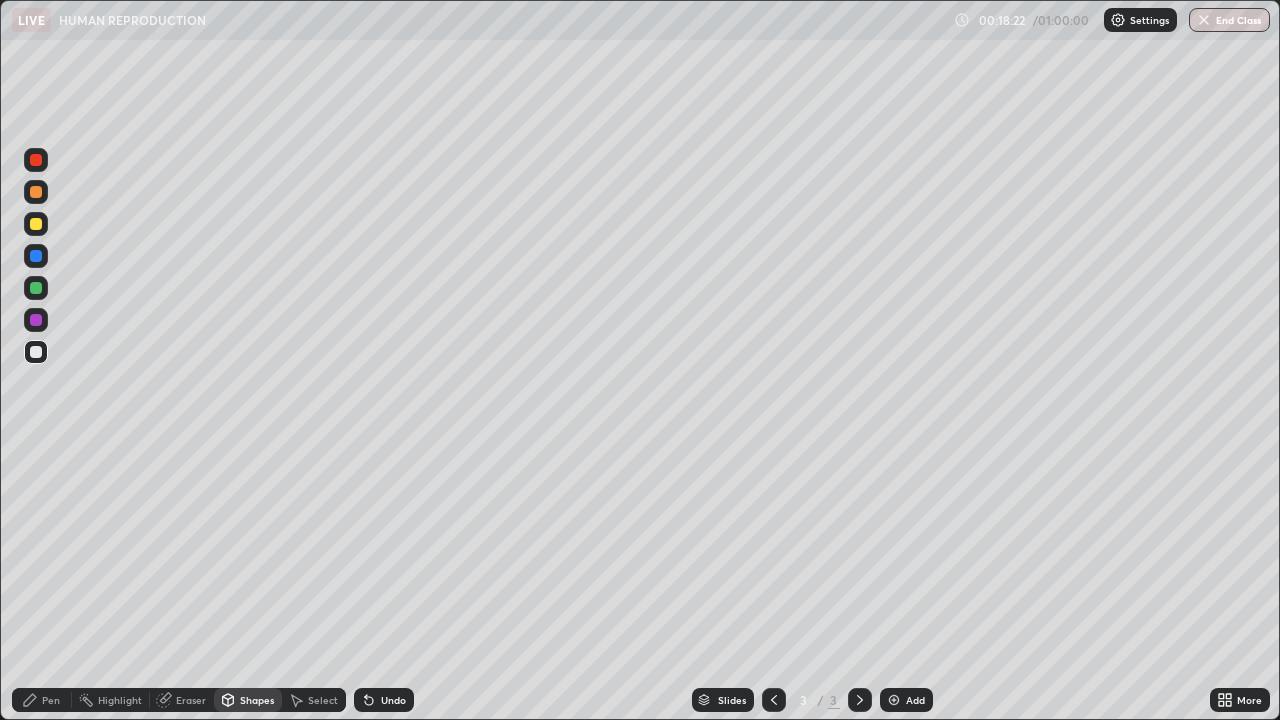 click 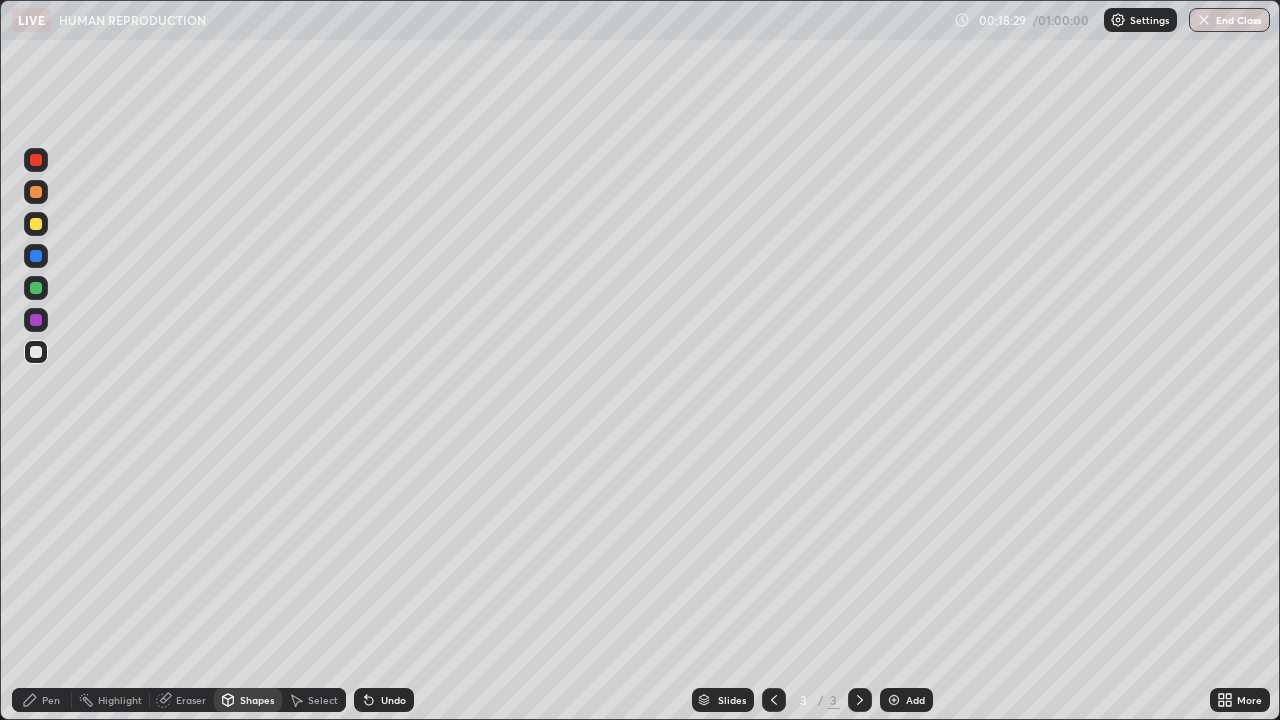 click at bounding box center (36, 160) 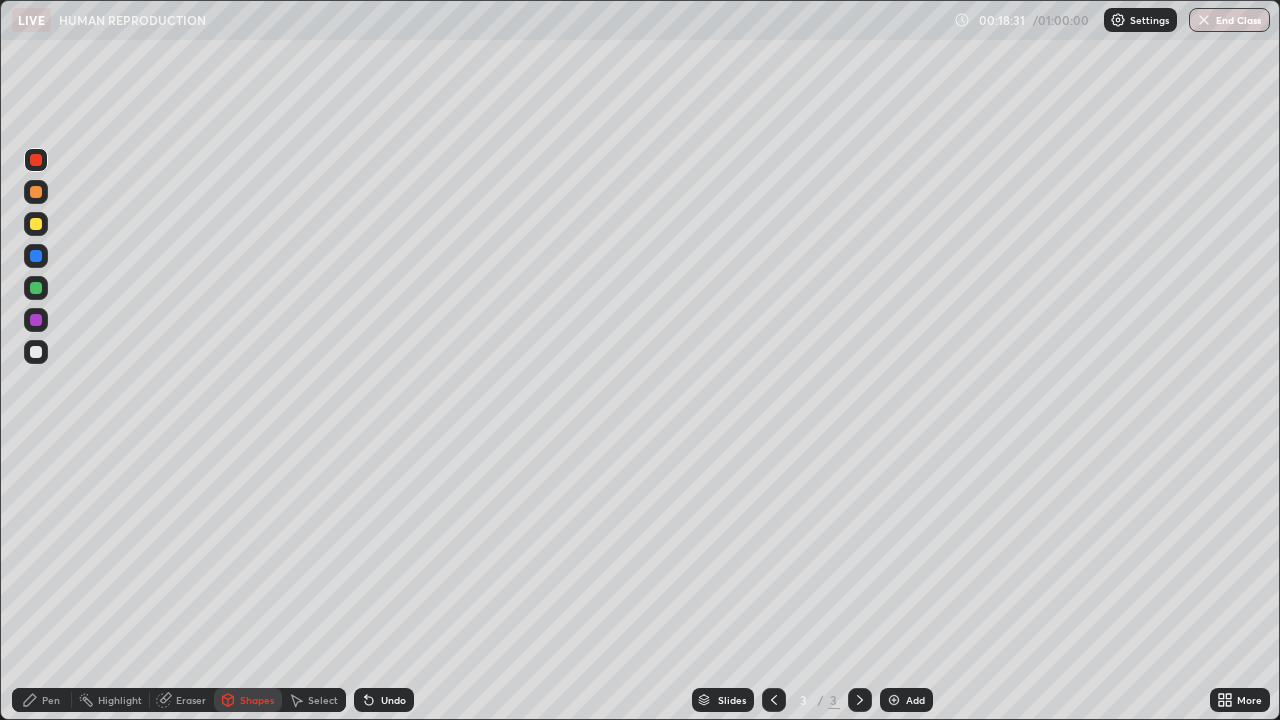click at bounding box center (36, 224) 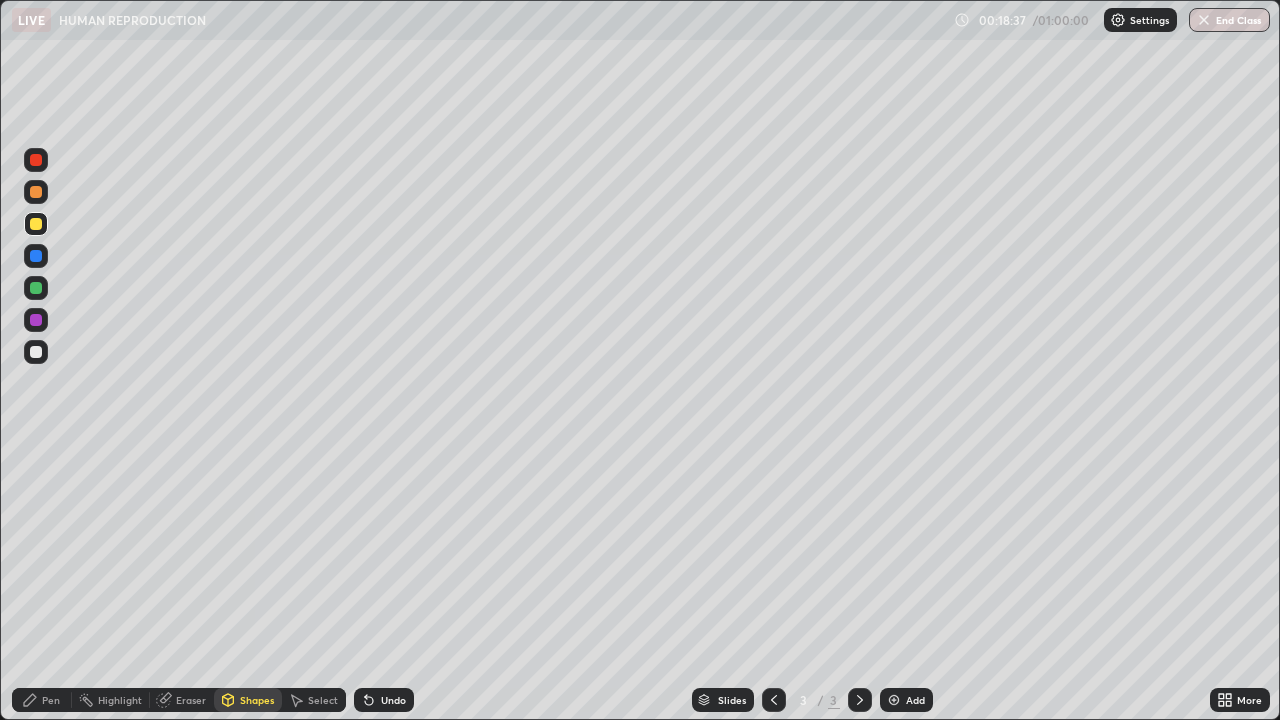 click on "Pen" at bounding box center [51, 700] 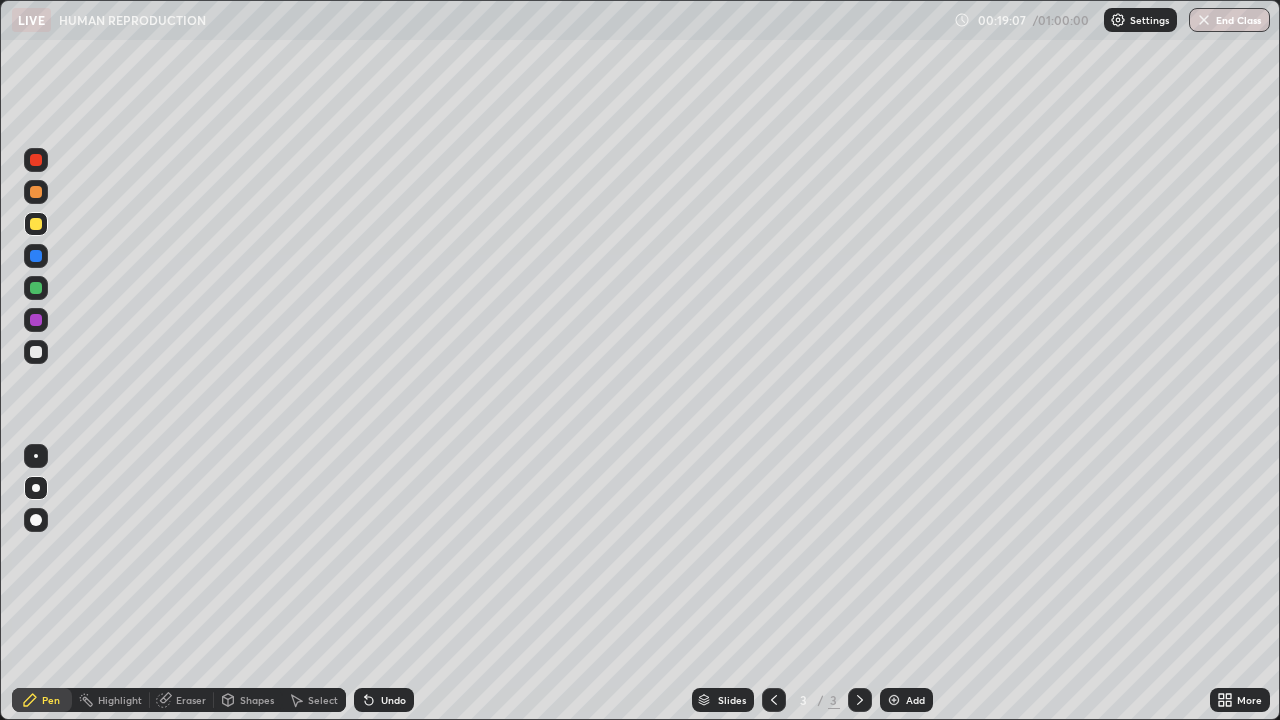 click at bounding box center [36, 256] 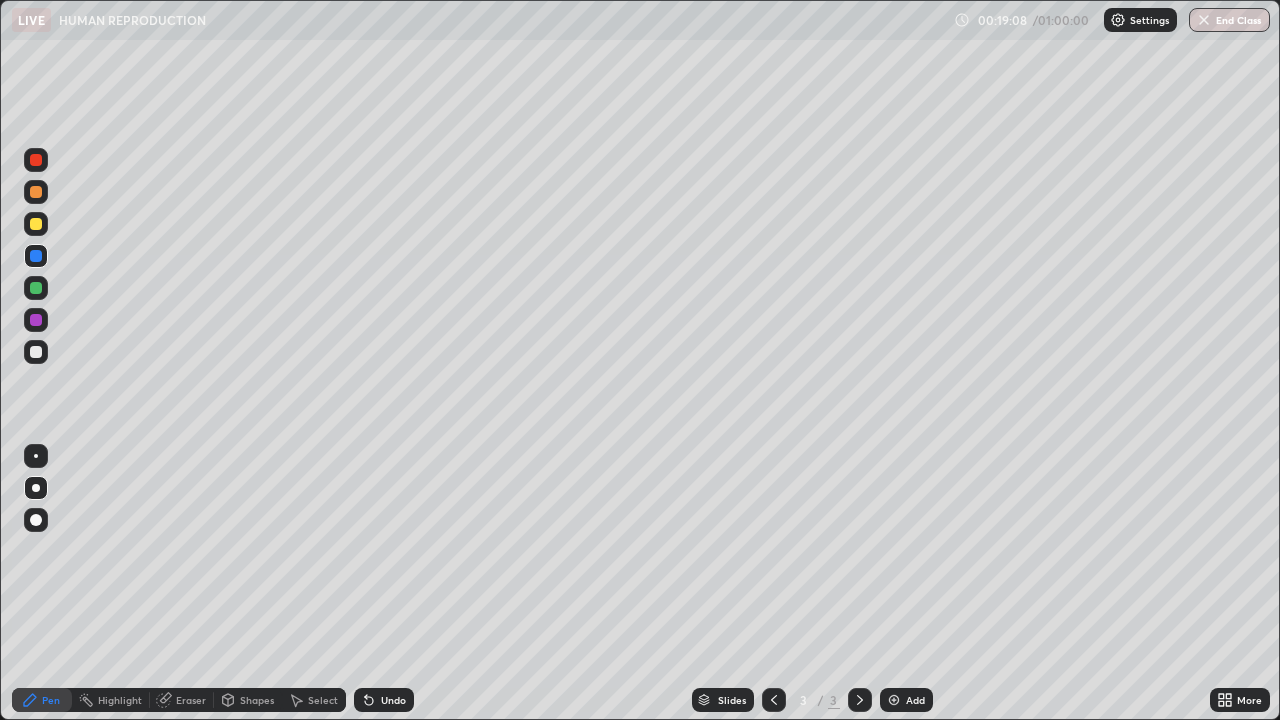 click at bounding box center [36, 160] 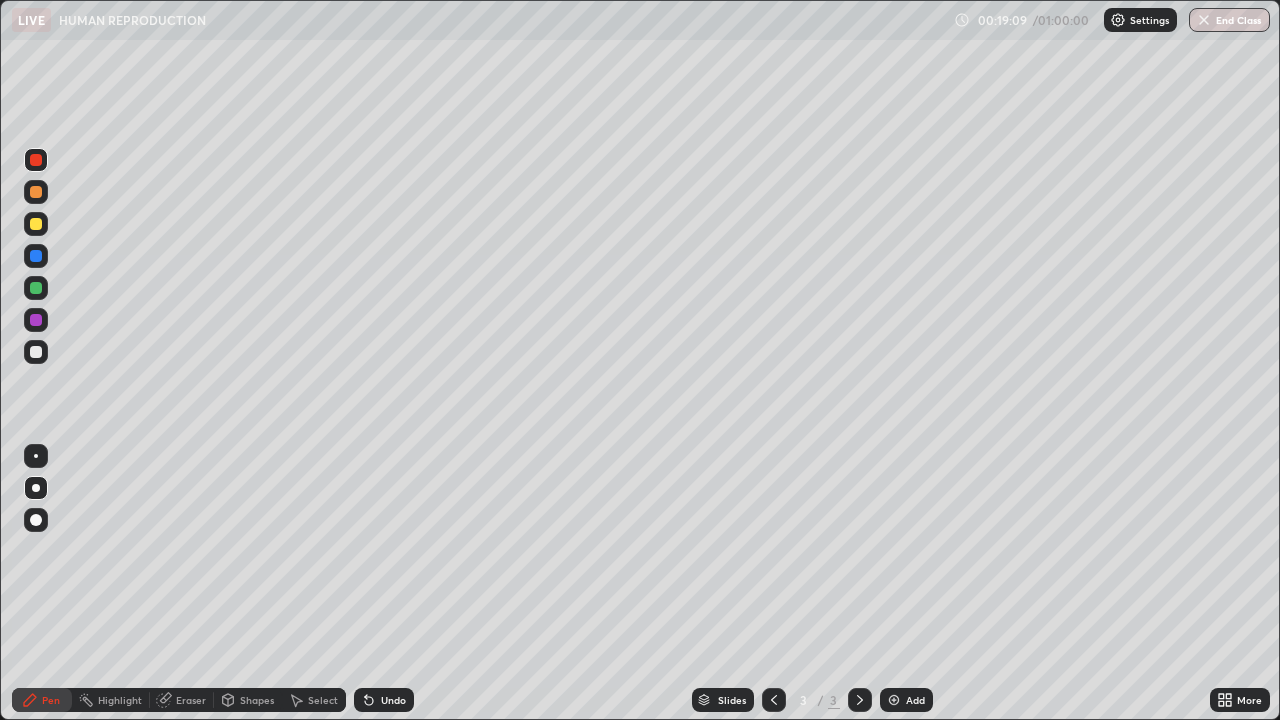 click at bounding box center [36, 352] 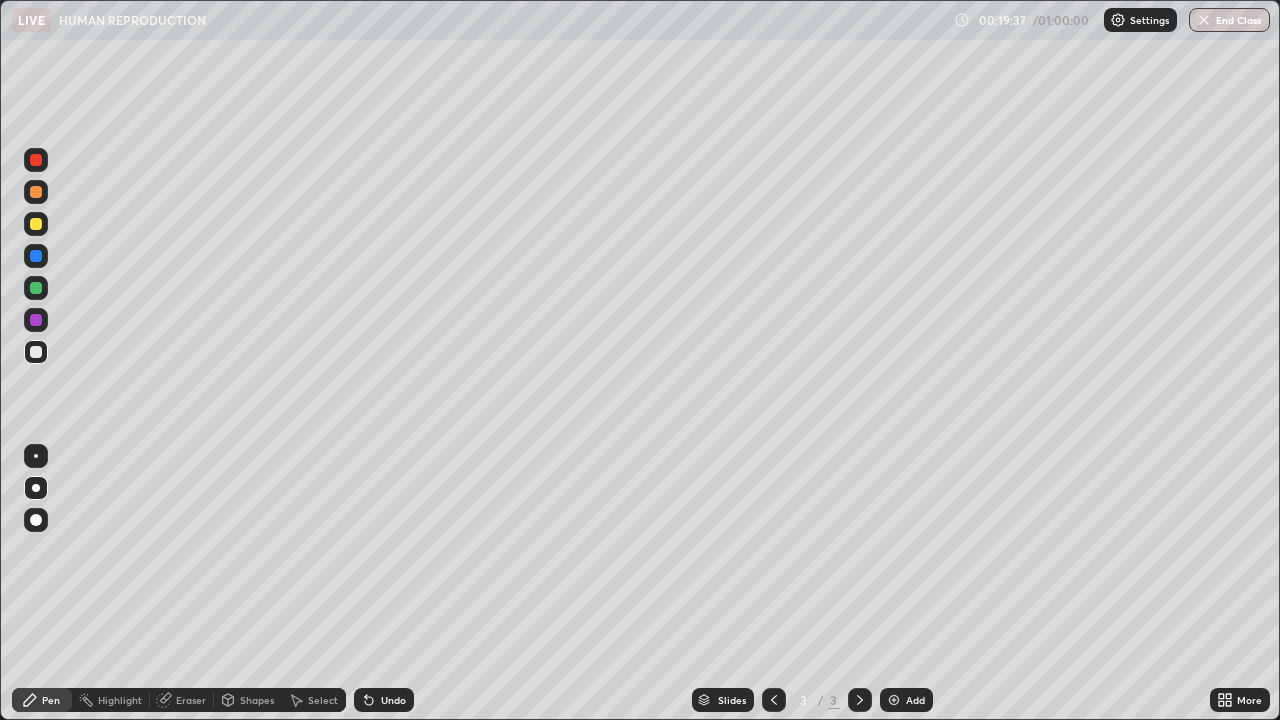 click at bounding box center [36, 288] 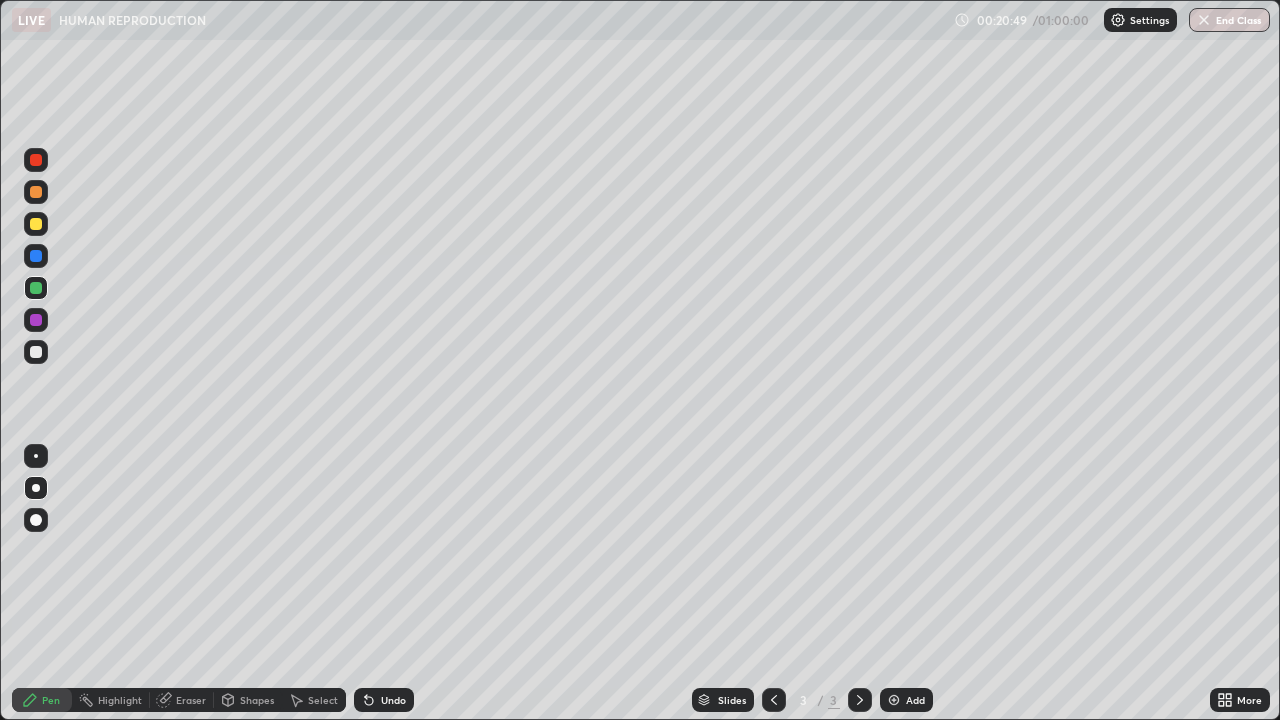 click at bounding box center (36, 320) 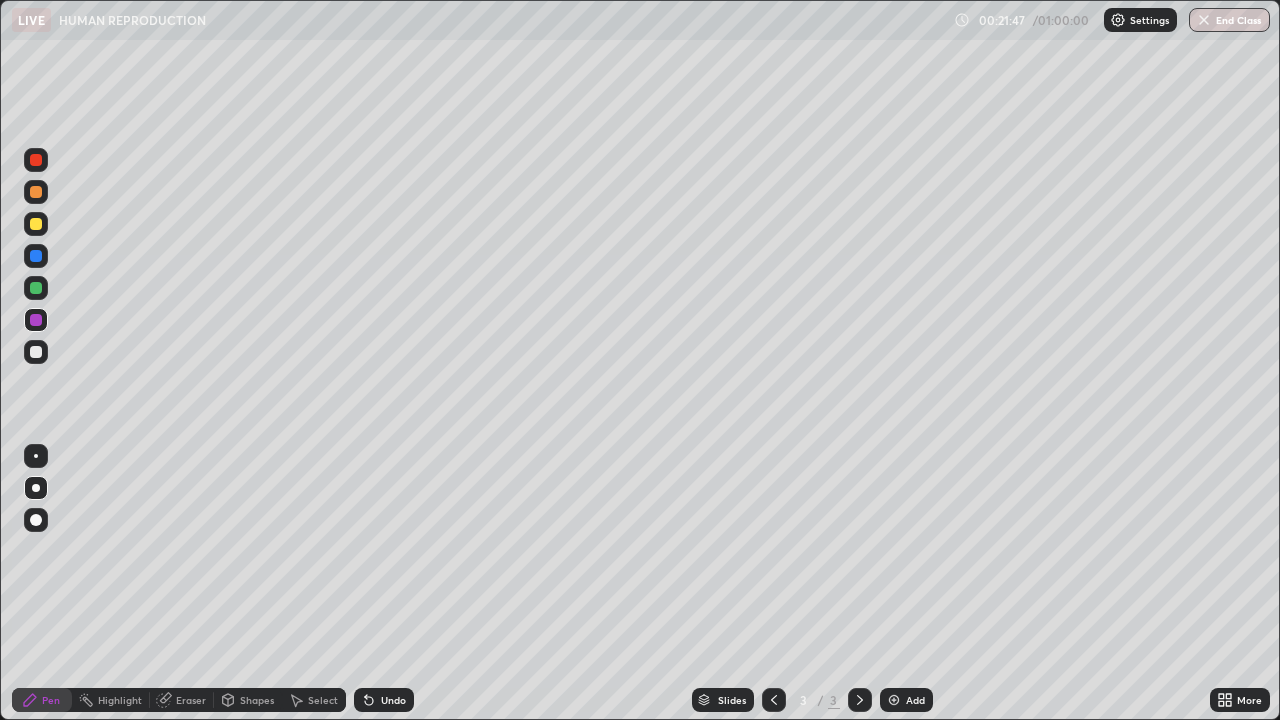 click on "Shapes" at bounding box center [248, 700] 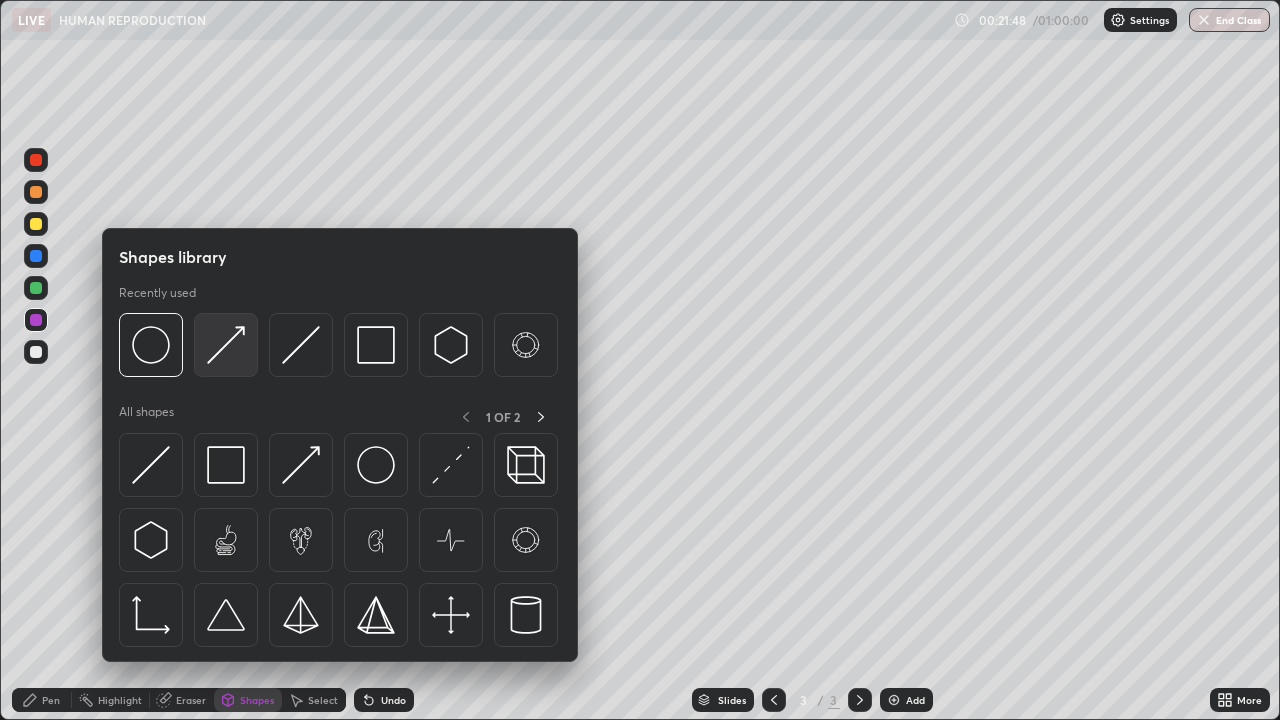 click at bounding box center [226, 345] 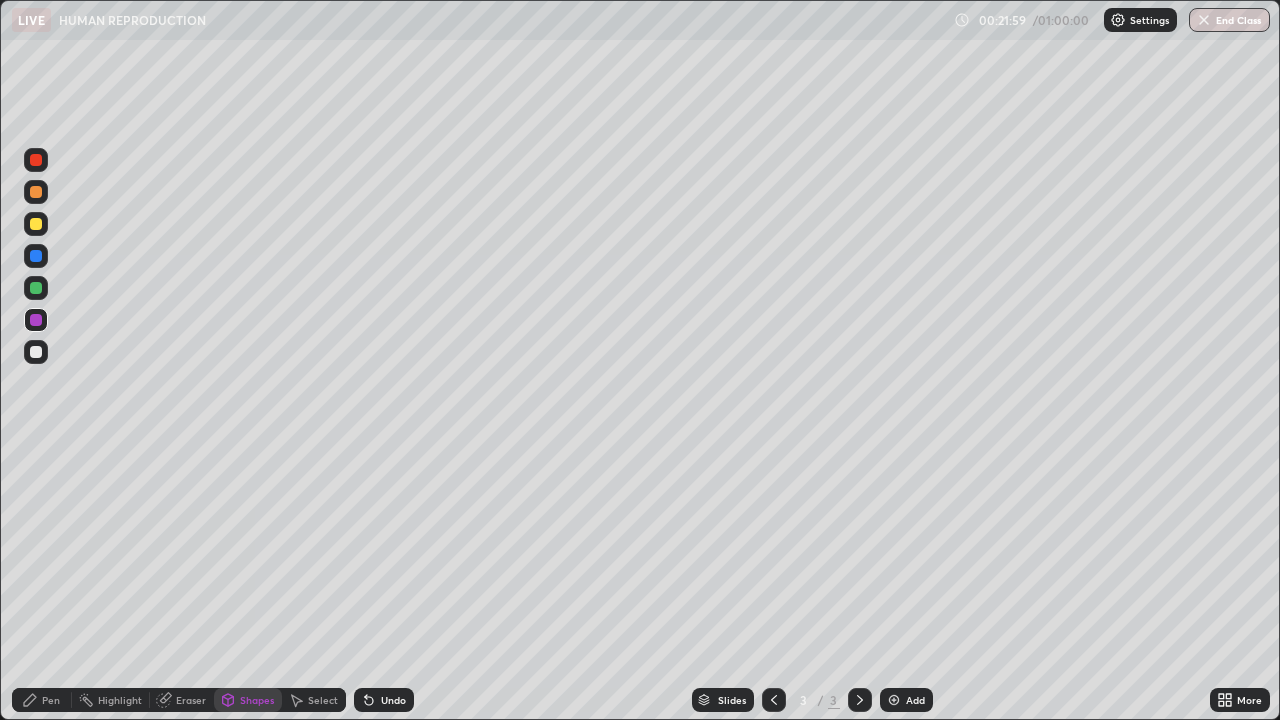 click on "Pen" at bounding box center [42, 700] 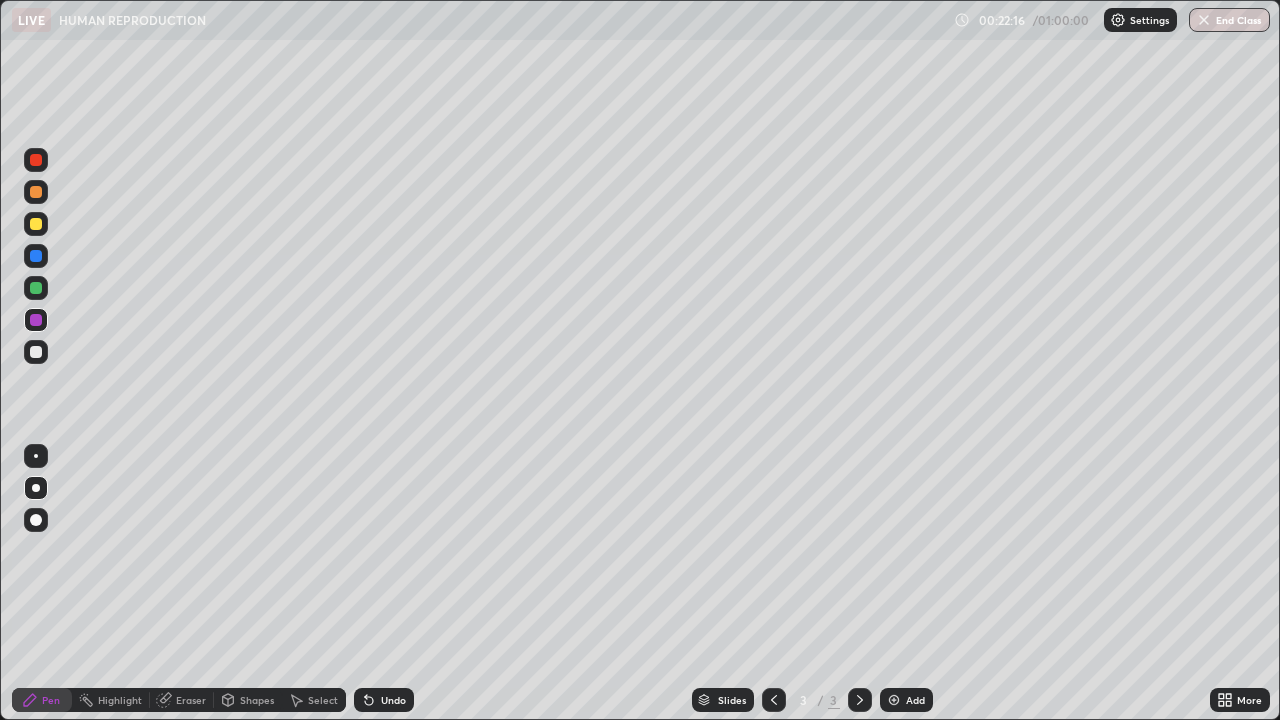 click on "Shapes" at bounding box center (257, 700) 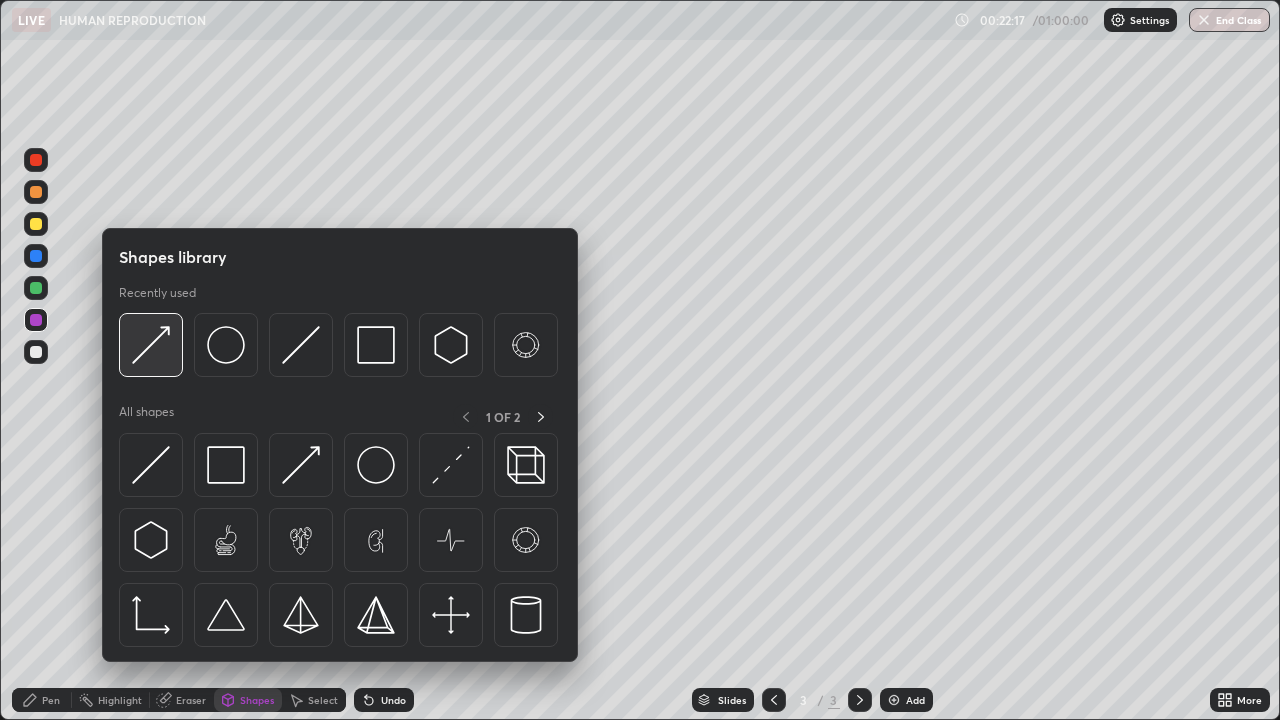 click at bounding box center [151, 345] 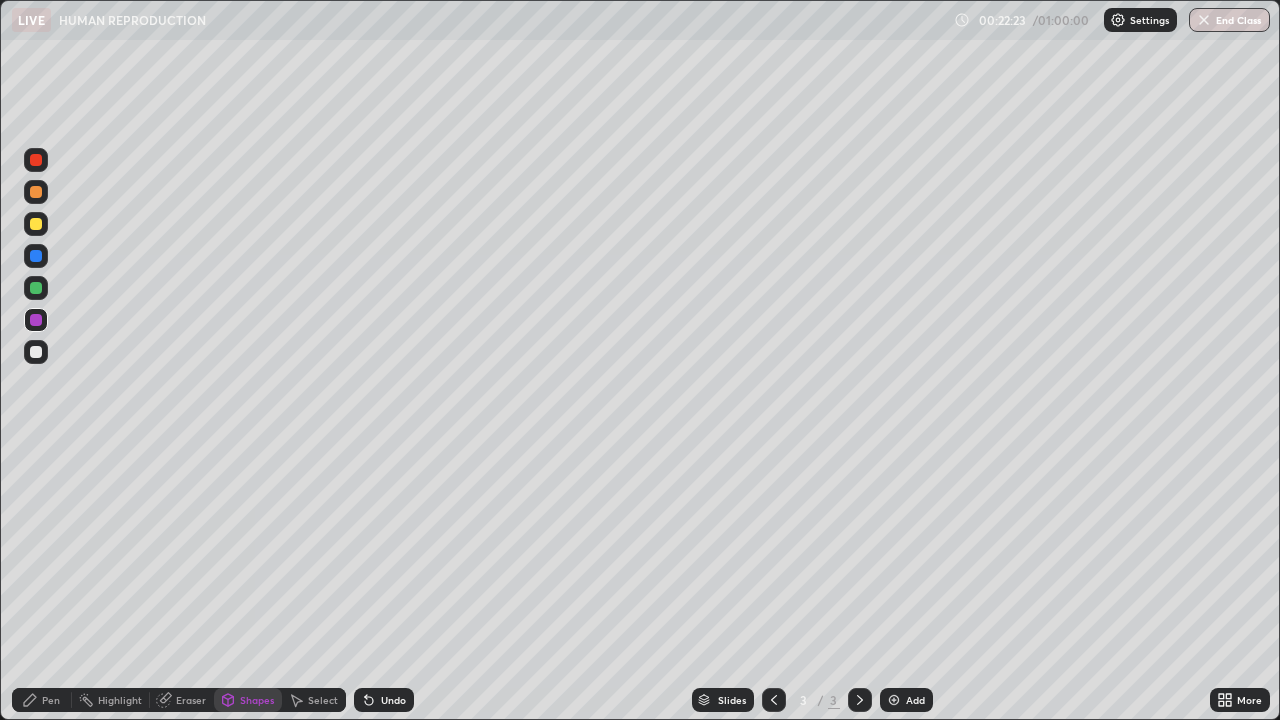 click on "Pen" at bounding box center [51, 700] 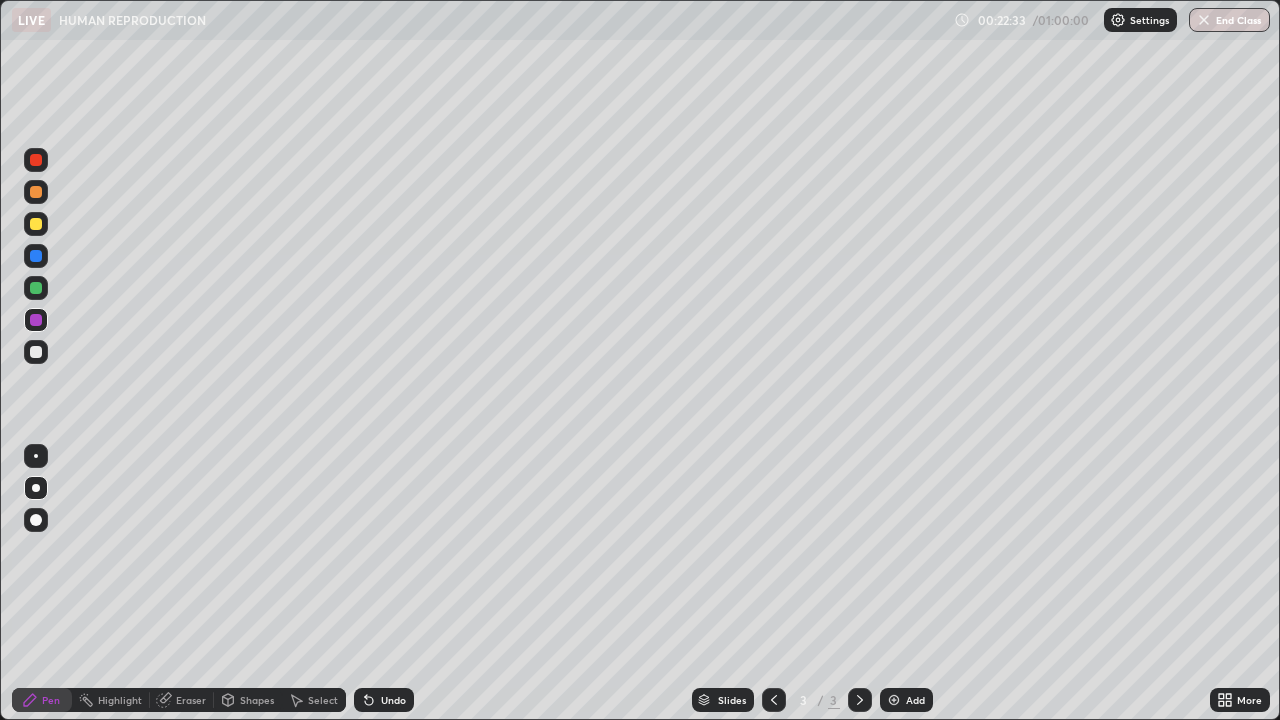 click at bounding box center [36, 352] 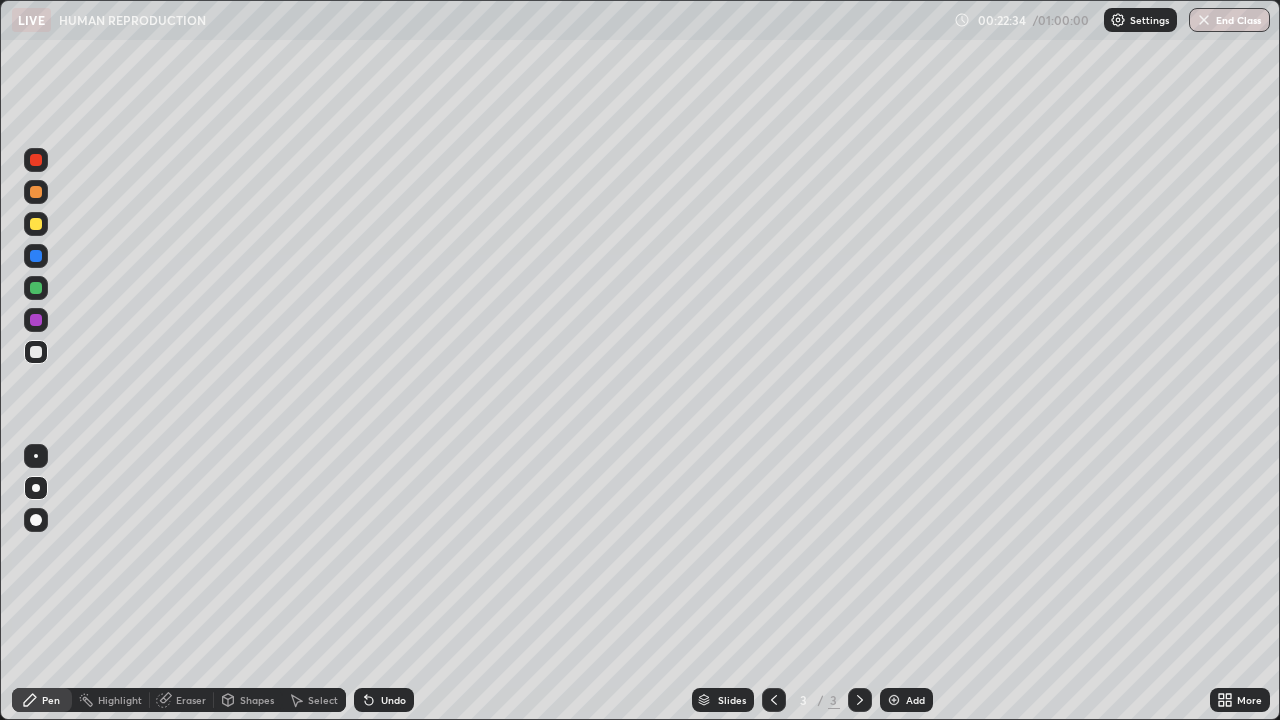 click at bounding box center (36, 288) 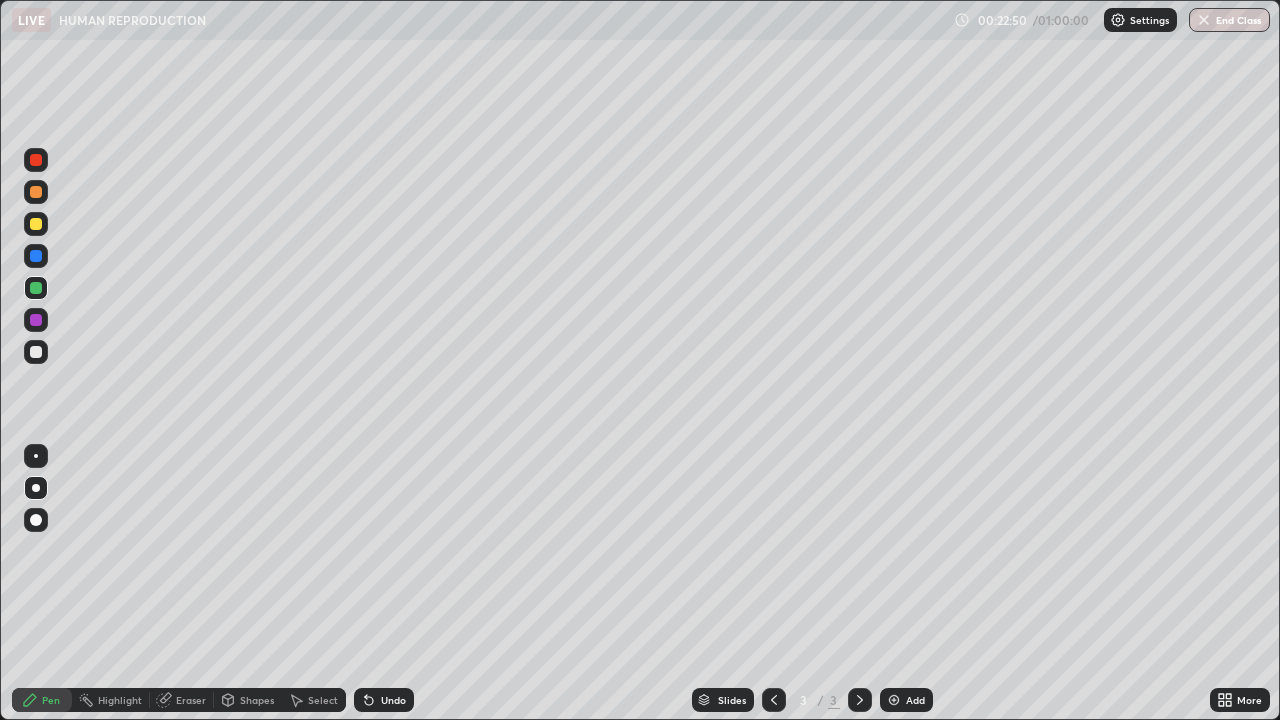 click at bounding box center [36, 192] 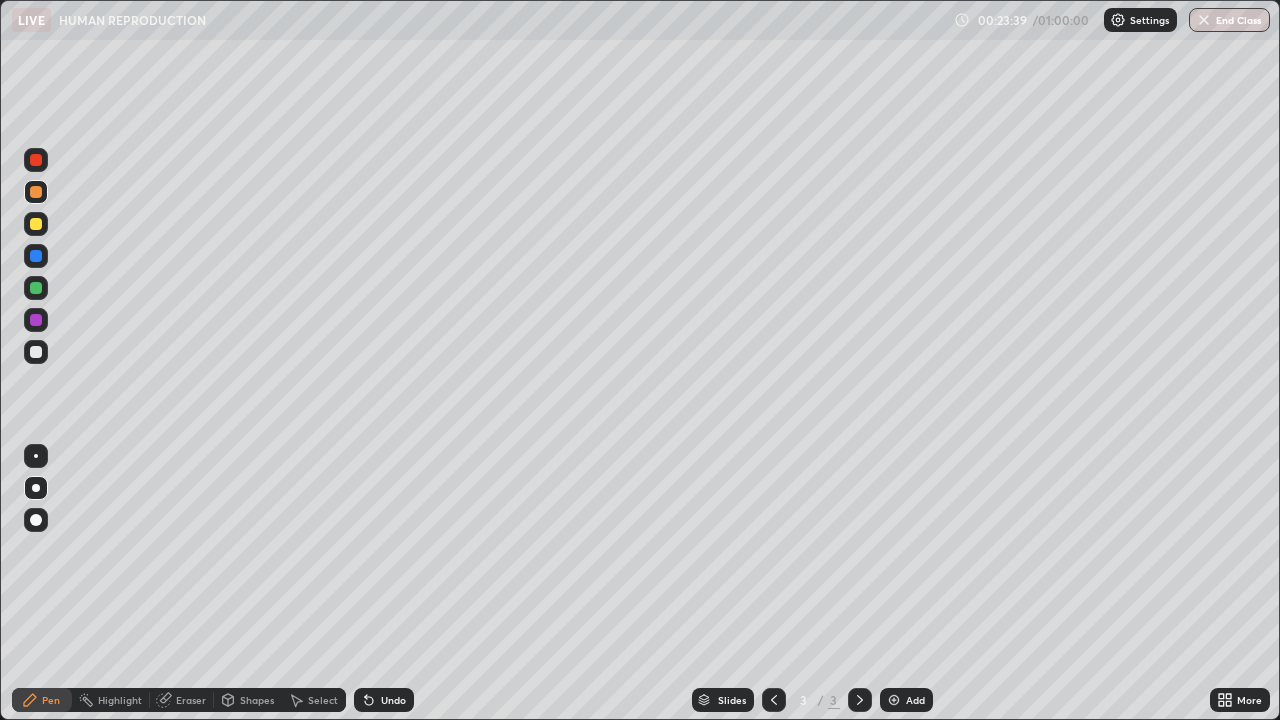 click on "Shapes" at bounding box center (257, 700) 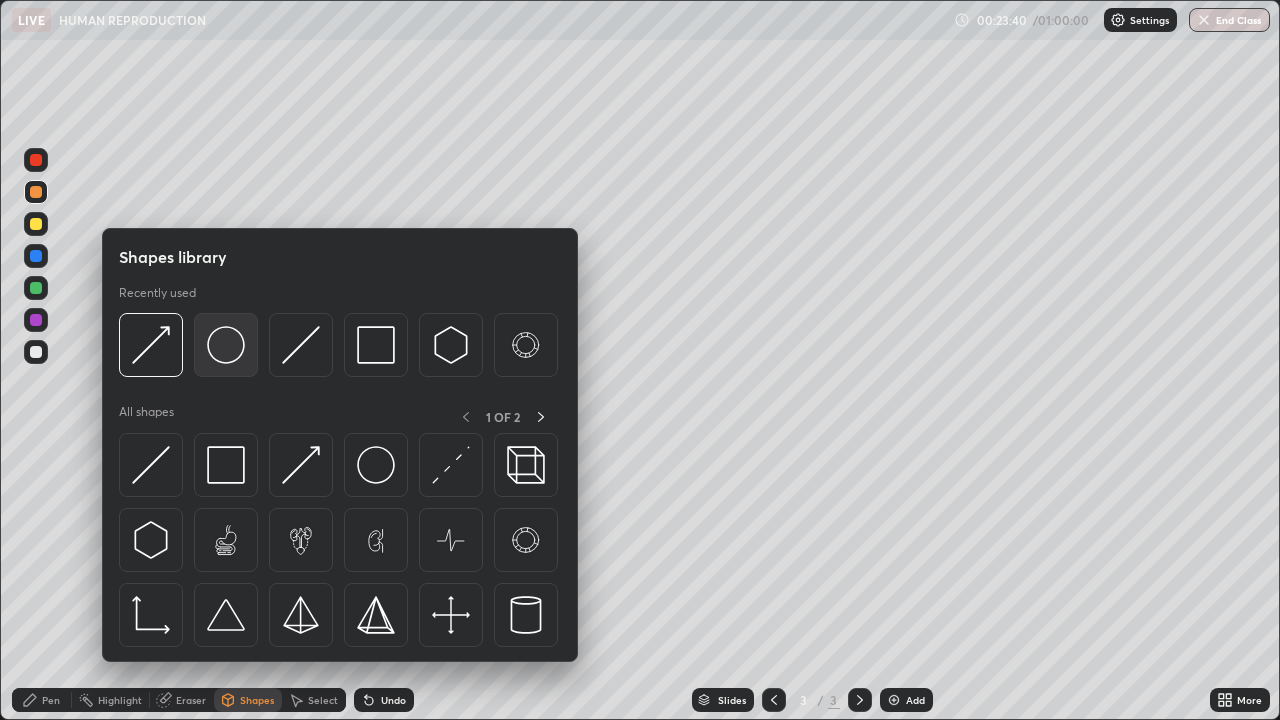 click at bounding box center [226, 345] 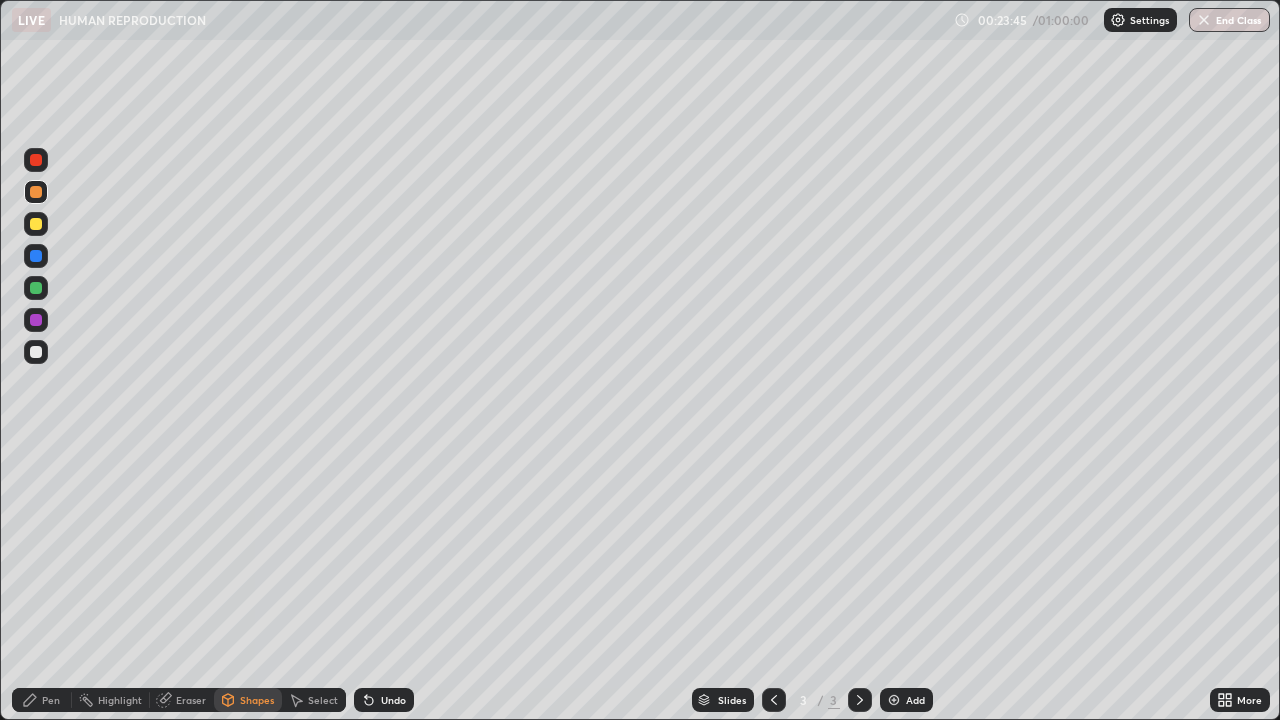 click on "Pen" at bounding box center [51, 700] 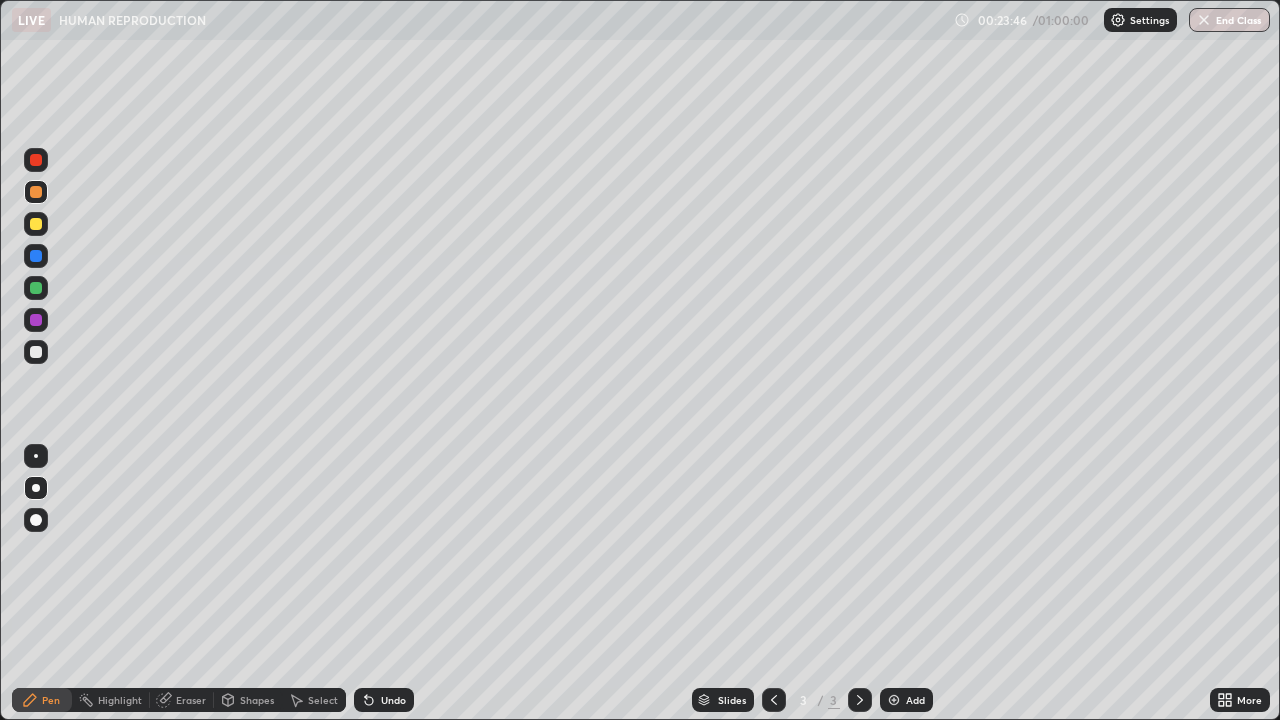 click at bounding box center [36, 352] 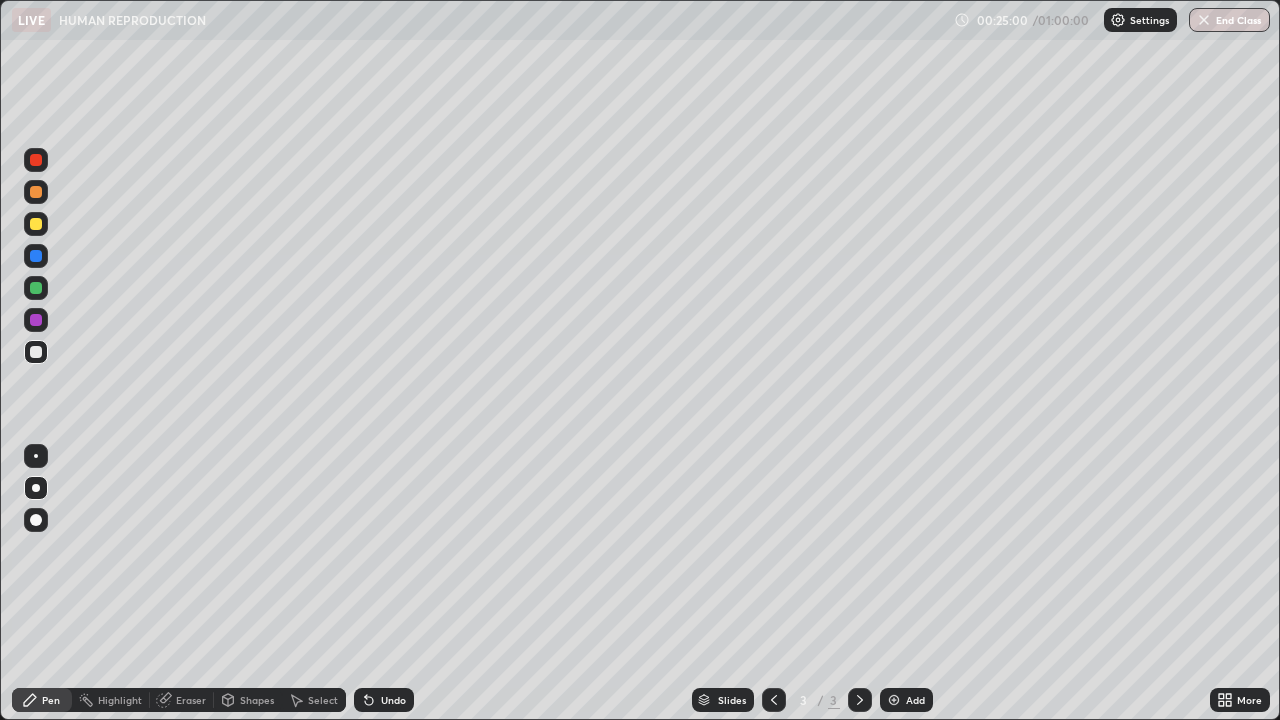 click at bounding box center [894, 700] 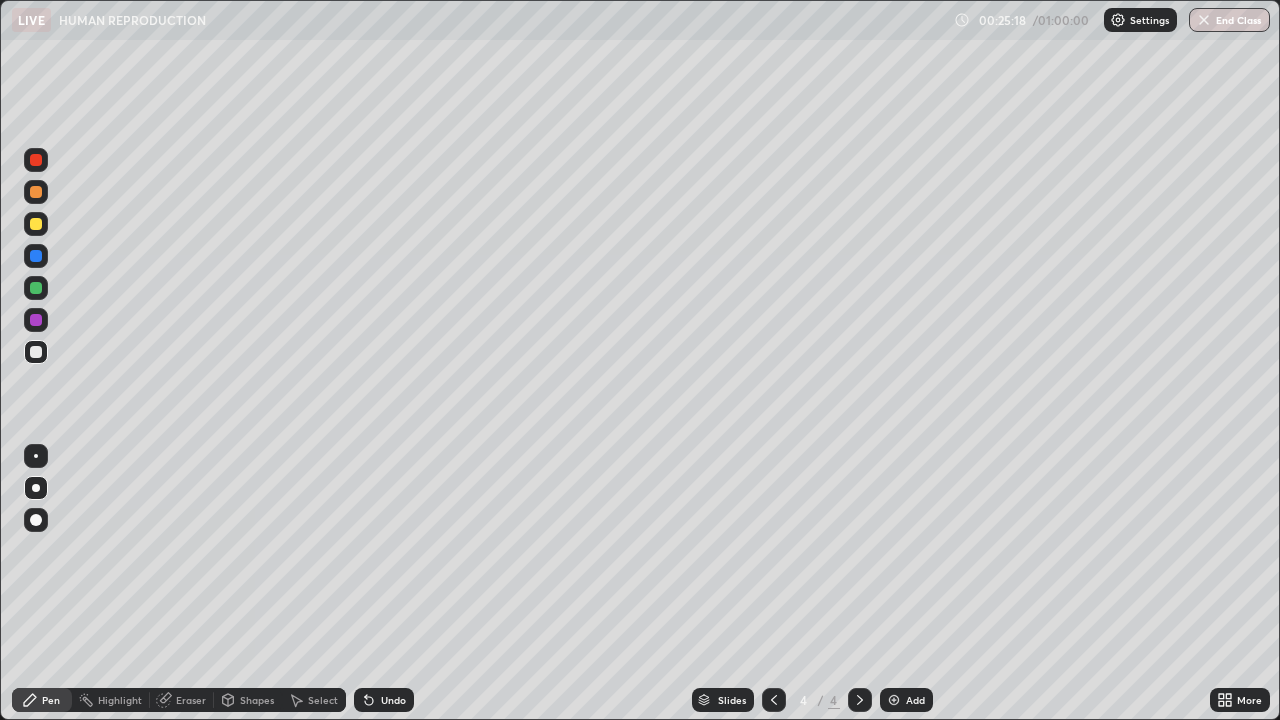 click on "Shapes" at bounding box center (257, 700) 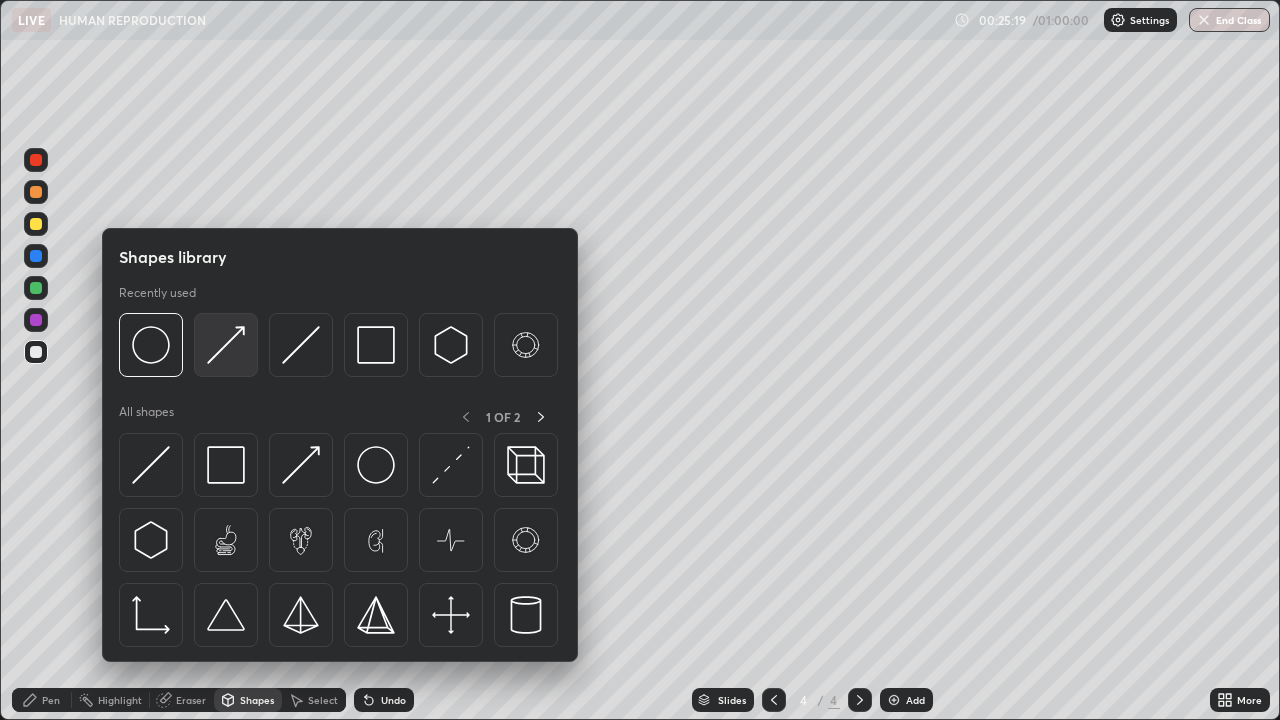 click at bounding box center (226, 345) 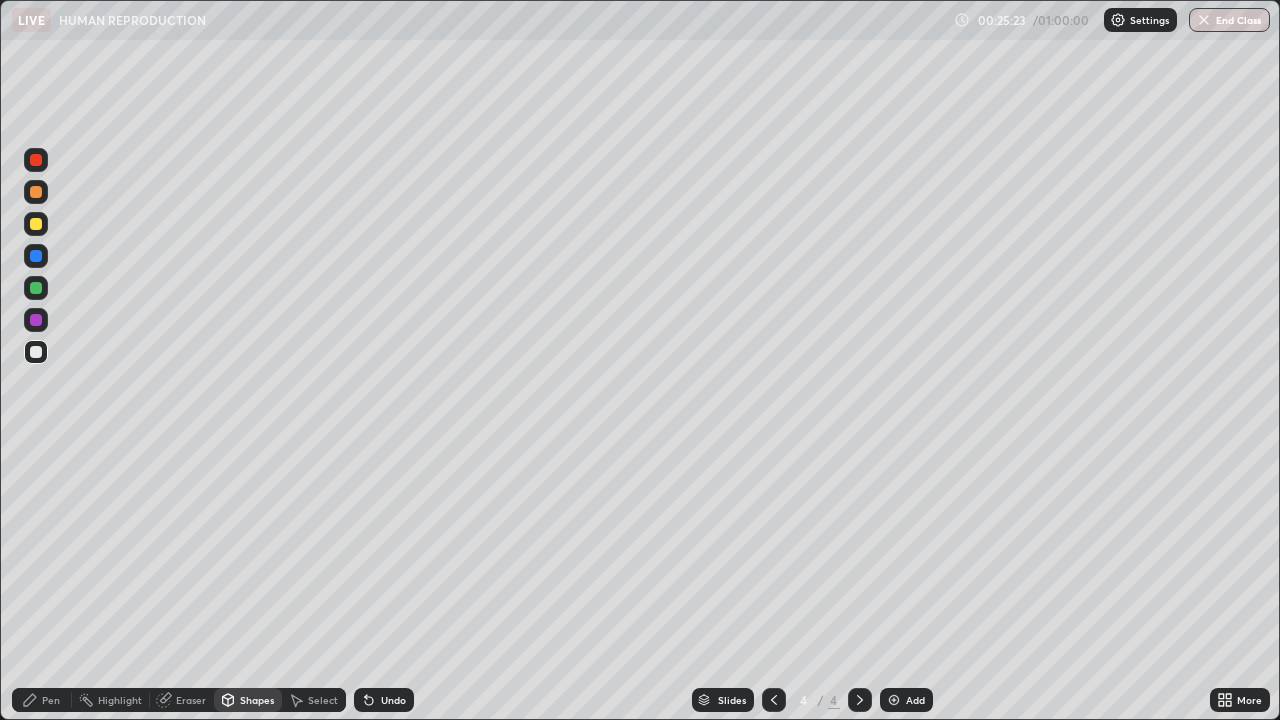 click on "Pen" at bounding box center [51, 700] 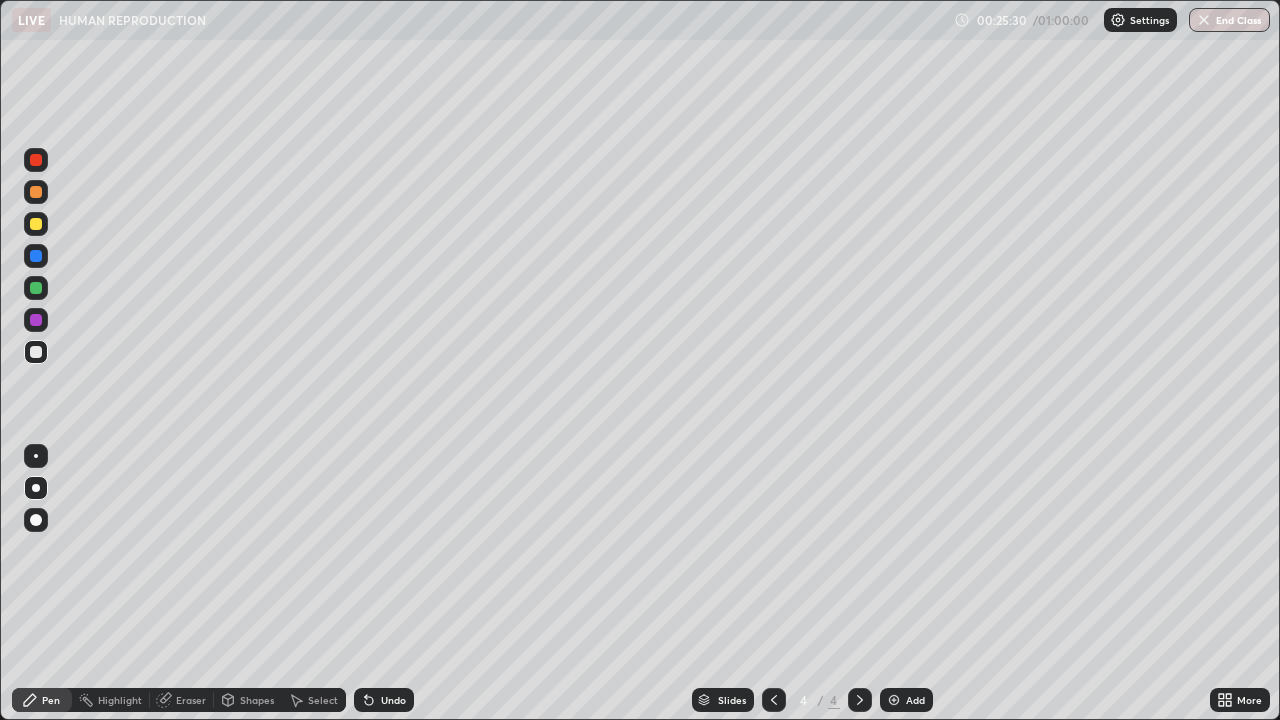 click 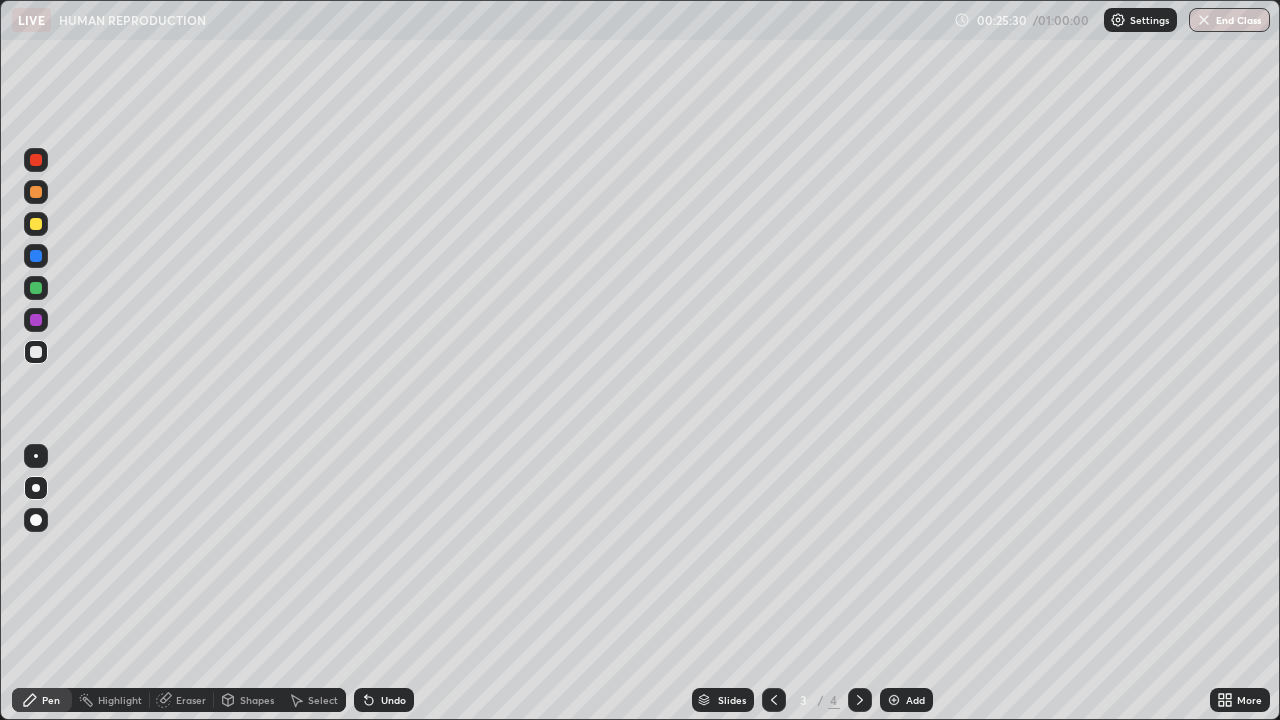 click 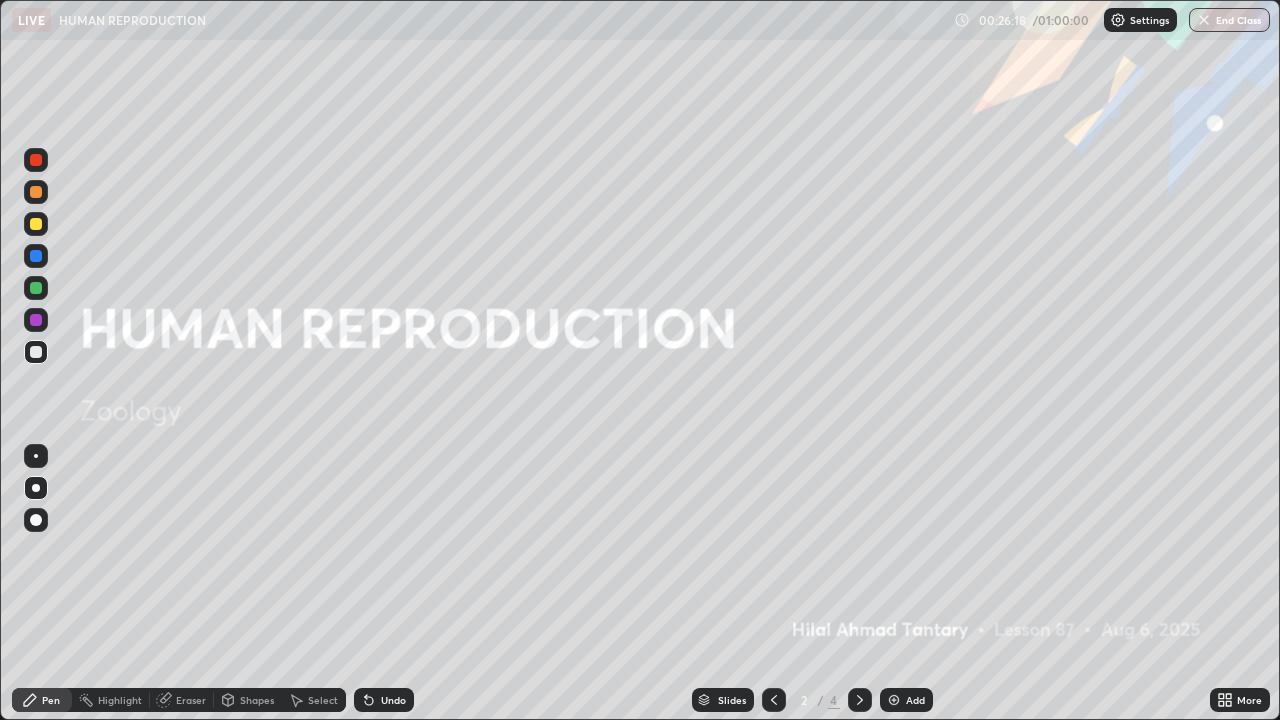click 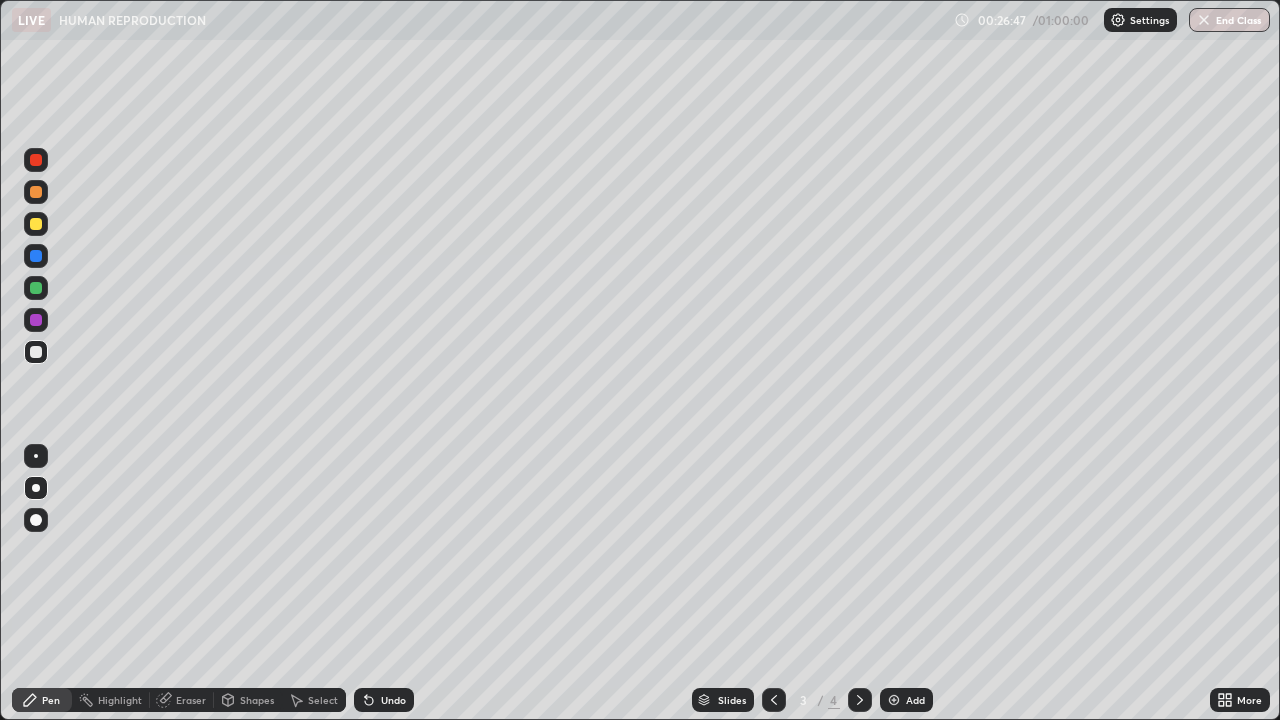 click on "Shapes" at bounding box center [257, 700] 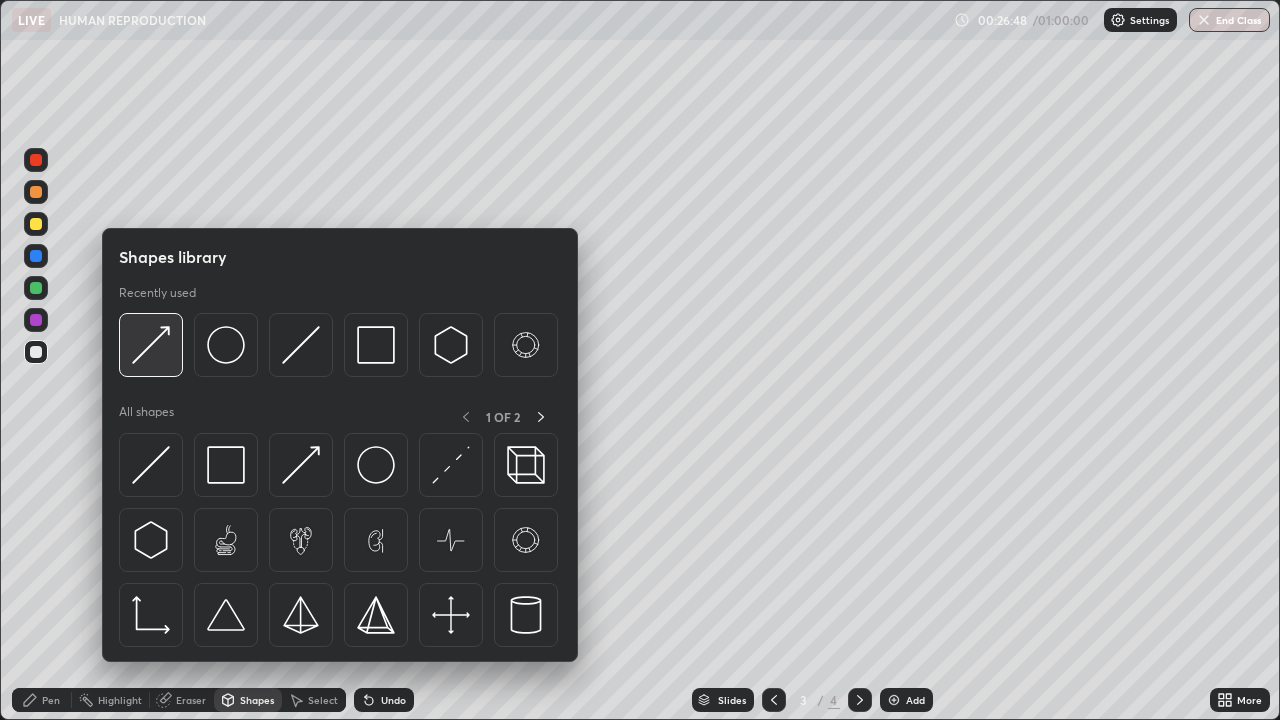 click at bounding box center (151, 345) 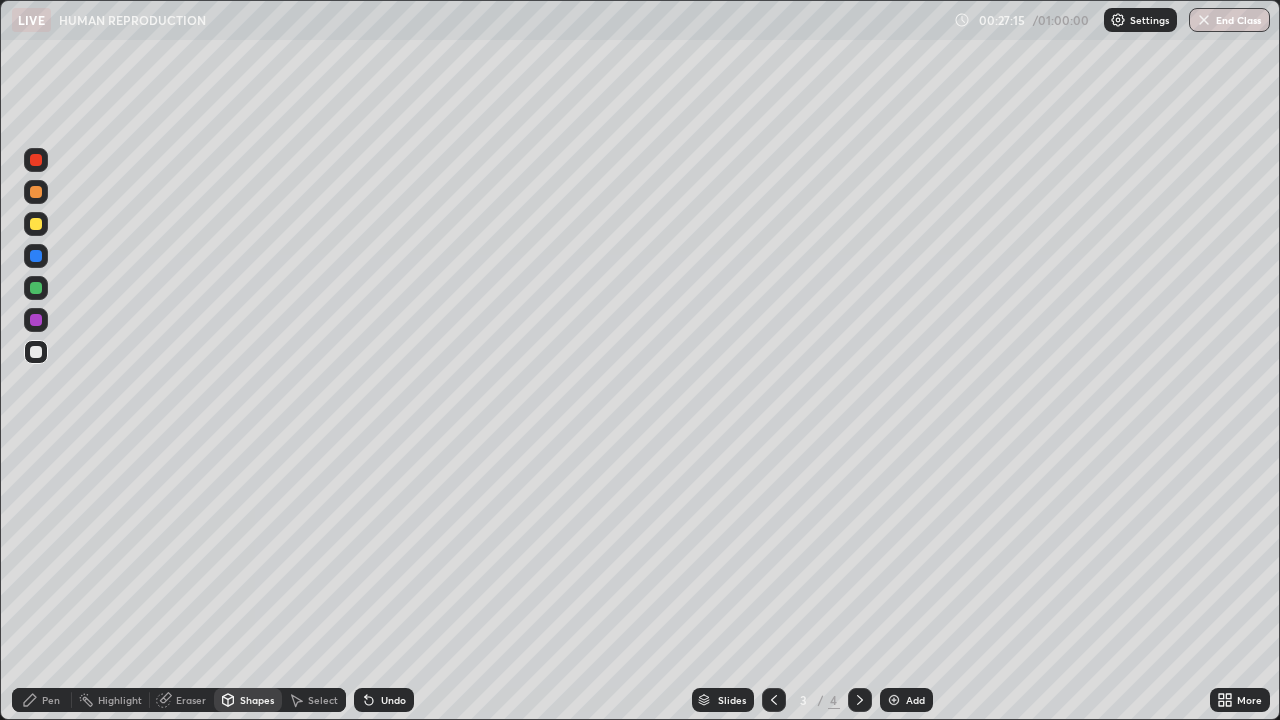 click 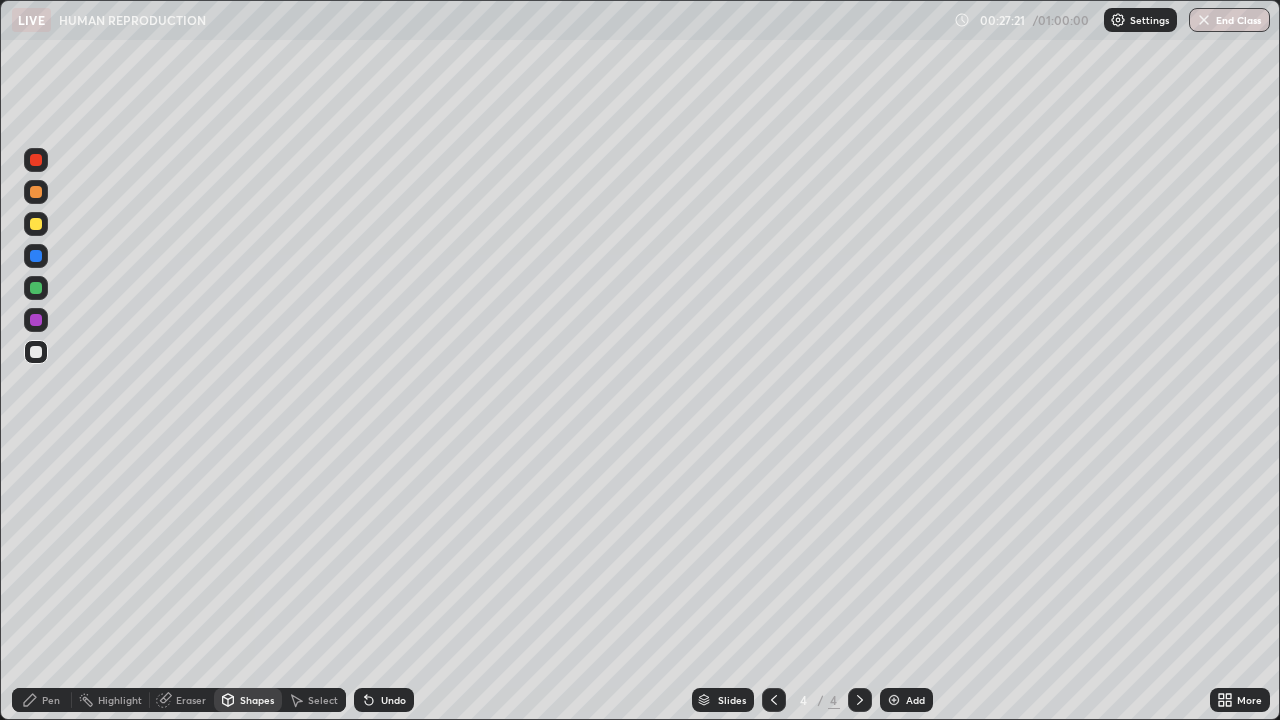 click at bounding box center [36, 352] 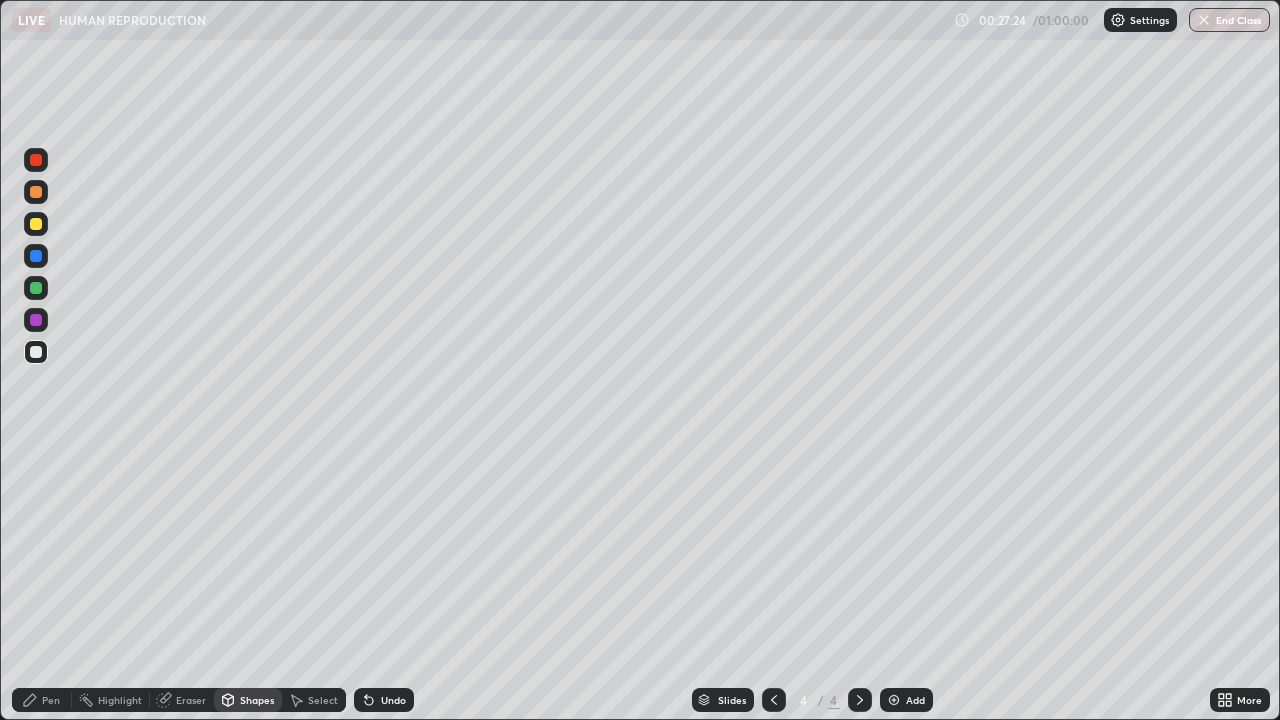 click on "Undo" at bounding box center [384, 700] 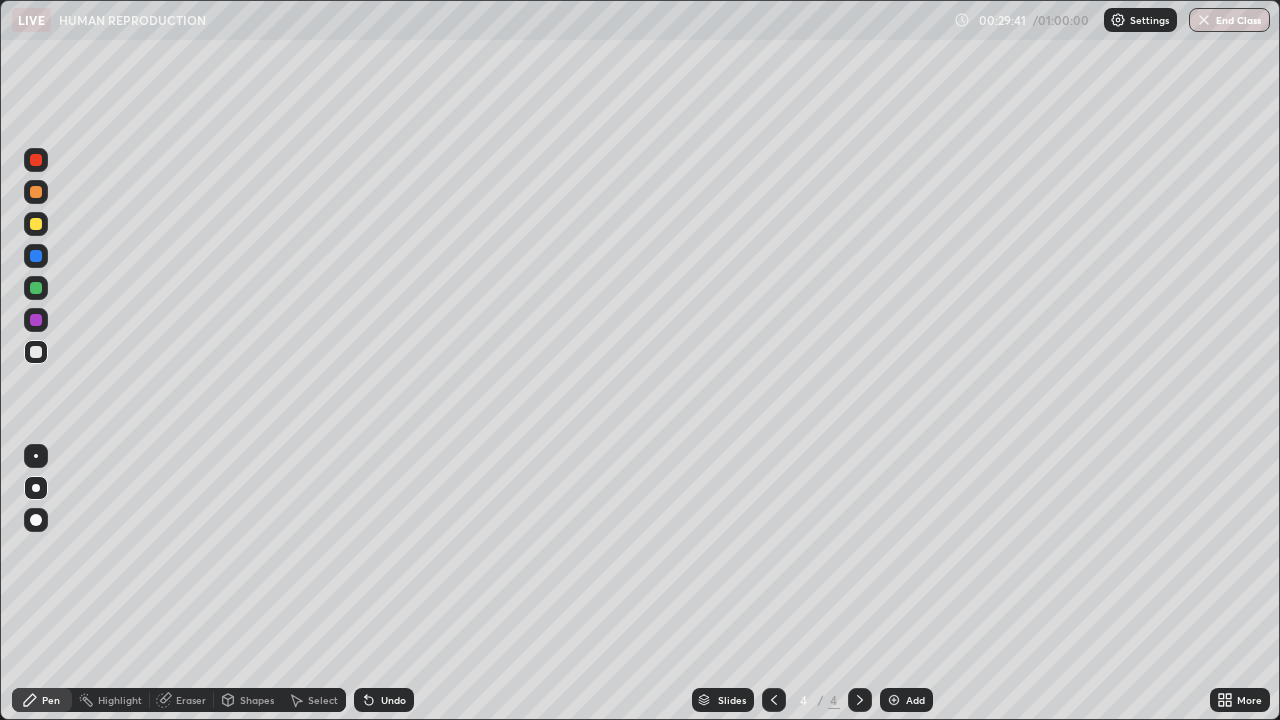 click at bounding box center [36, 224] 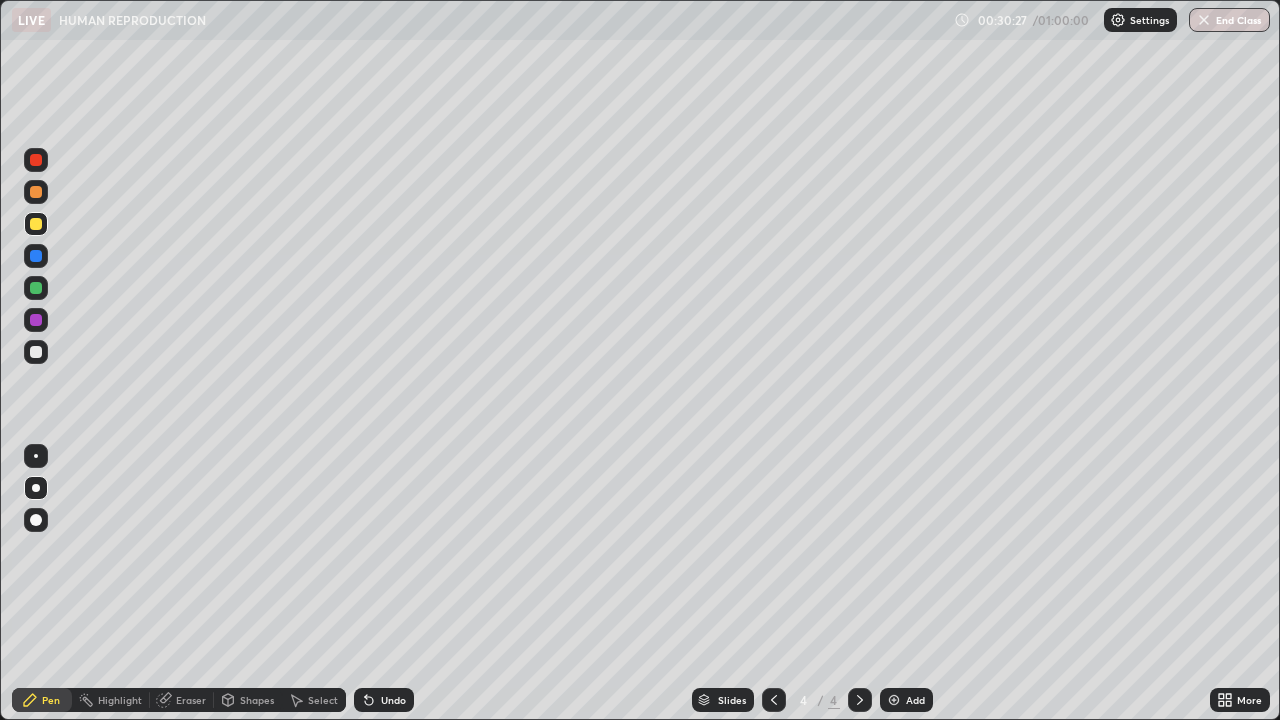 click on "Shapes" at bounding box center [257, 700] 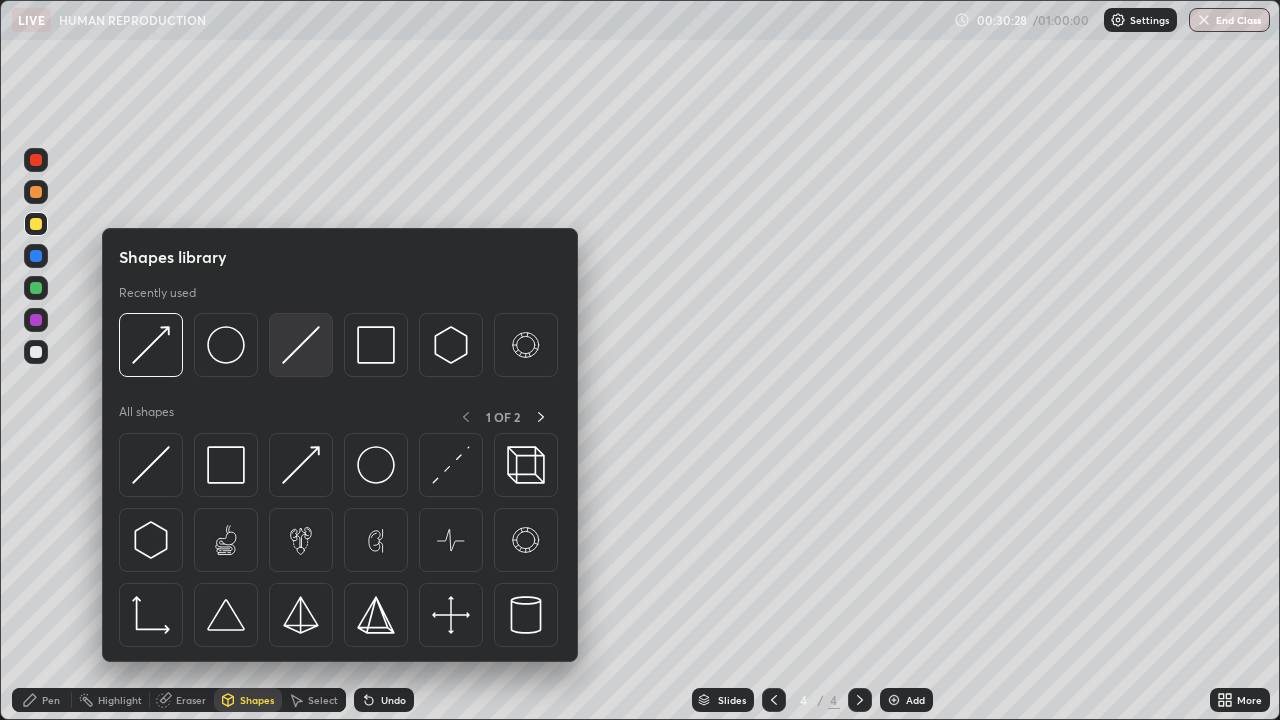 click at bounding box center [301, 345] 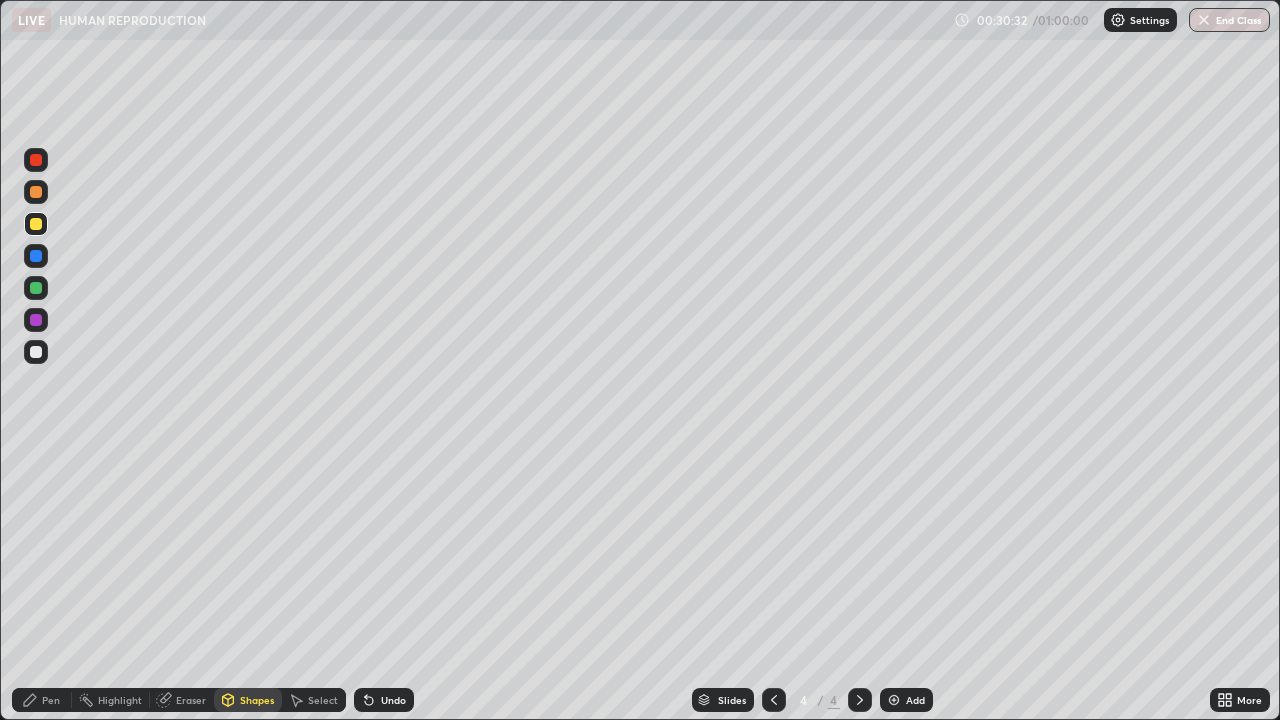 click on "Pen" at bounding box center (42, 700) 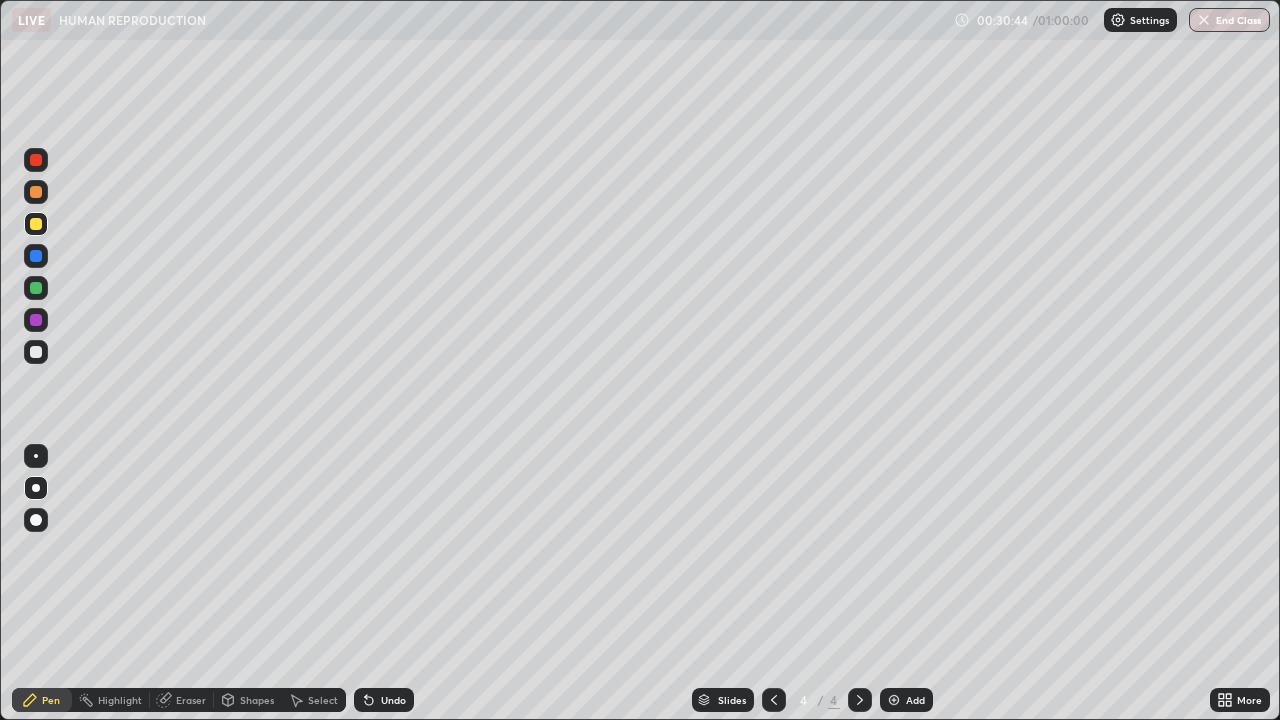 click on "Shapes" at bounding box center [257, 700] 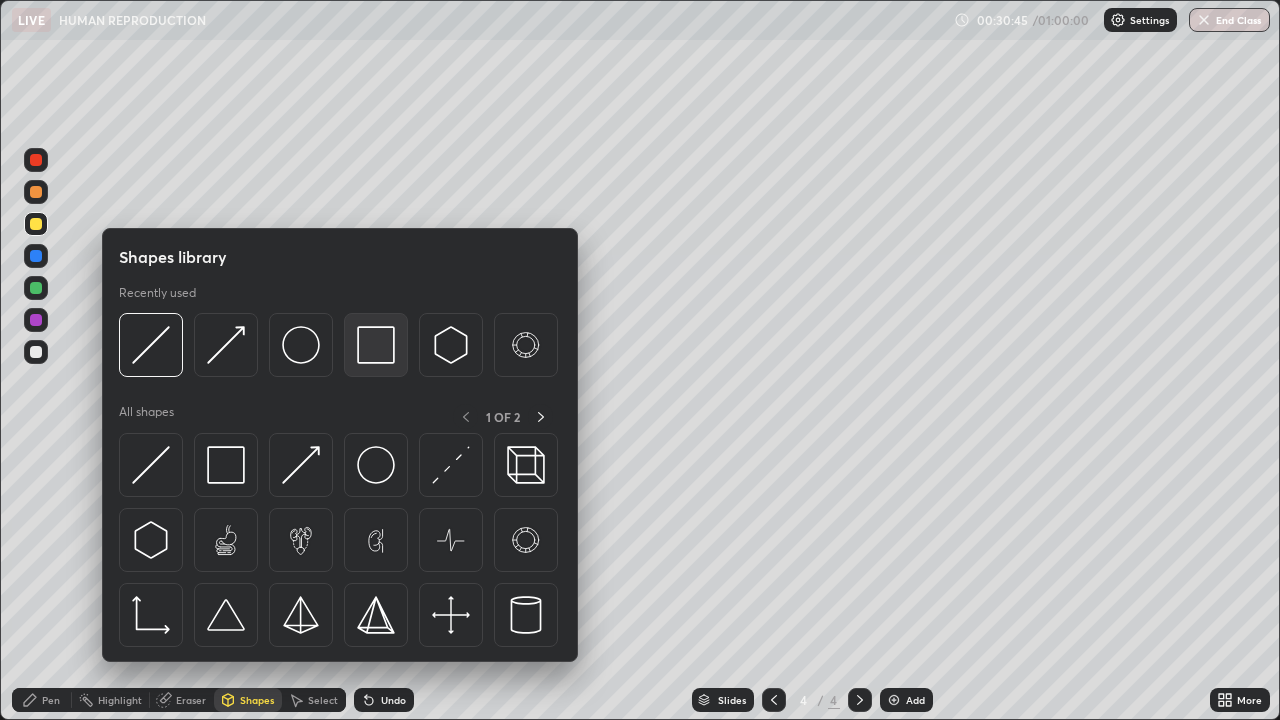click at bounding box center (376, 345) 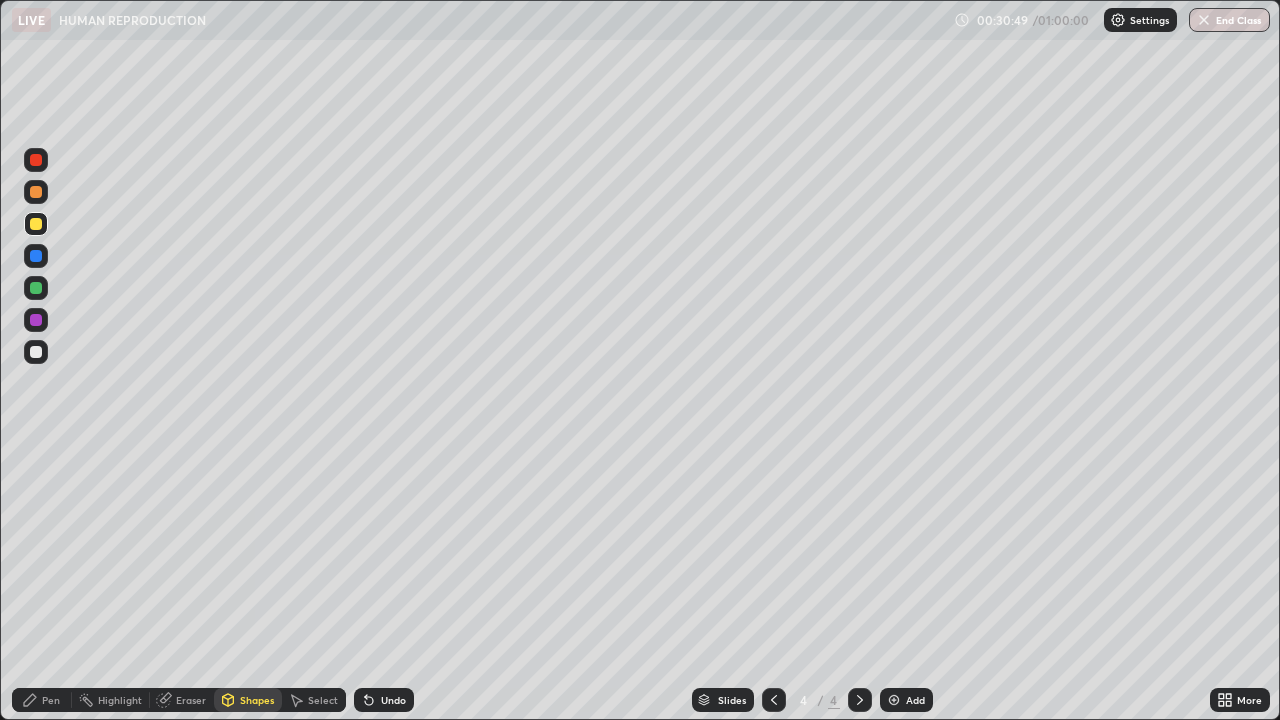 click on "Pen" at bounding box center [42, 700] 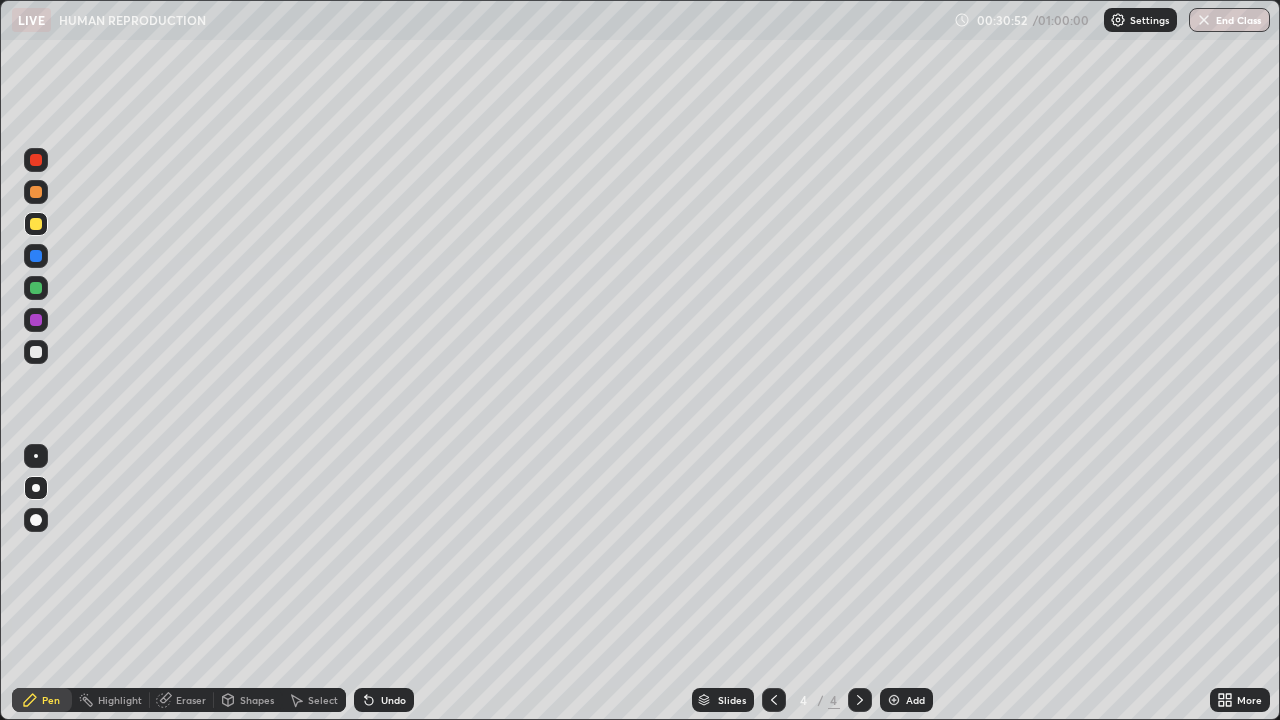 click at bounding box center [36, 256] 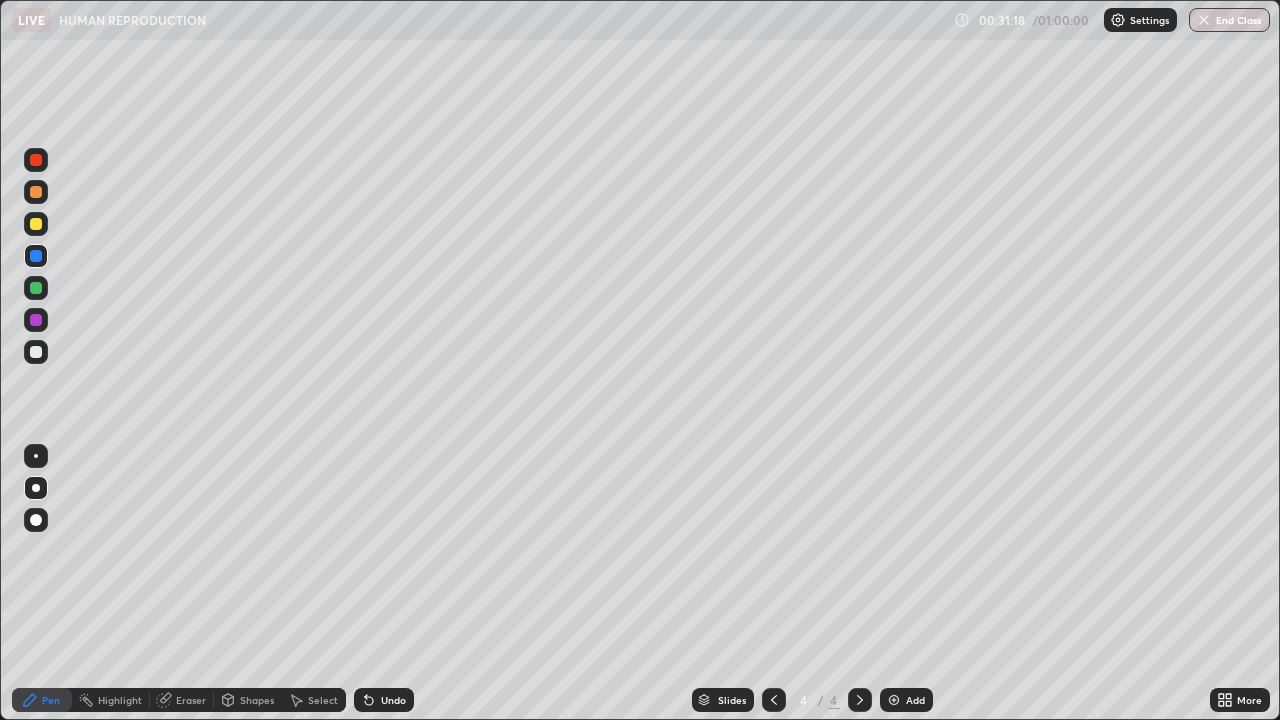 click on "Shapes" at bounding box center [257, 700] 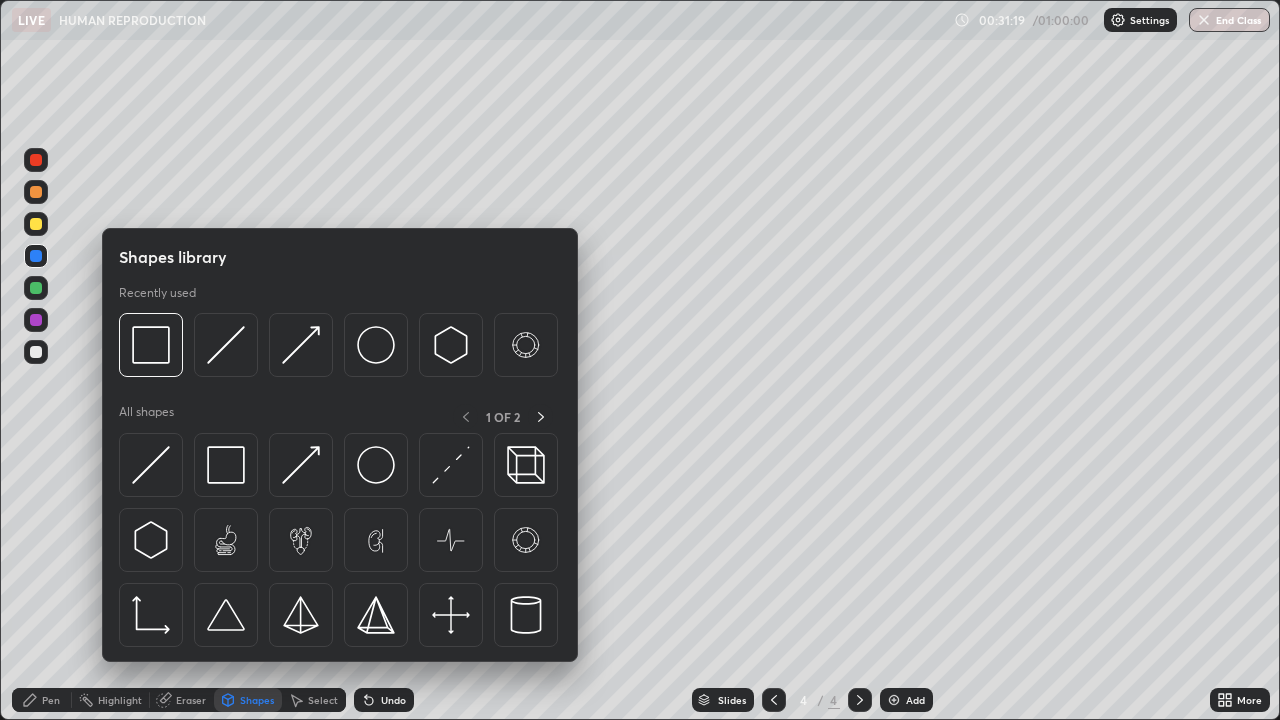 click at bounding box center (301, 345) 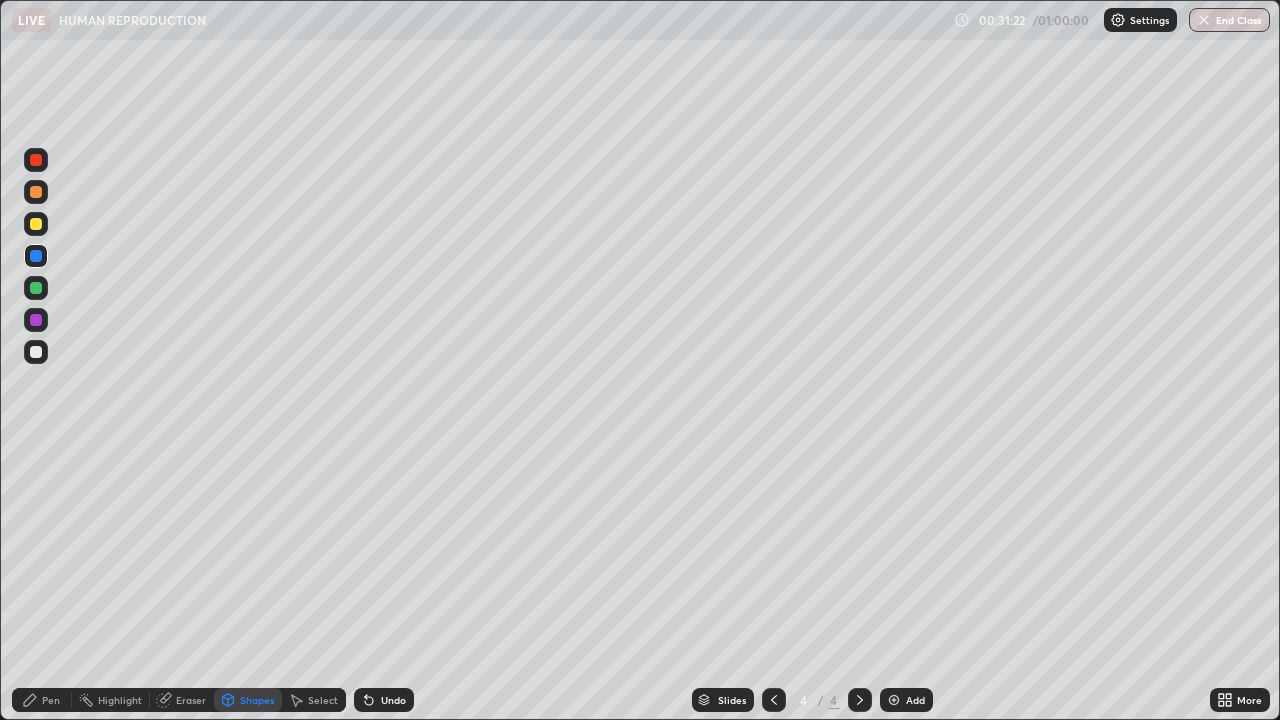click on "Pen" at bounding box center [51, 700] 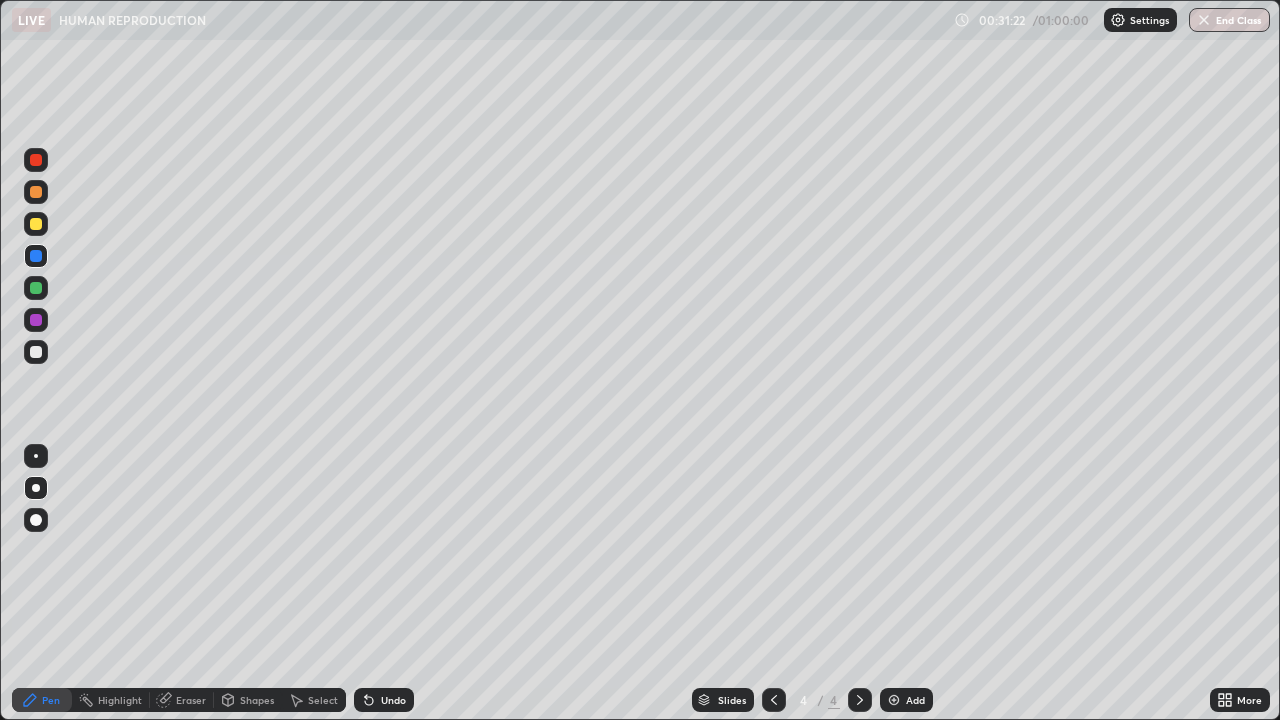 click at bounding box center (36, 352) 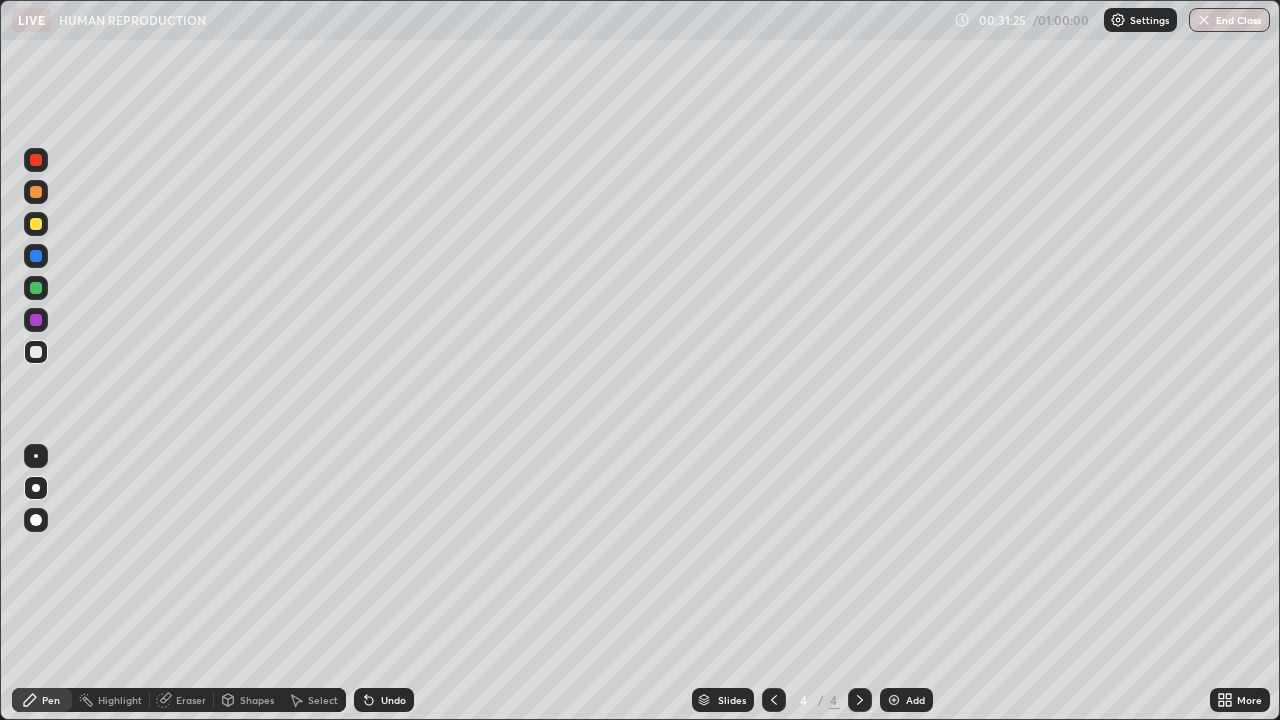 click at bounding box center [36, 160] 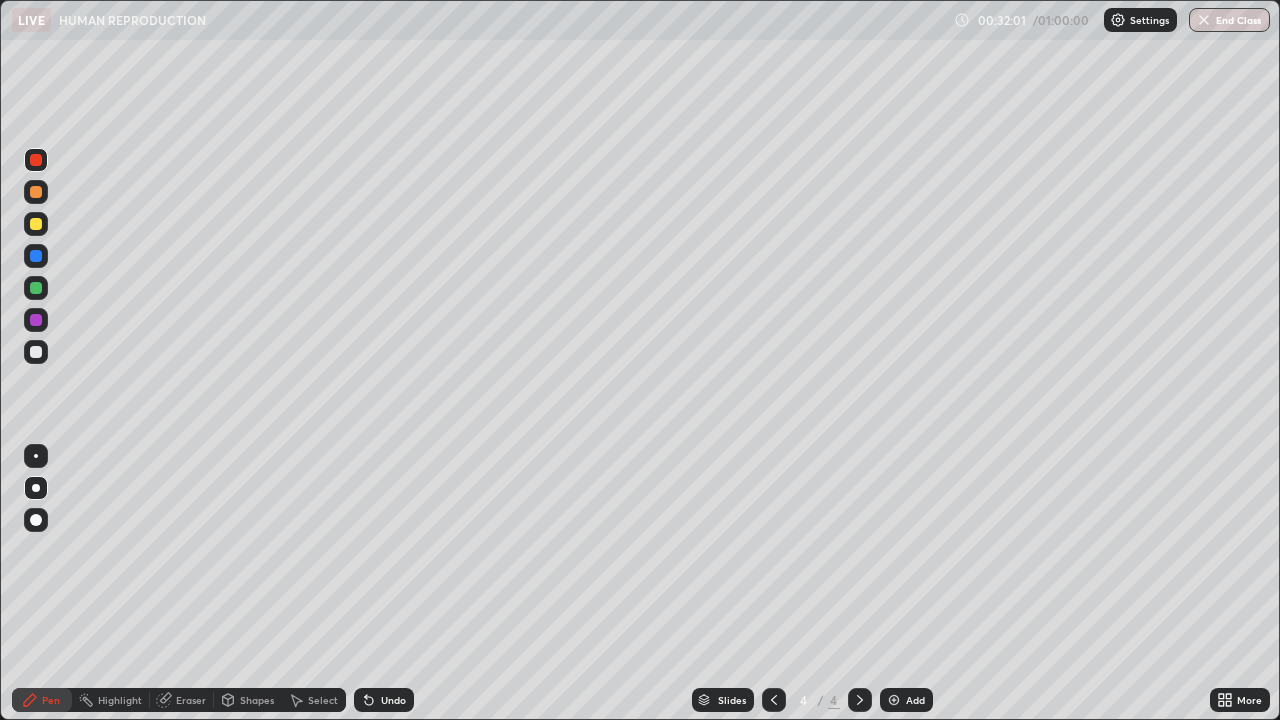click on "Shapes" at bounding box center (248, 700) 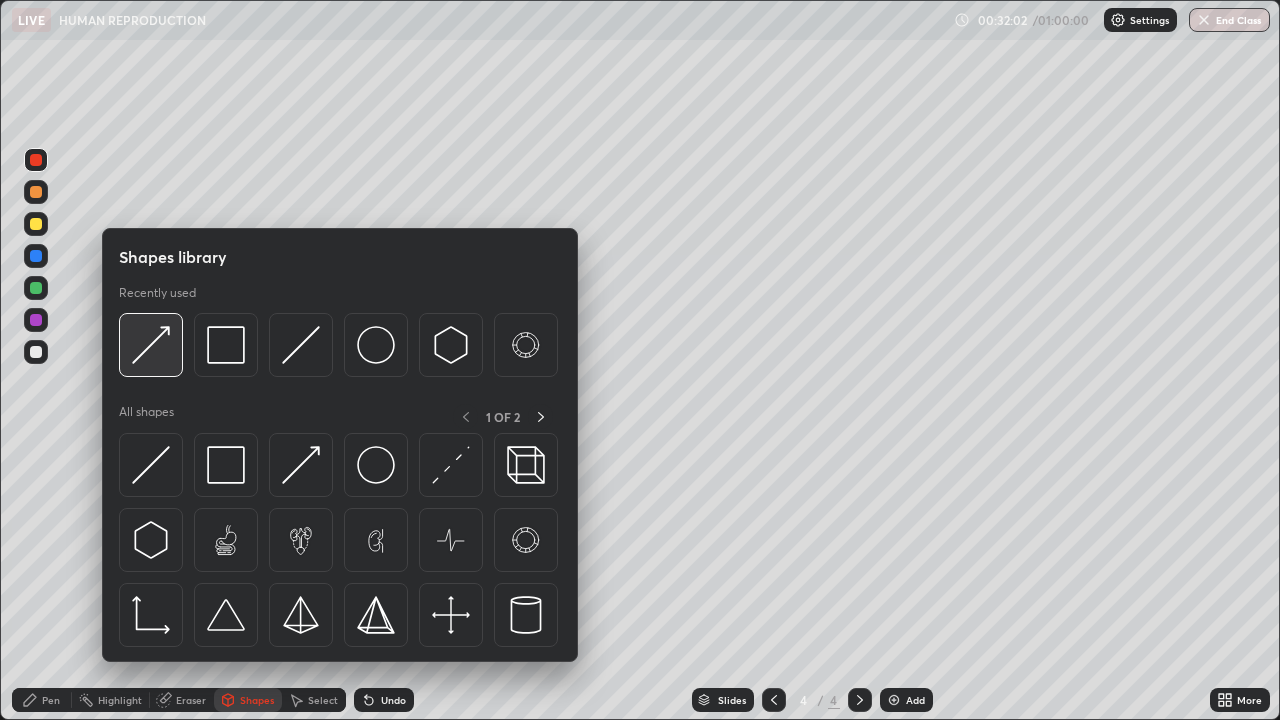 click at bounding box center (151, 345) 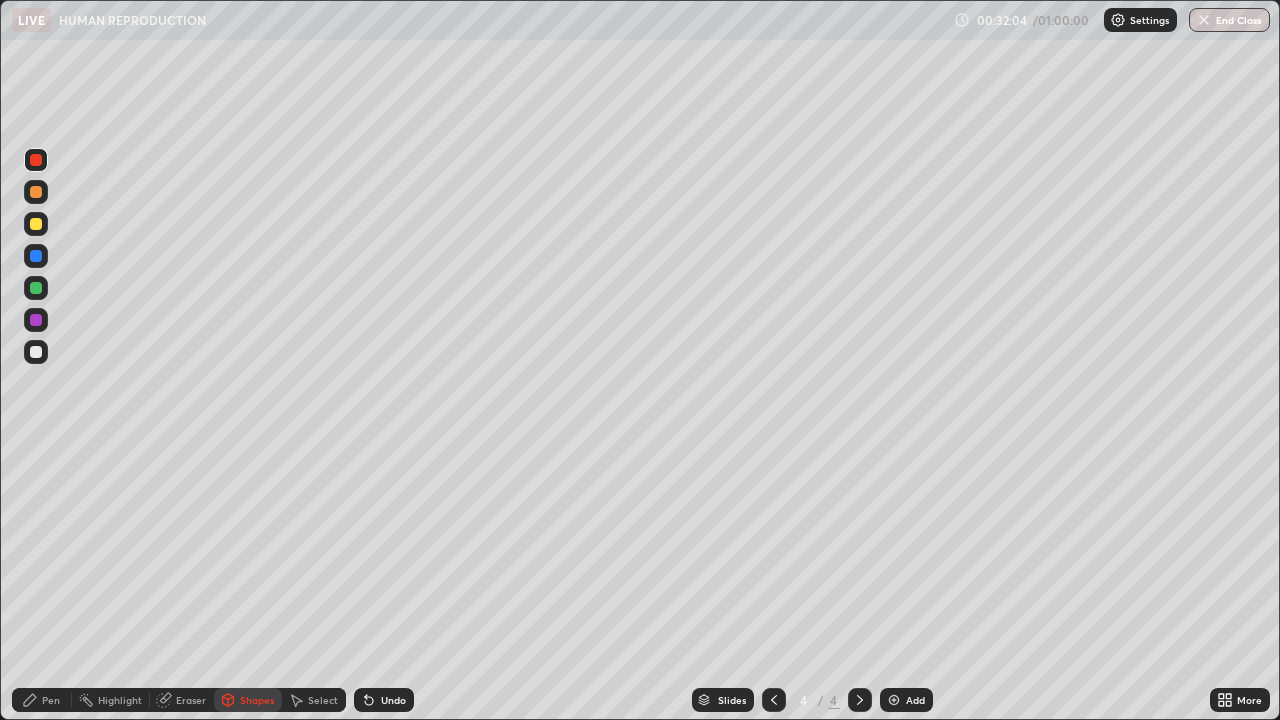 click on "Pen" at bounding box center (51, 700) 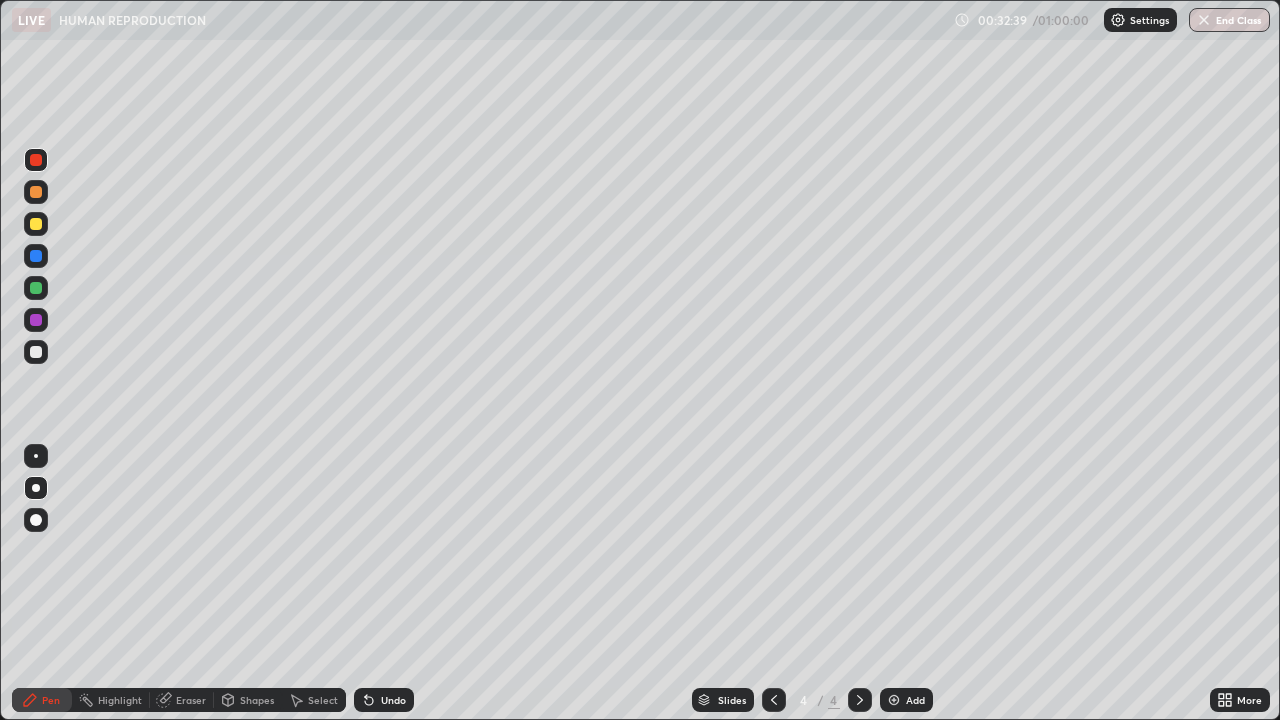 click on "Shapes" at bounding box center (257, 700) 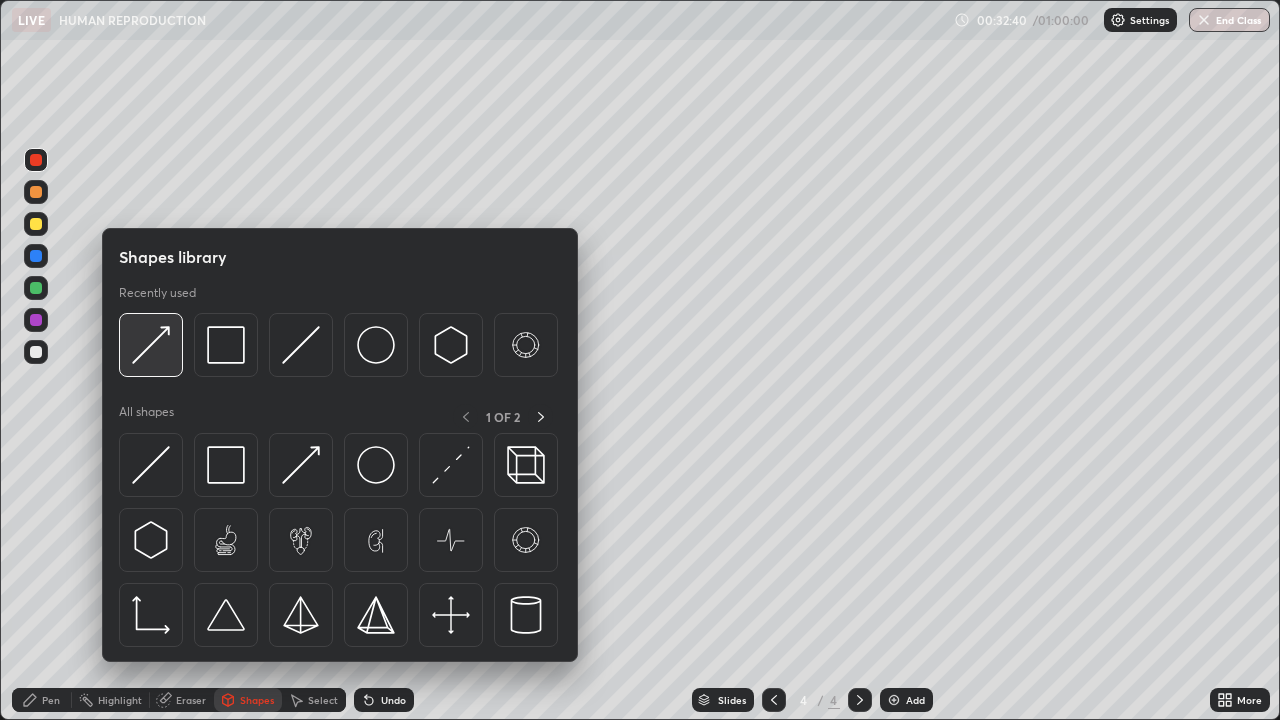 click at bounding box center (151, 345) 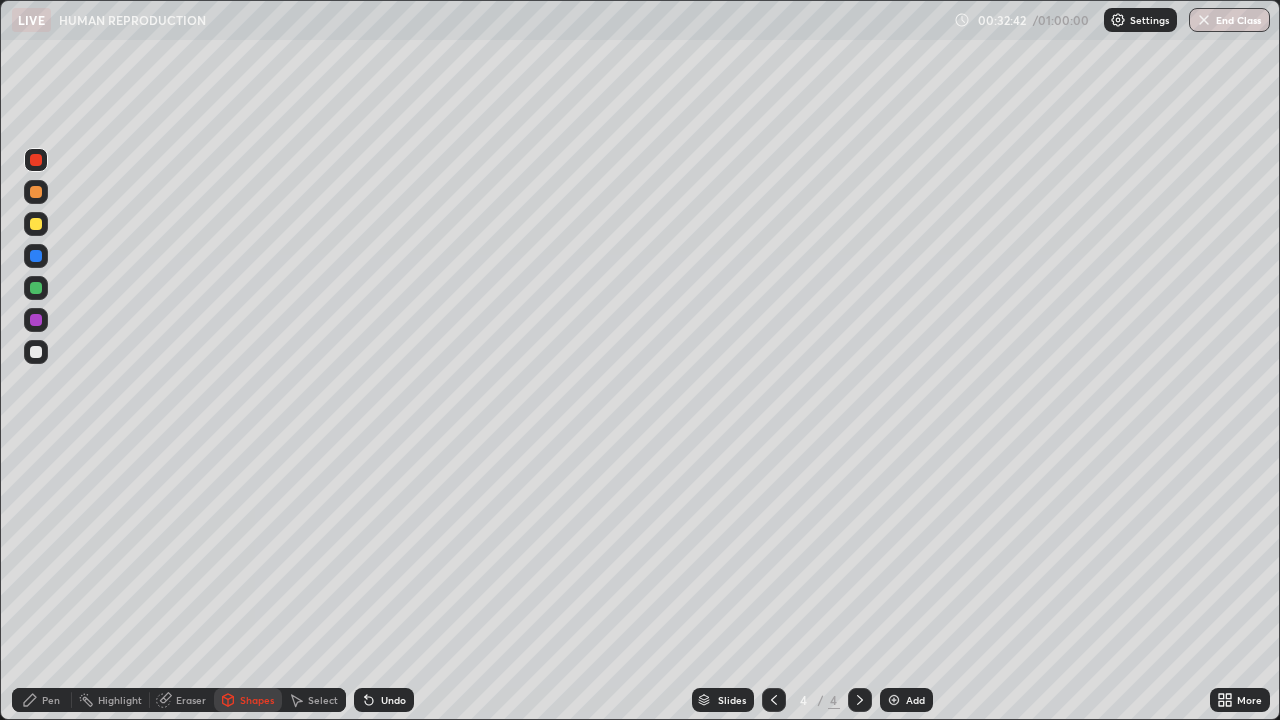 click on "Pen" at bounding box center (51, 700) 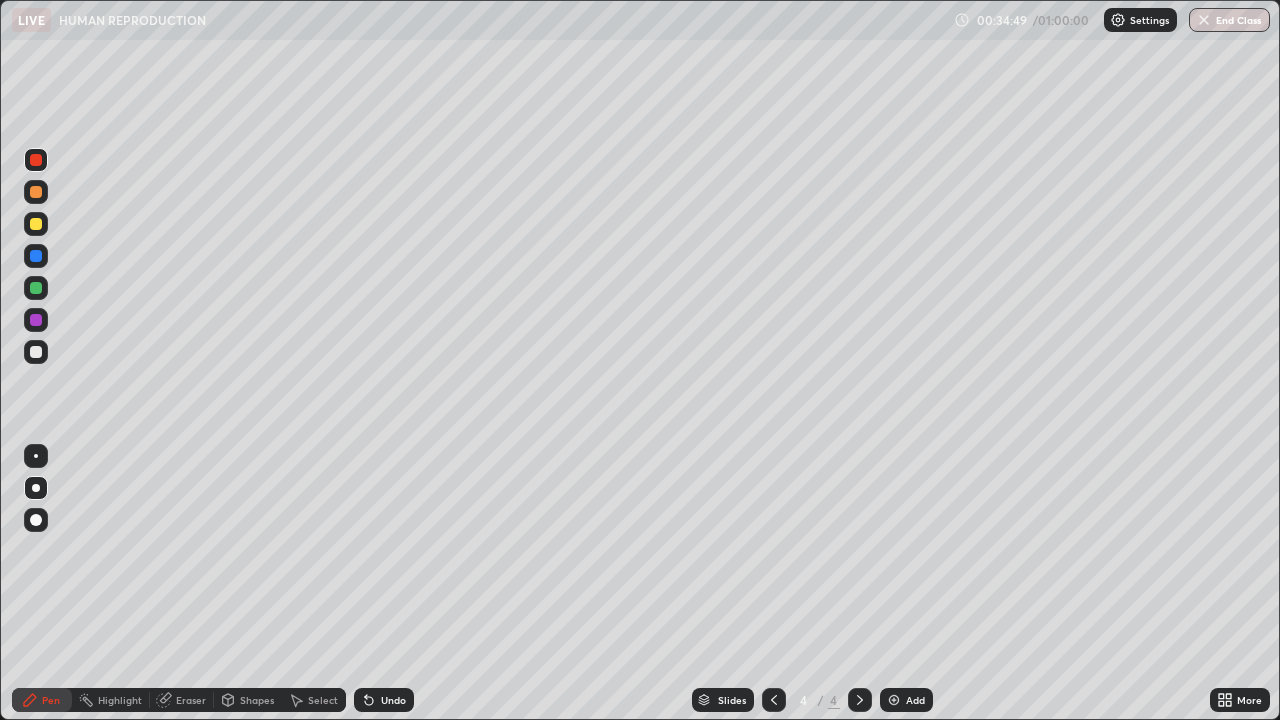 click on "Shapes" at bounding box center [257, 700] 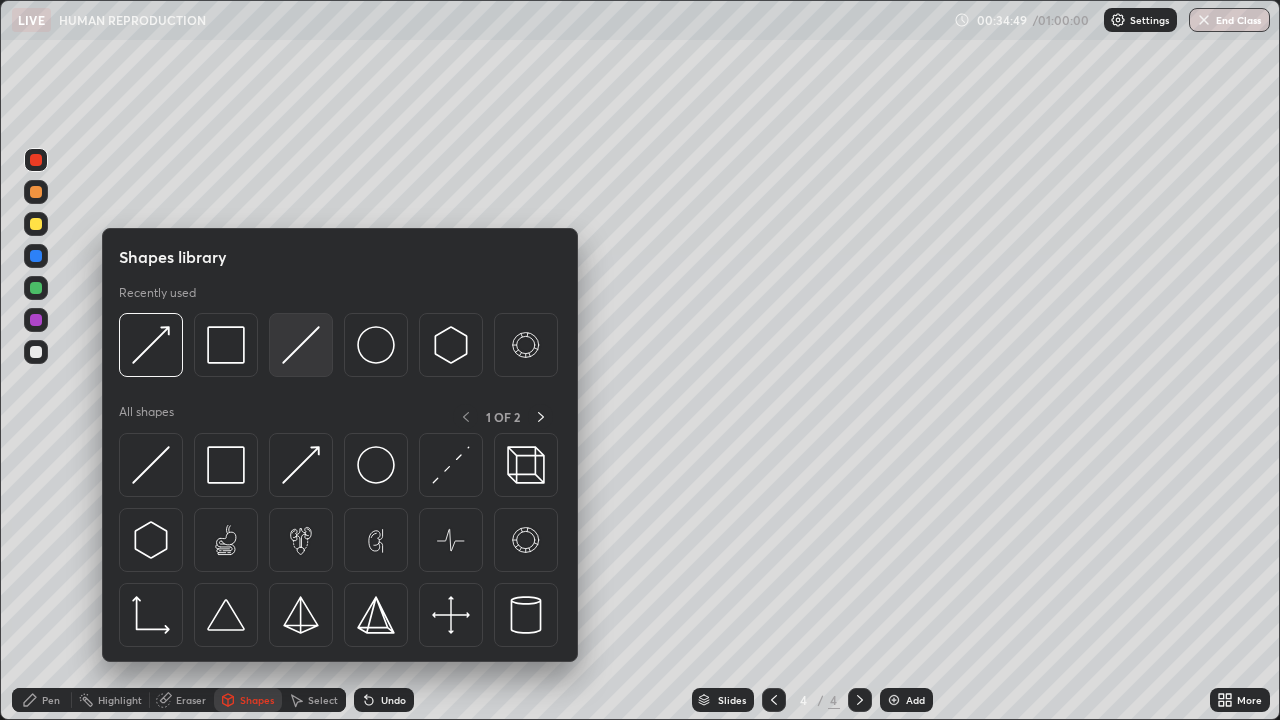 click at bounding box center (301, 345) 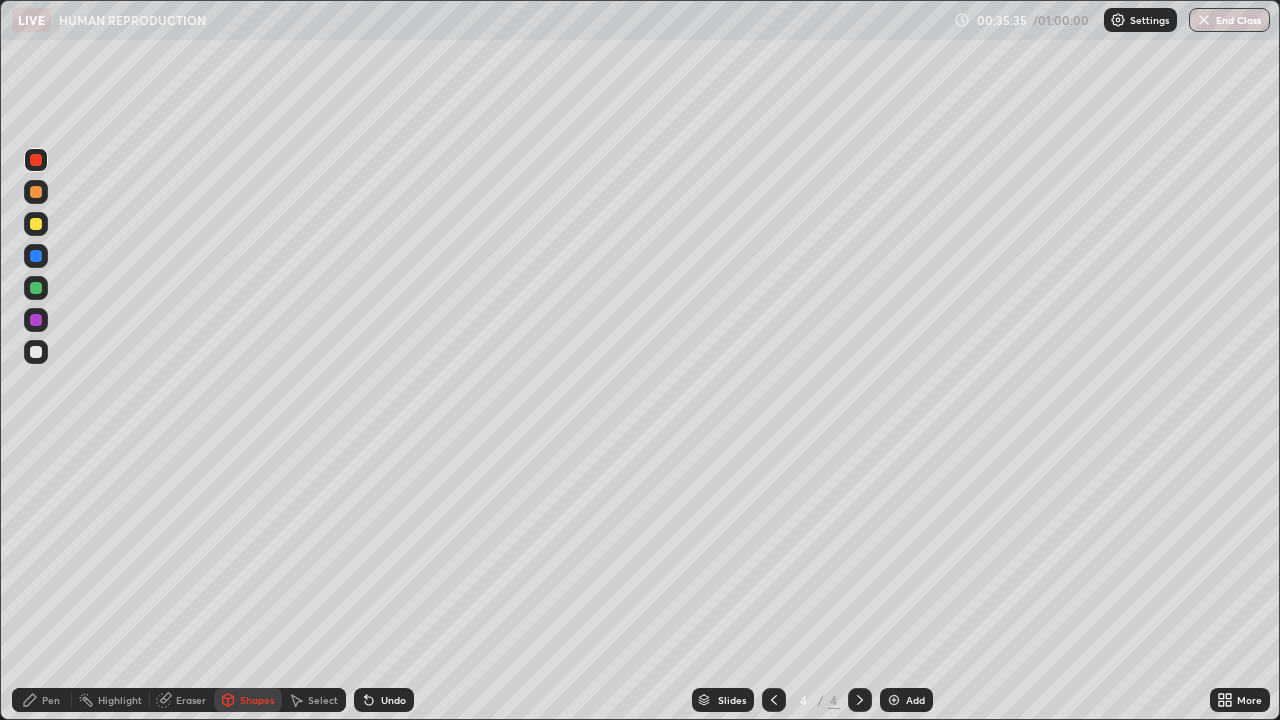 click at bounding box center (36, 352) 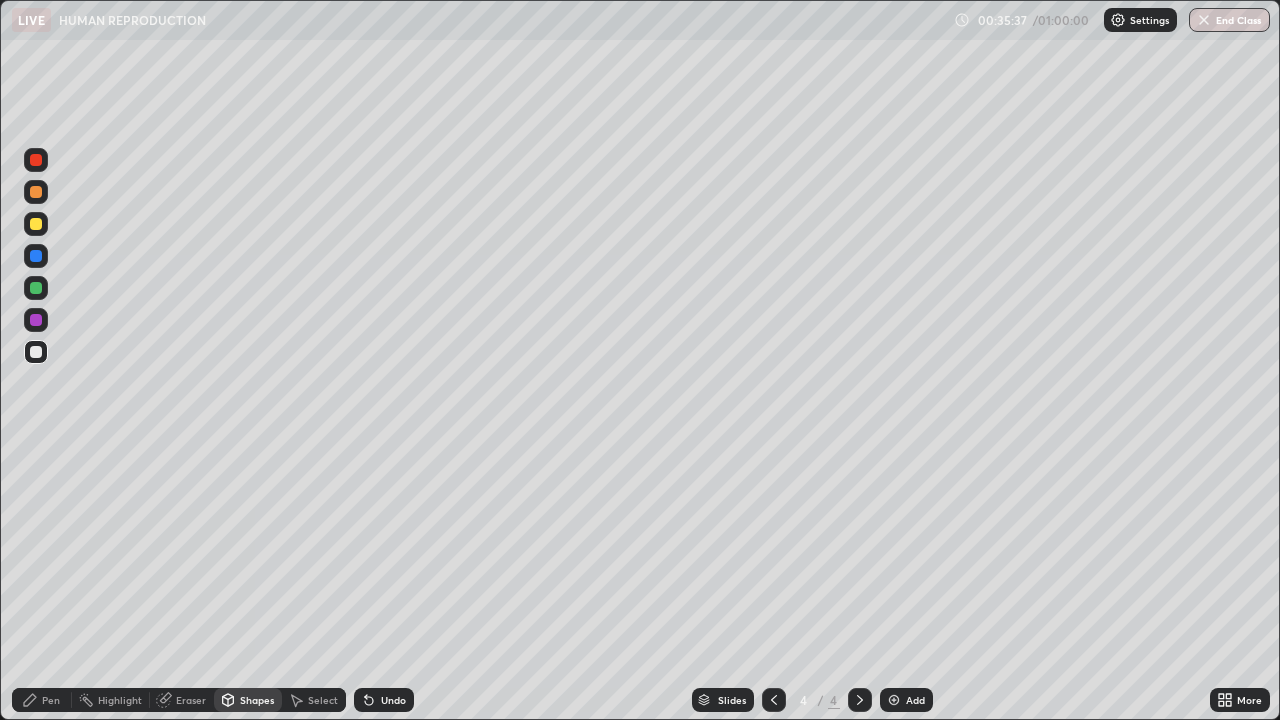 click on "Pen" at bounding box center [51, 700] 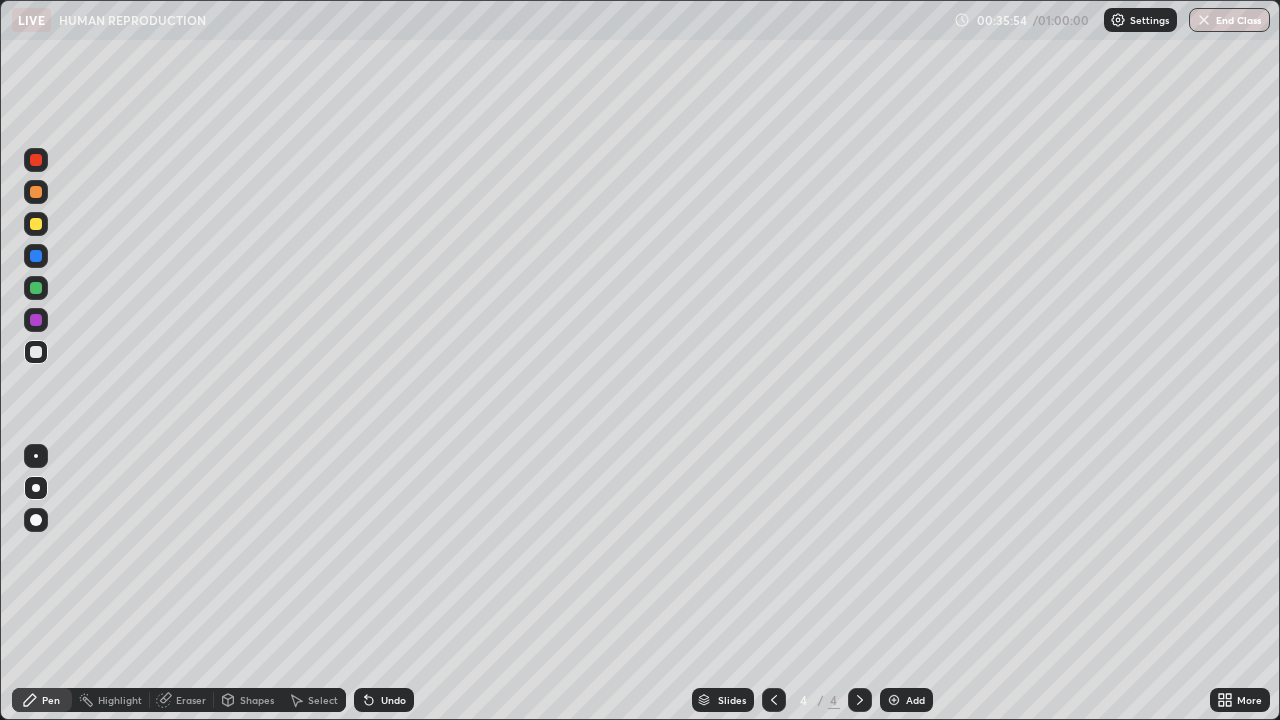 click at bounding box center [894, 700] 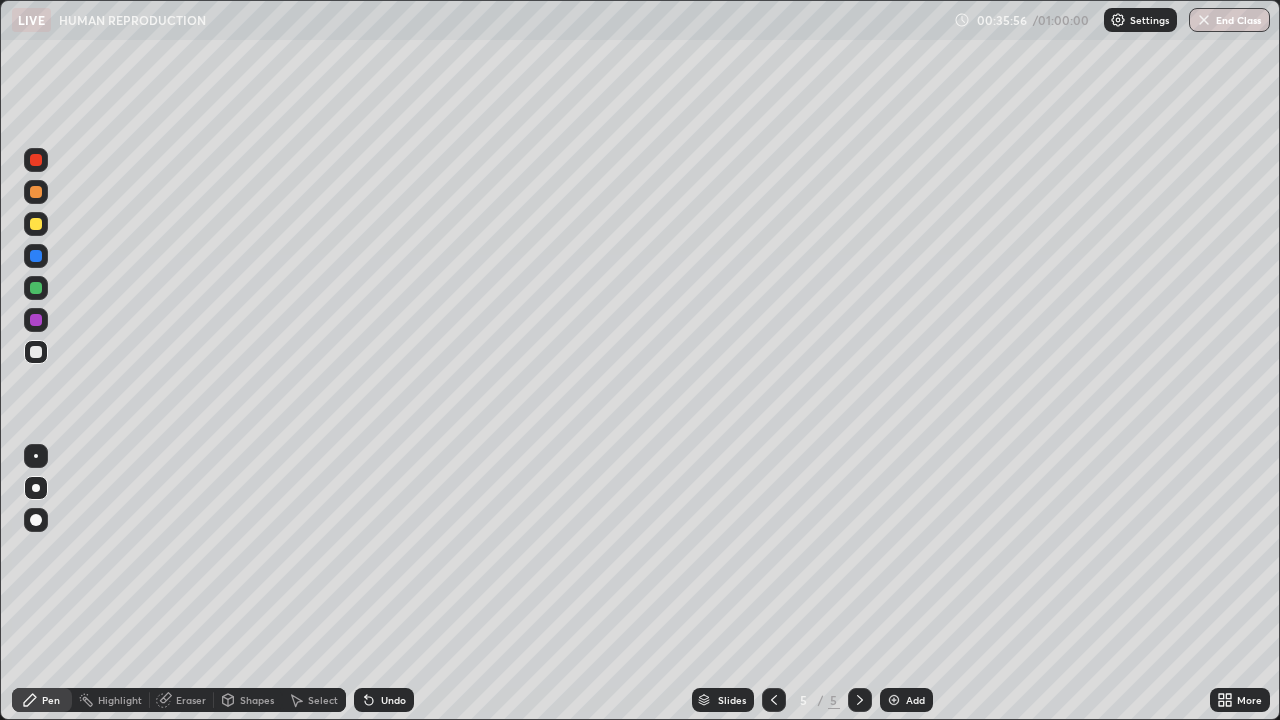 click on "Shapes" at bounding box center [257, 700] 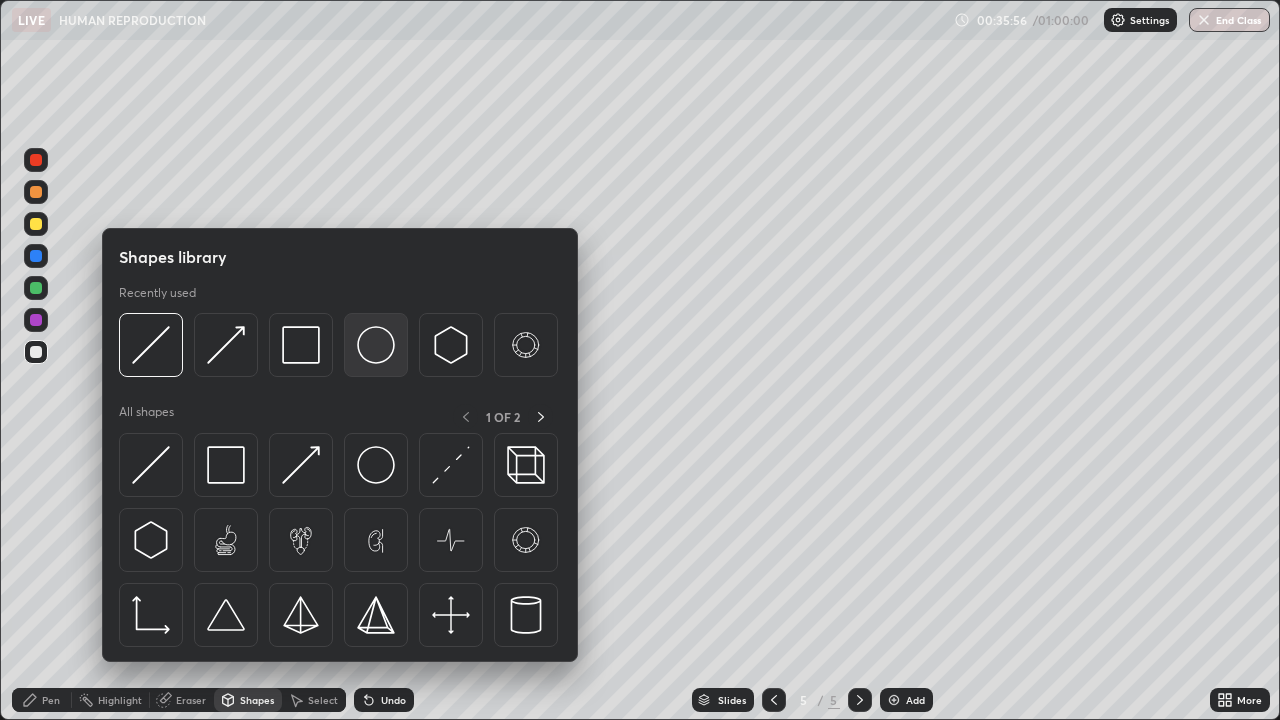 click at bounding box center [376, 345] 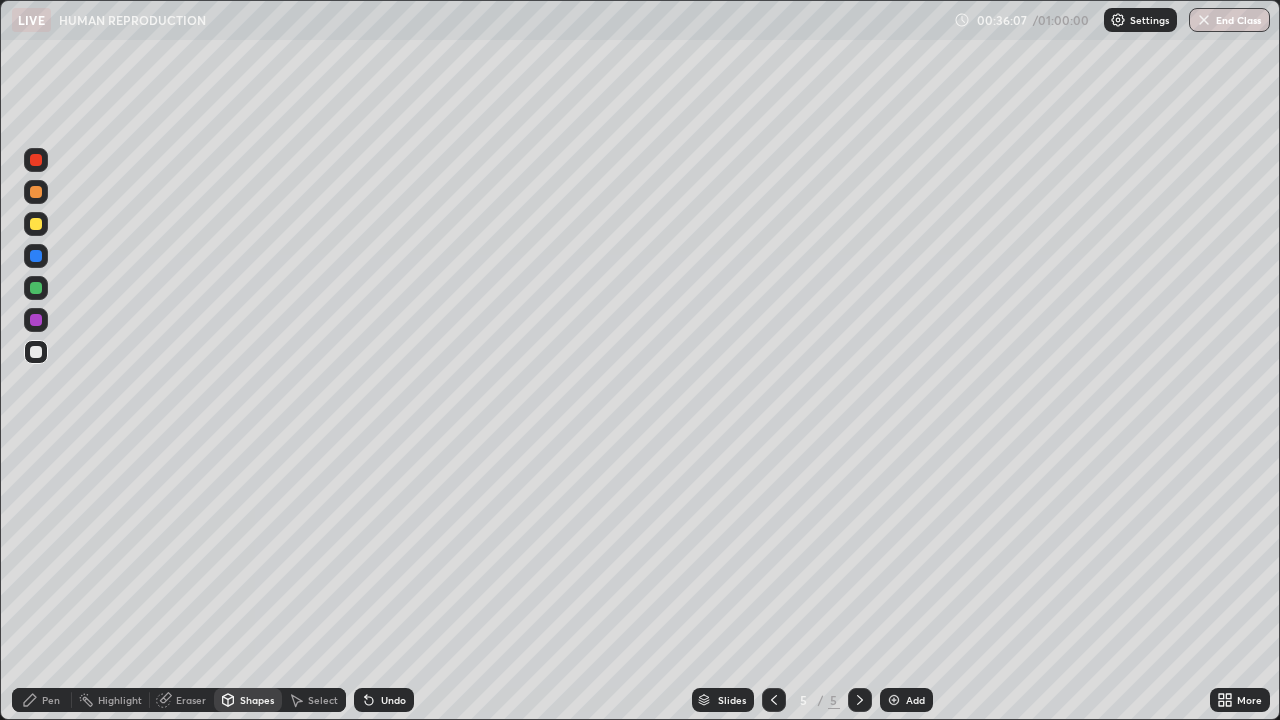 click on "Pen" at bounding box center [51, 700] 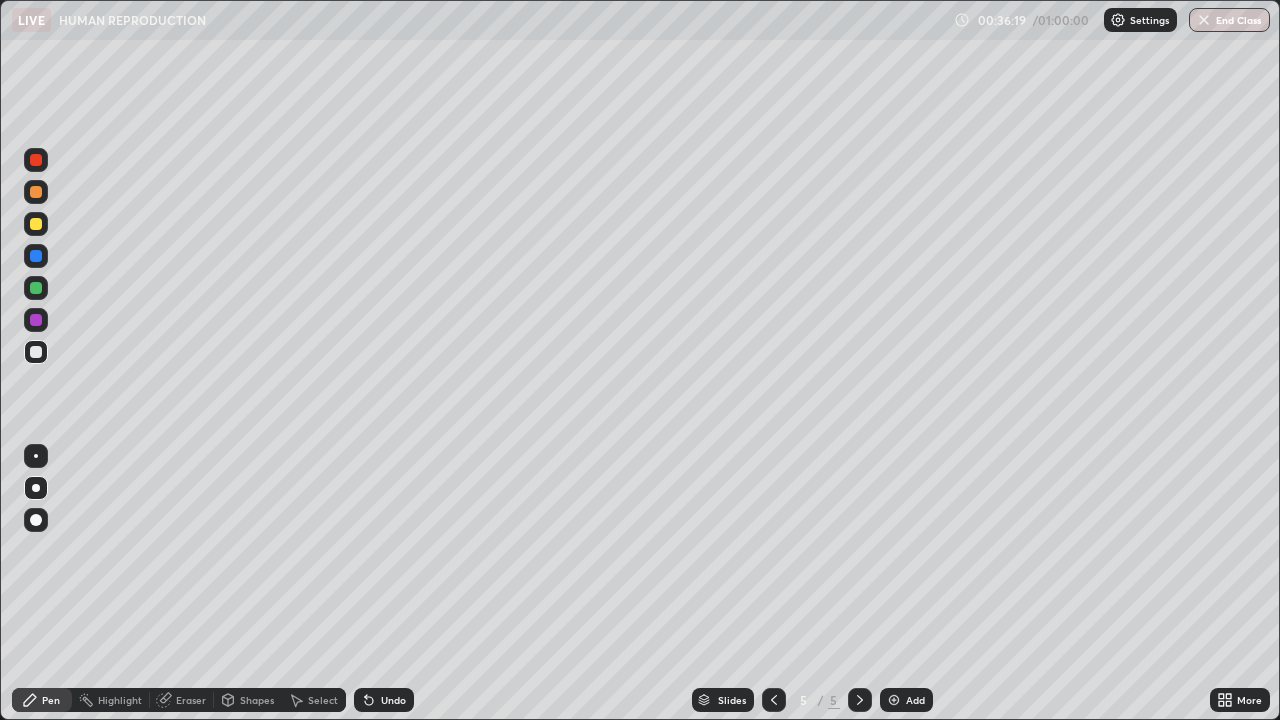 click at bounding box center (36, 288) 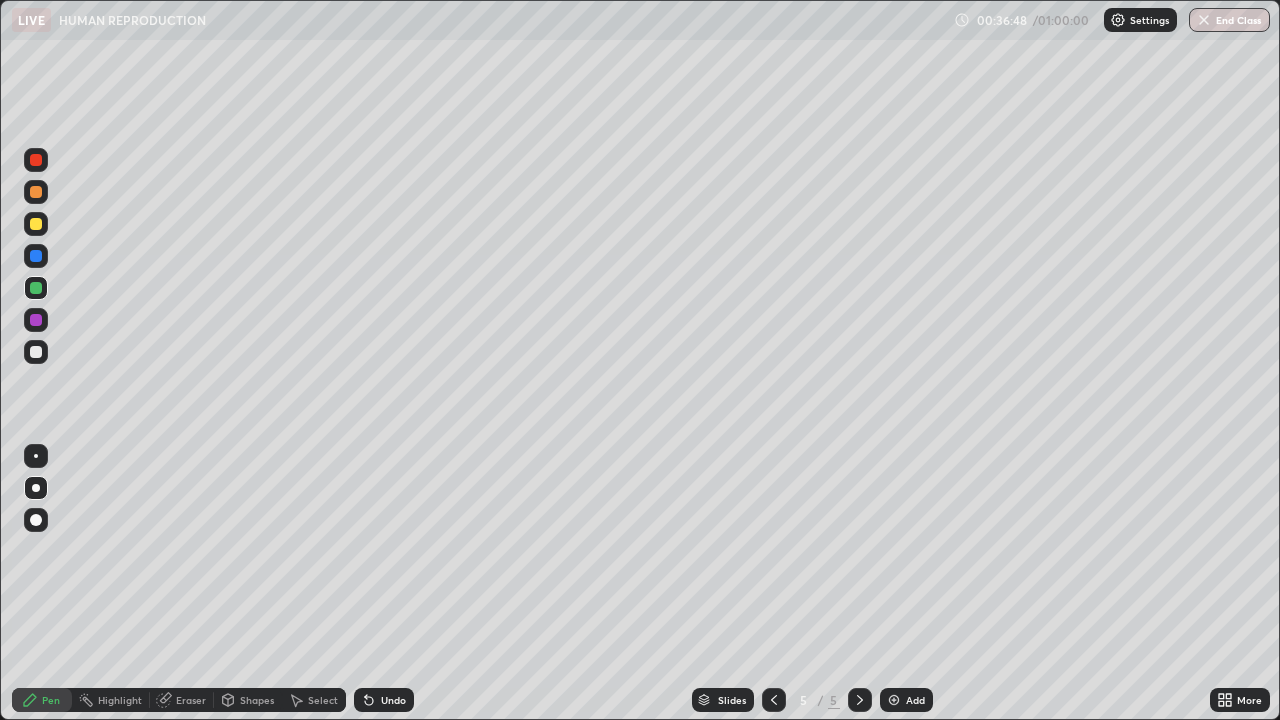 click on "Eraser" at bounding box center [191, 700] 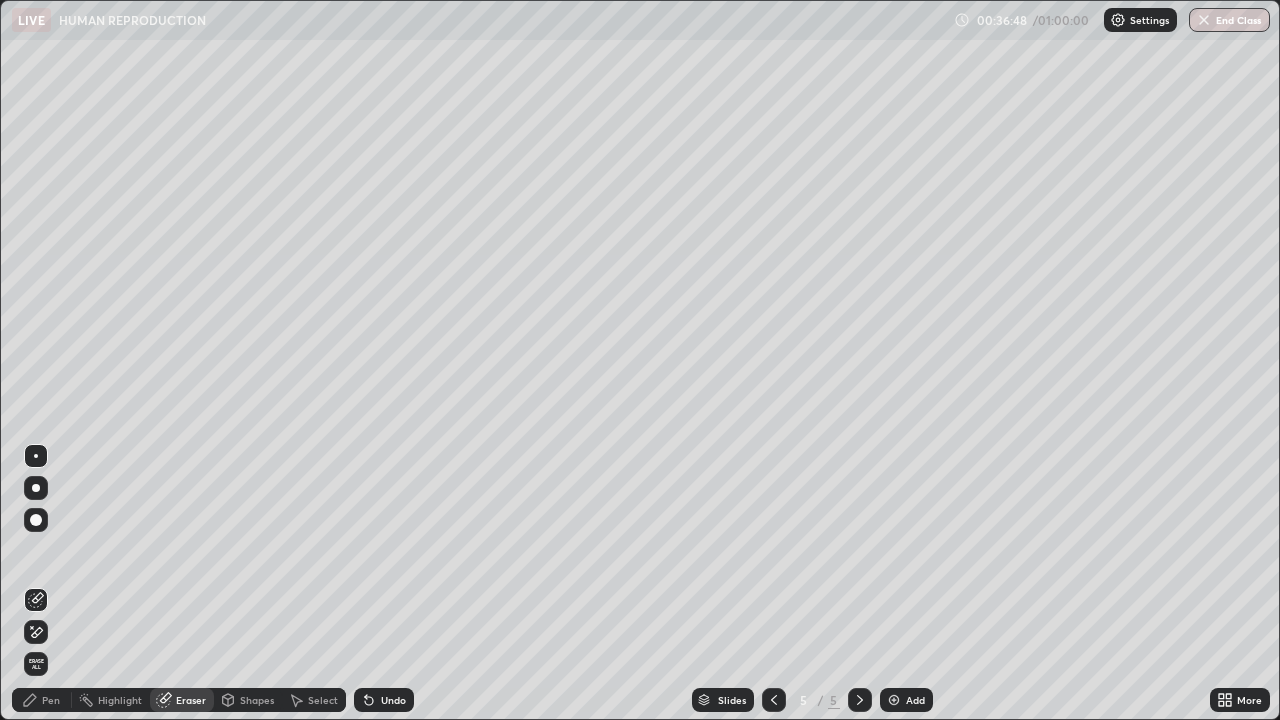 click on "Select" at bounding box center (323, 700) 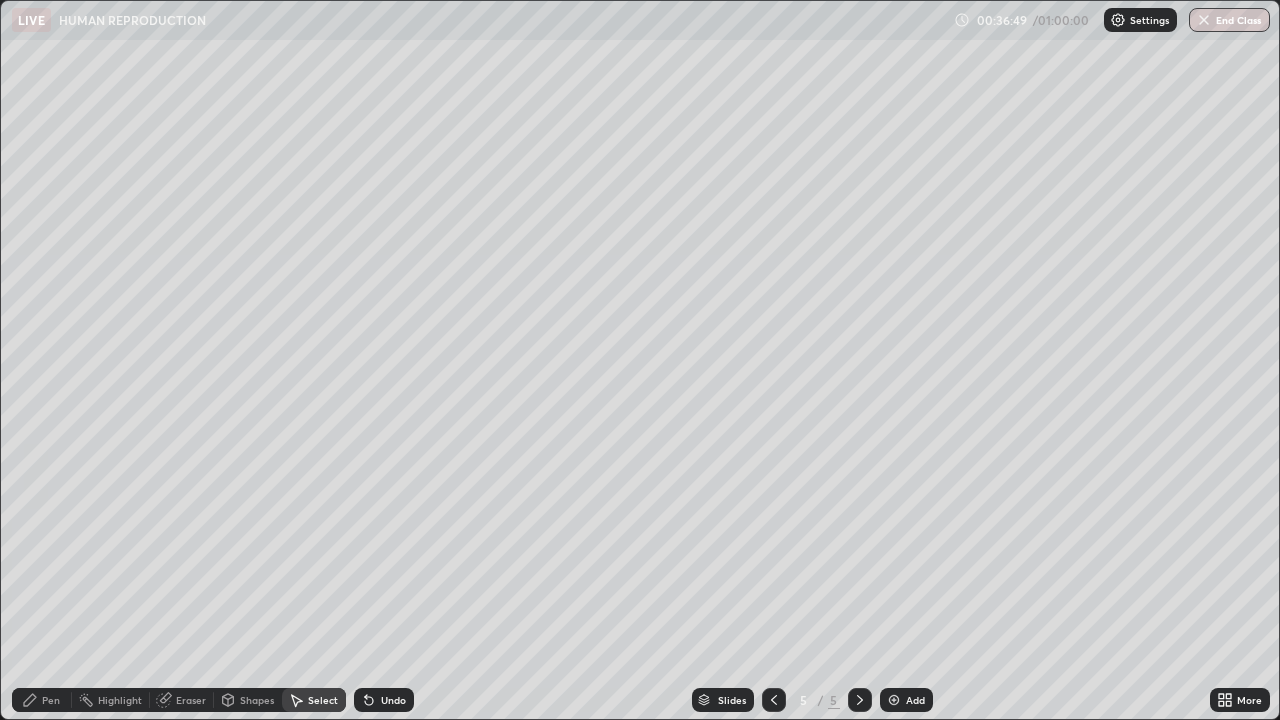 click on "Undo" at bounding box center (393, 700) 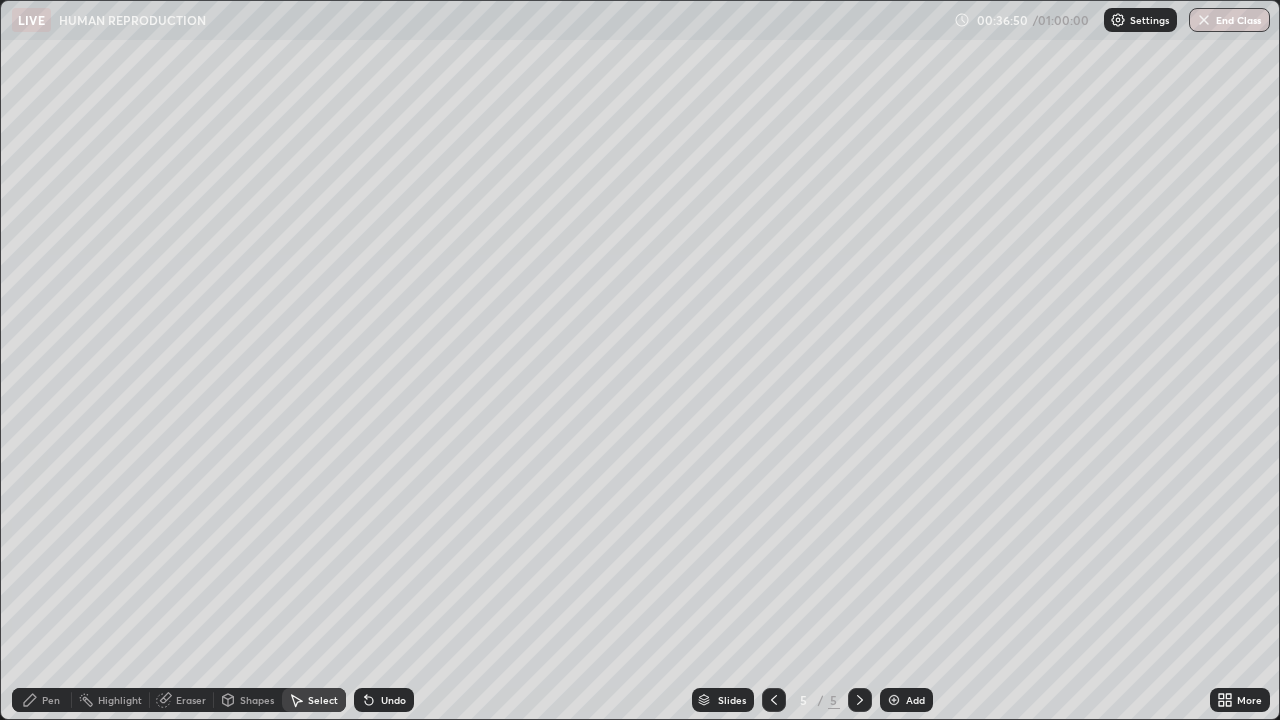 click on "Undo" at bounding box center [393, 700] 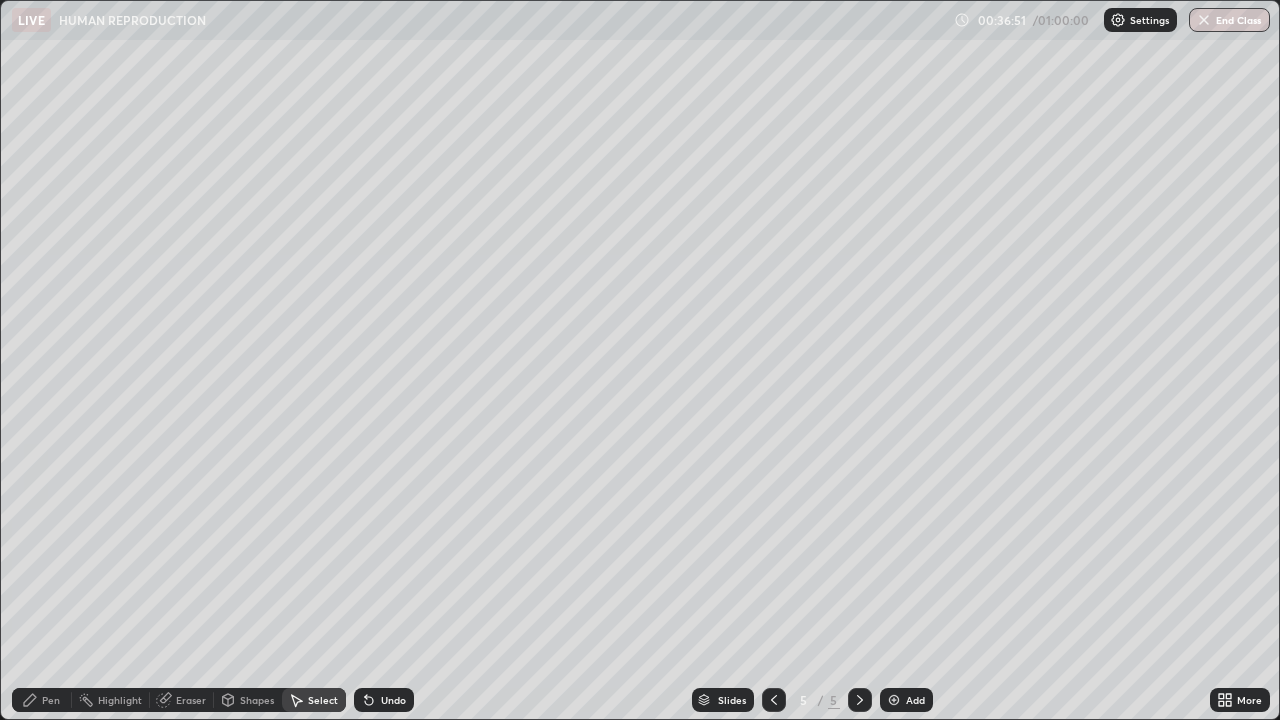 click 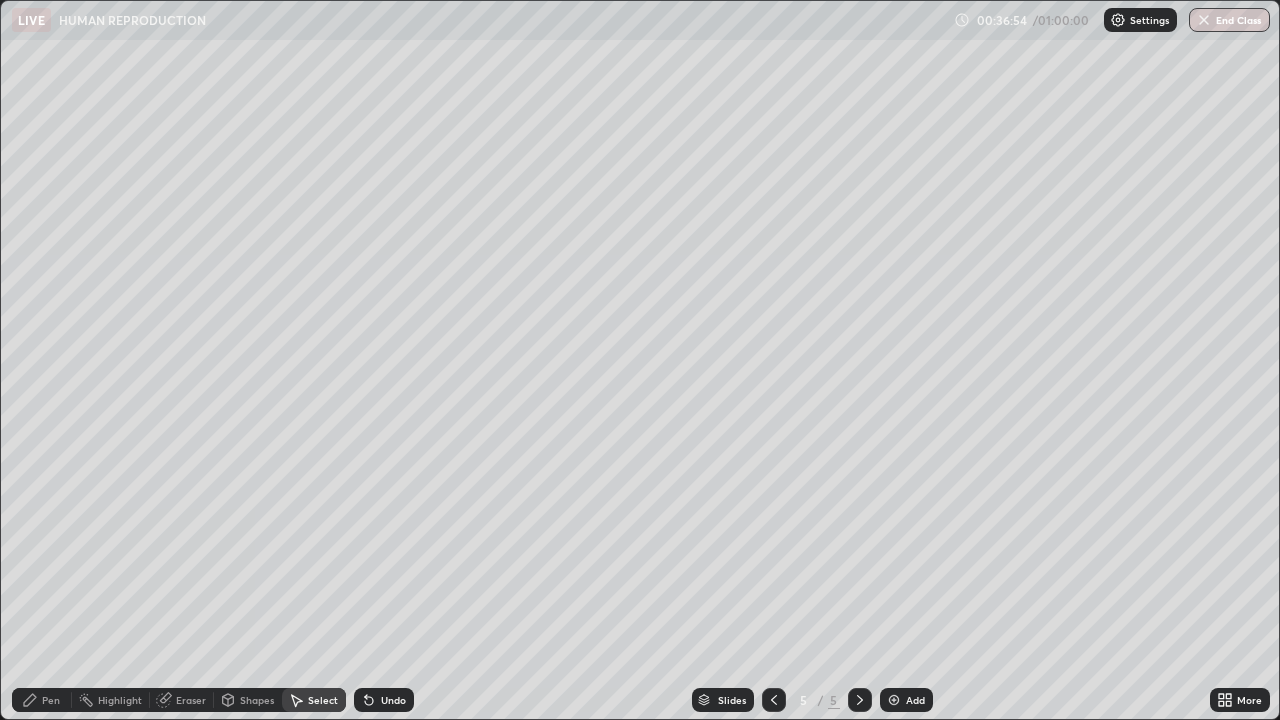 click on "Pen" at bounding box center (51, 700) 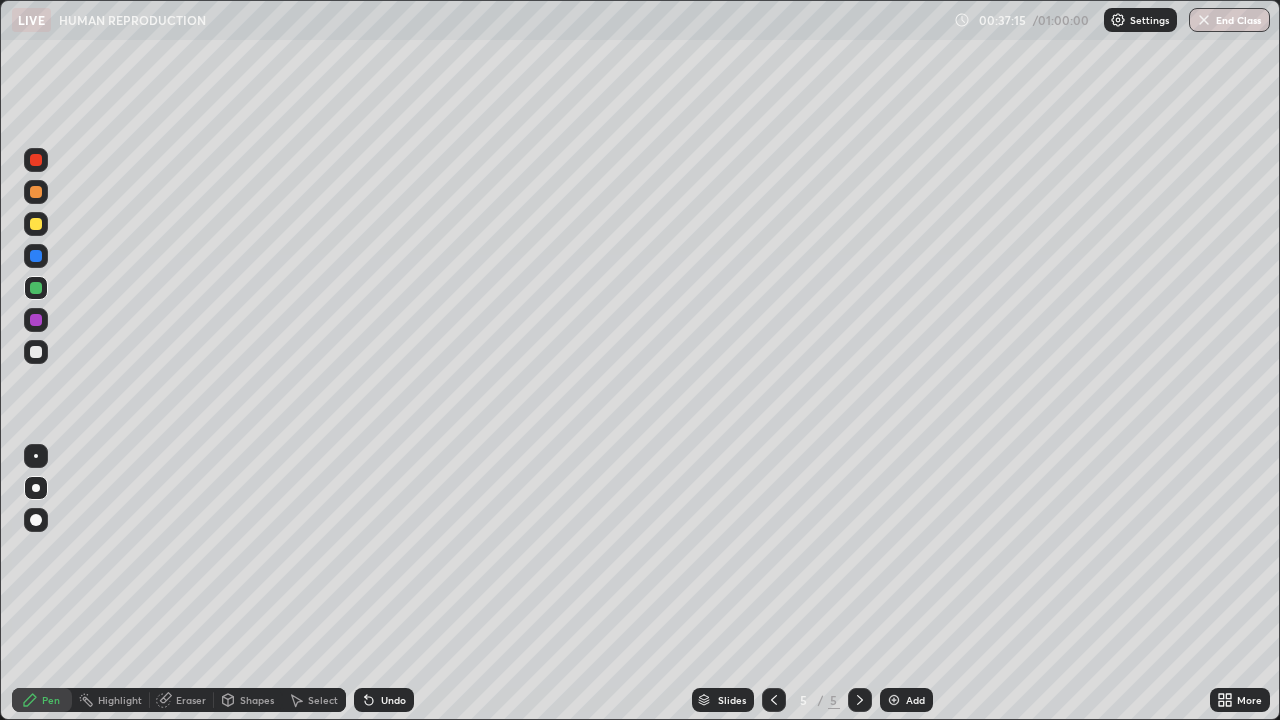 click at bounding box center (36, 160) 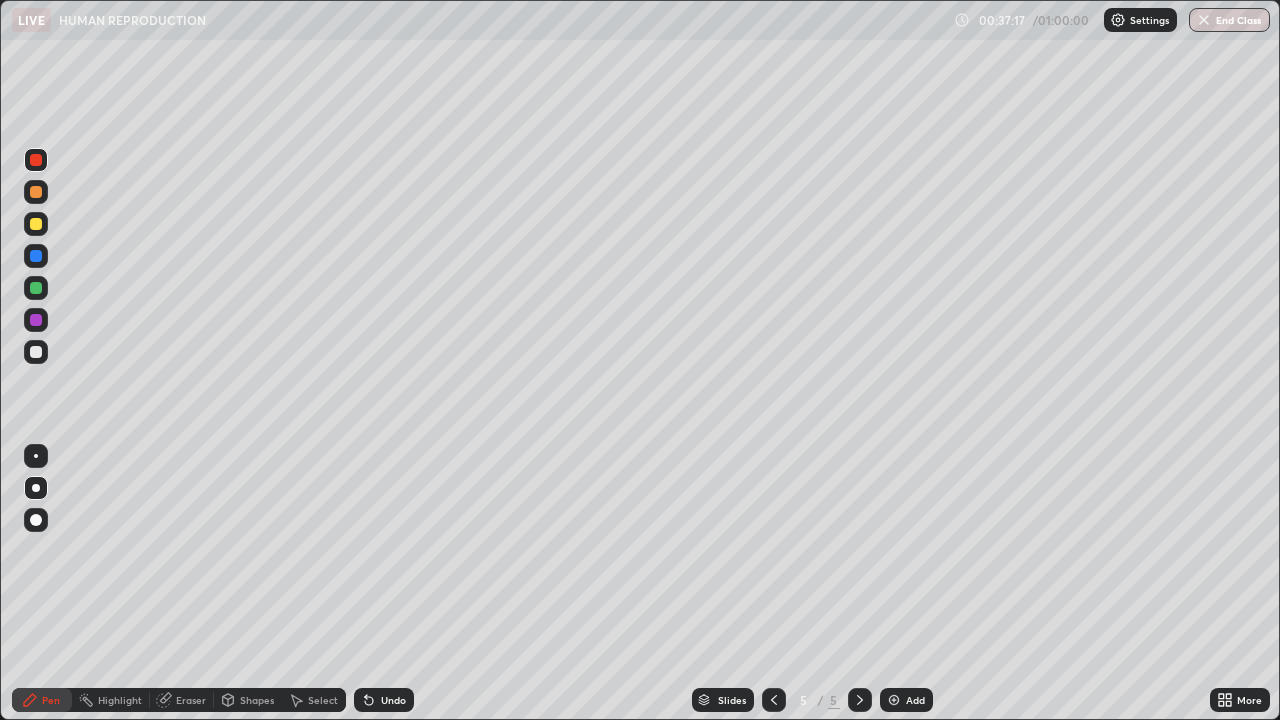 click on "Shapes" at bounding box center [257, 700] 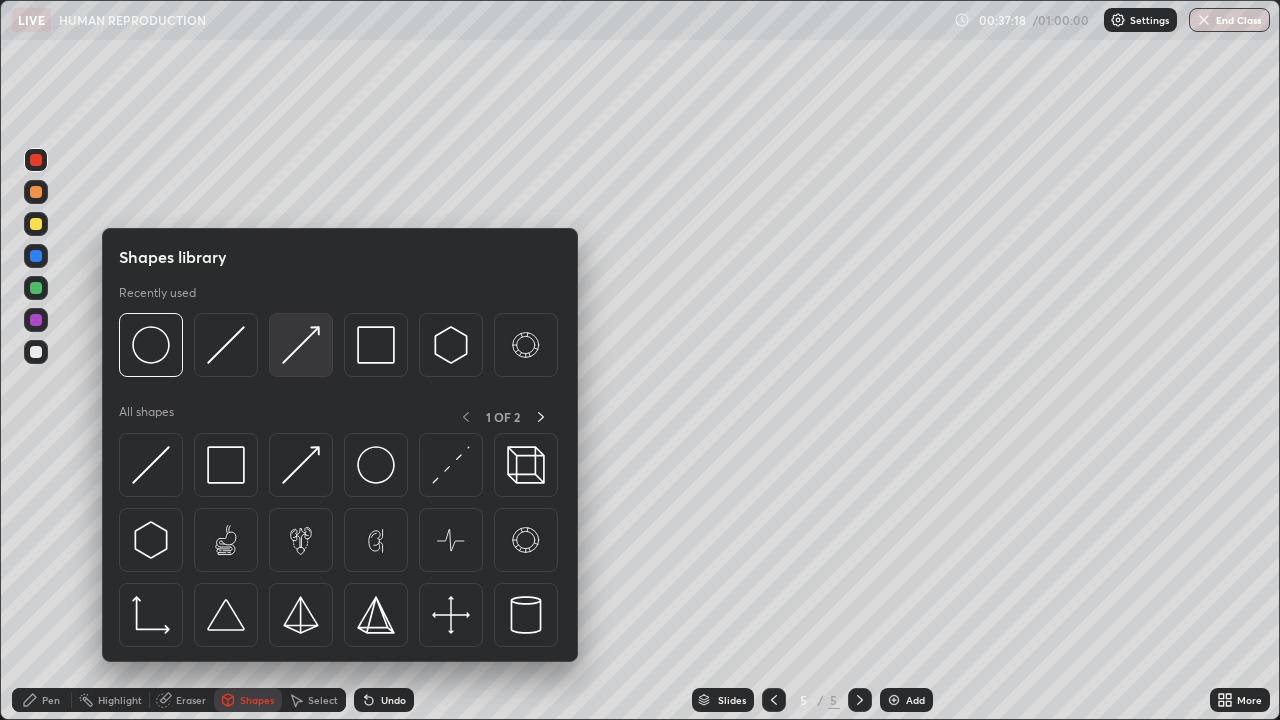click at bounding box center (301, 345) 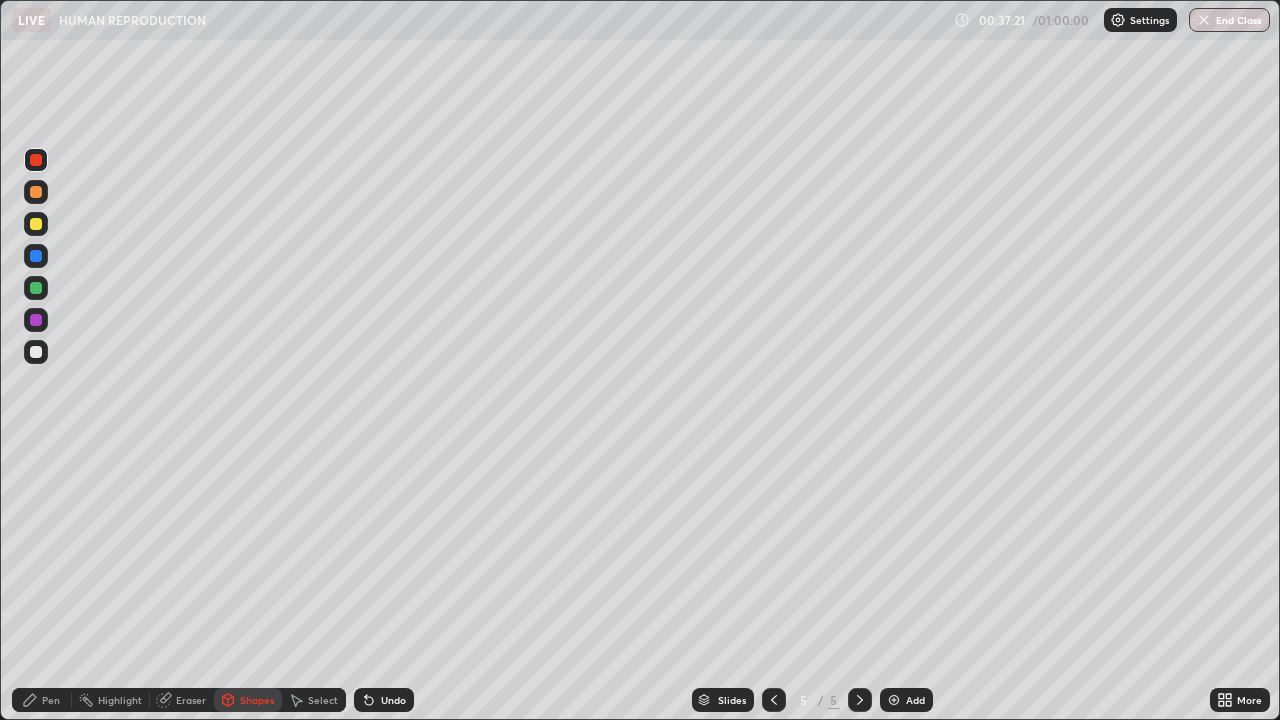 click on "Pen" at bounding box center [51, 700] 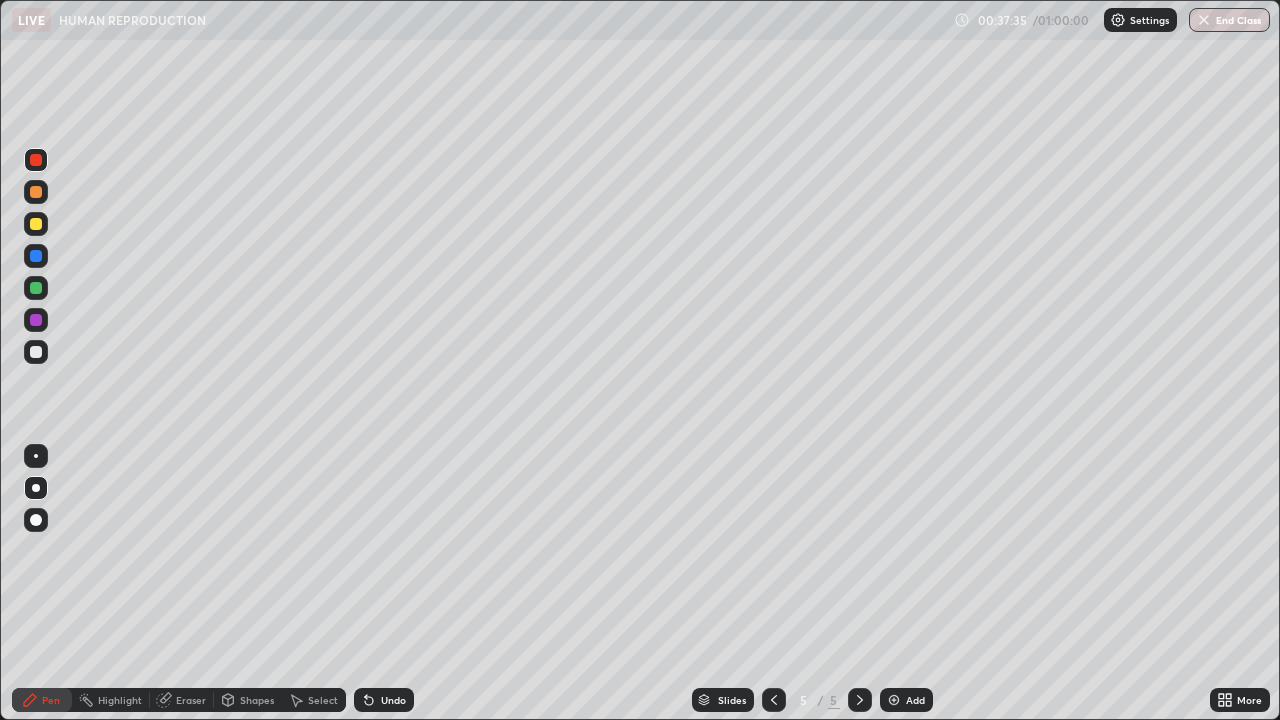 click on "Shapes" at bounding box center (257, 700) 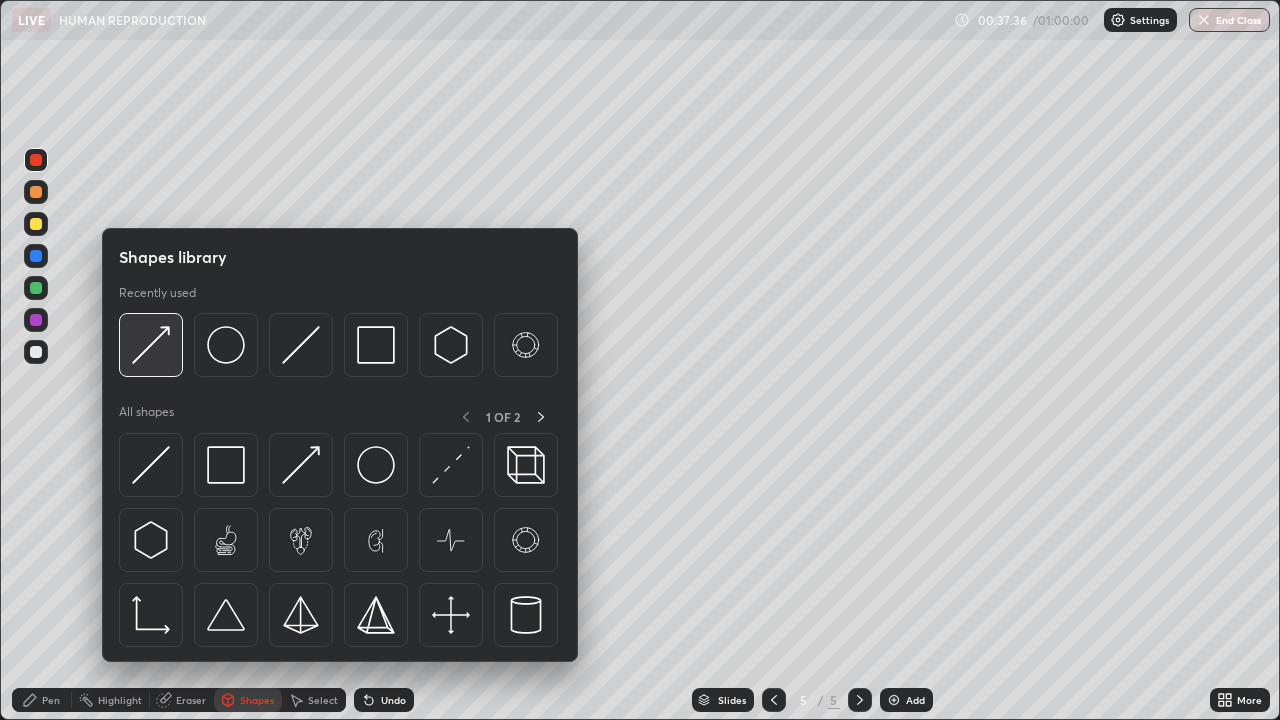 click at bounding box center [151, 345] 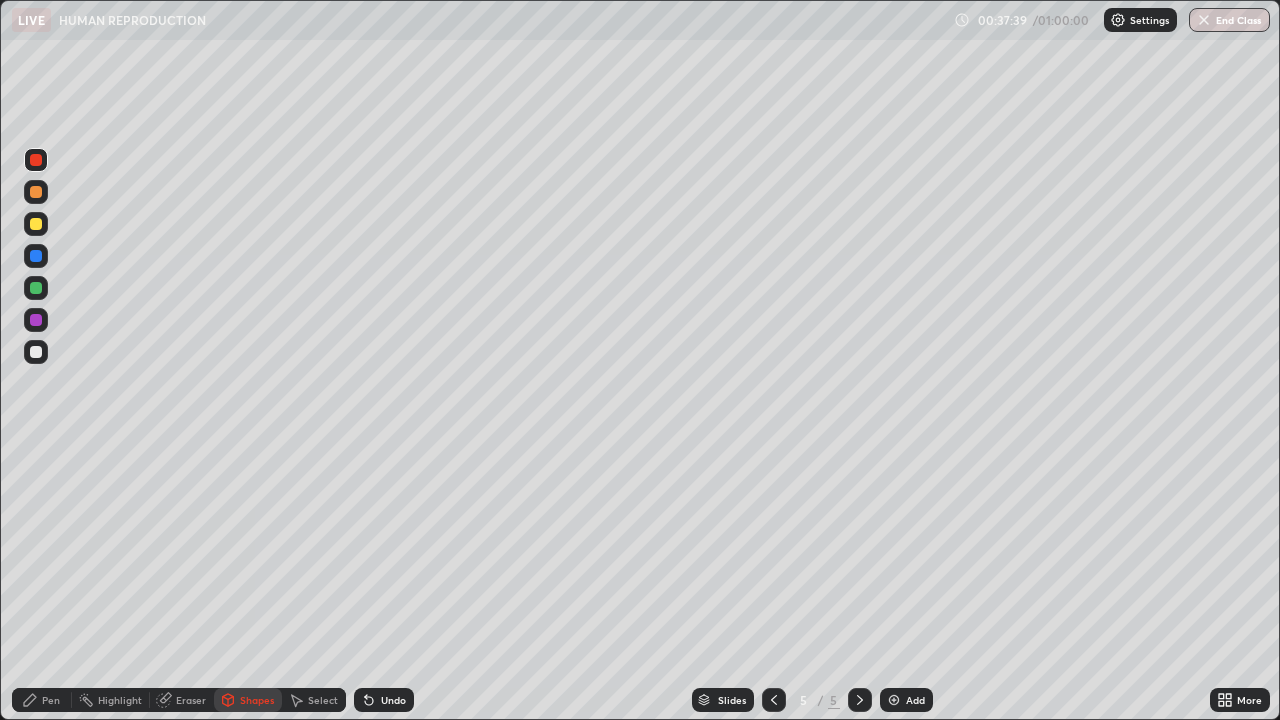 click on "Pen" at bounding box center [42, 700] 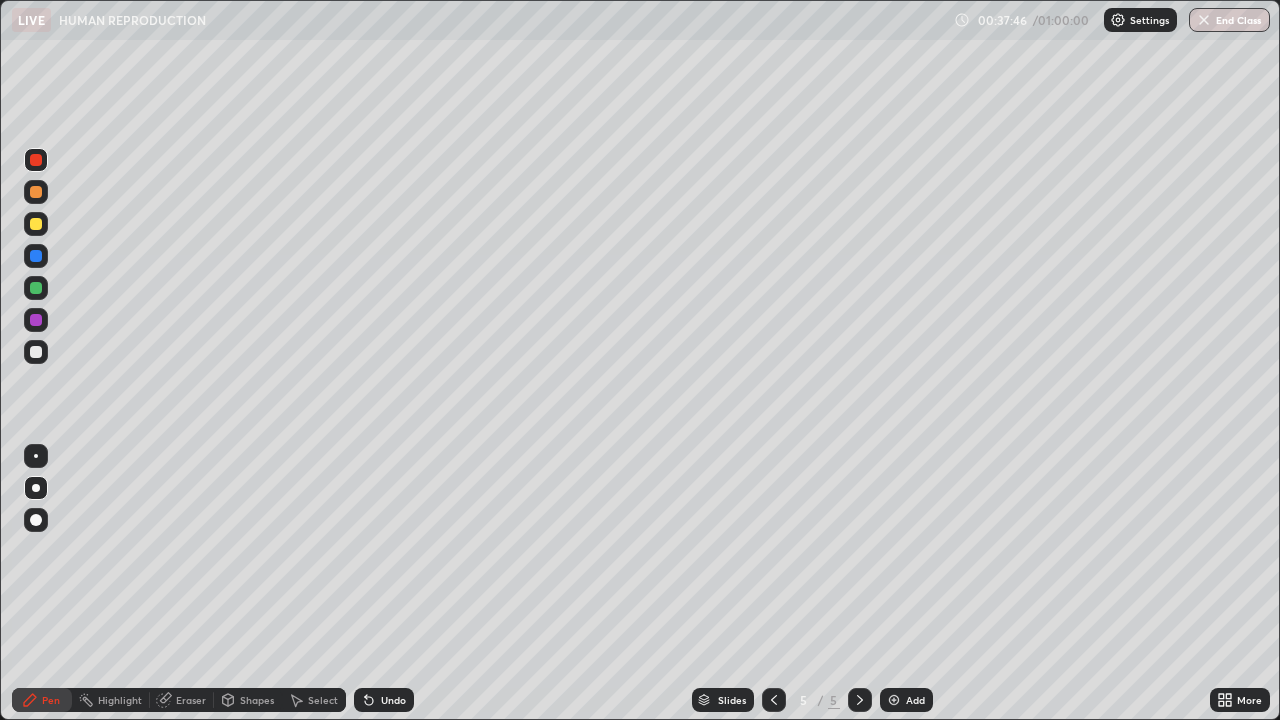 click on "Eraser" at bounding box center [191, 700] 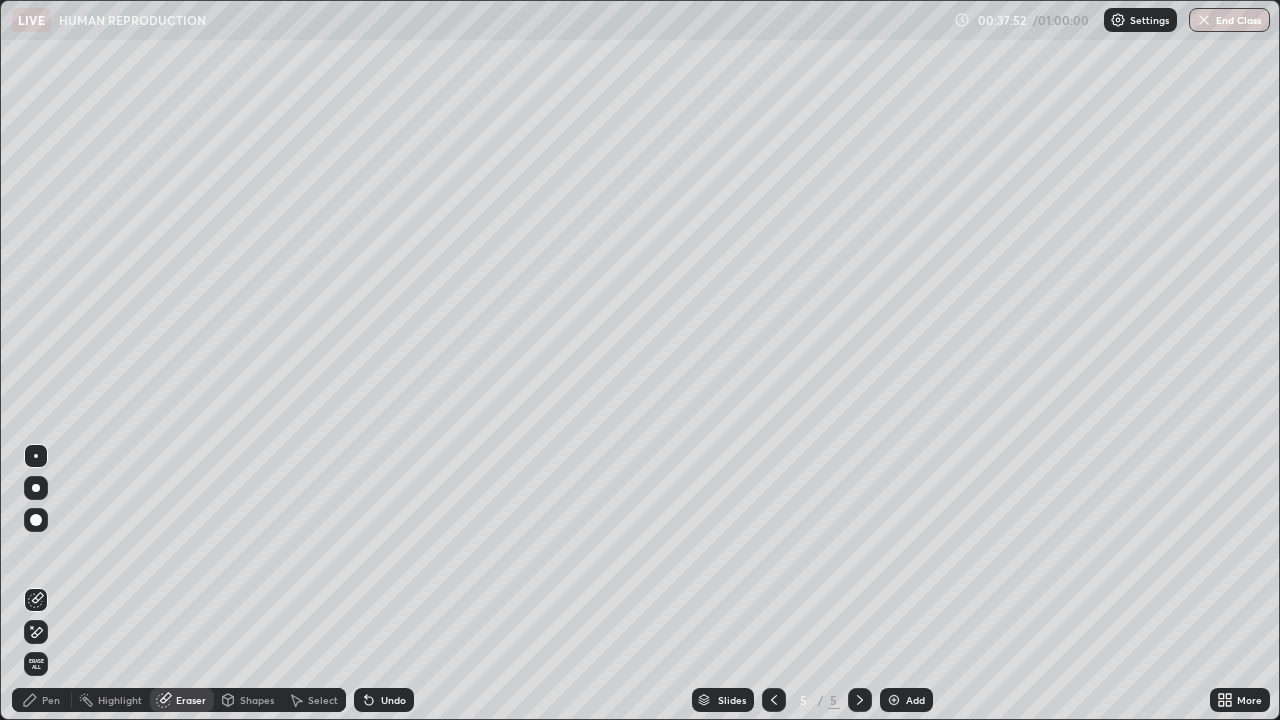 click on "Pen" at bounding box center (42, 700) 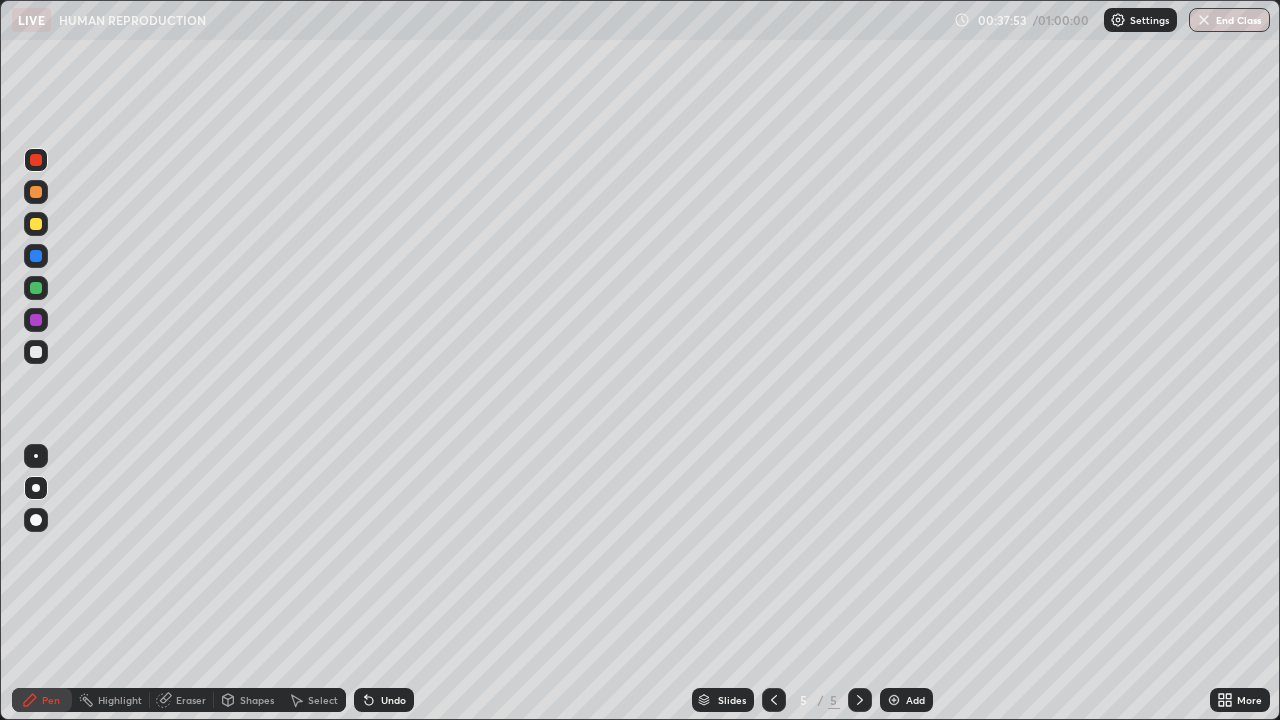 click at bounding box center (36, 256) 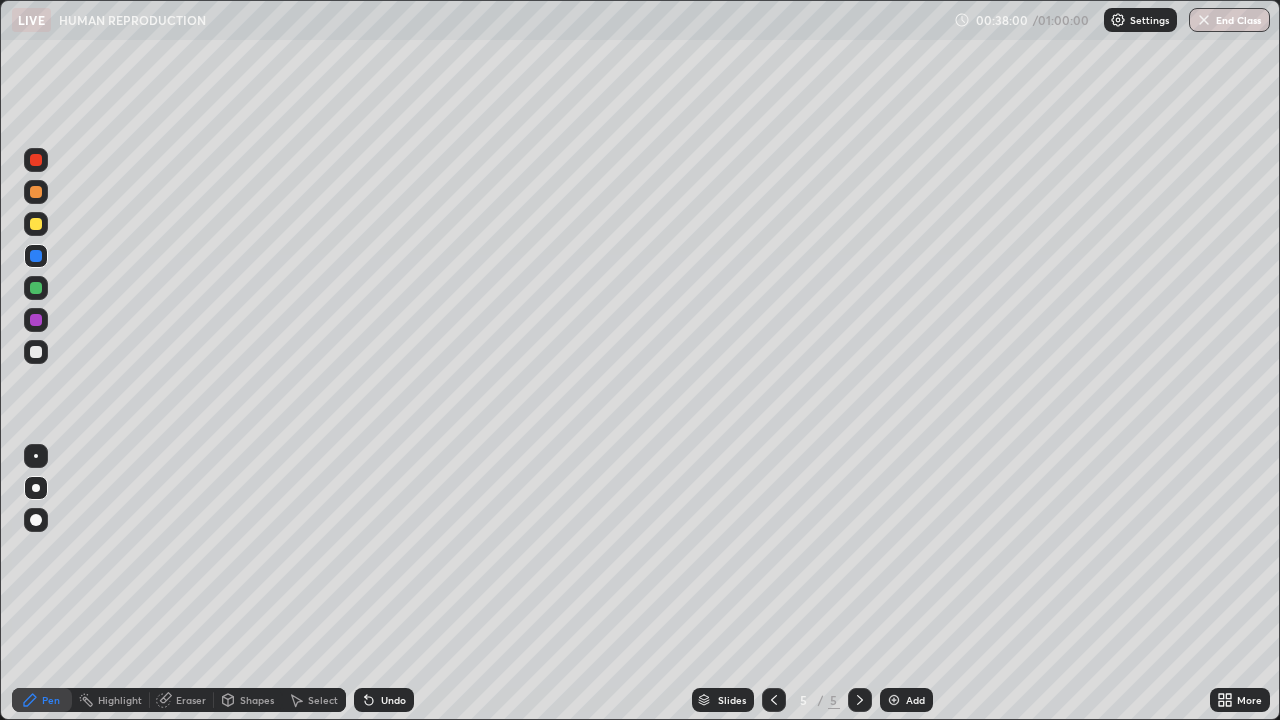 click on "Shapes" at bounding box center (248, 700) 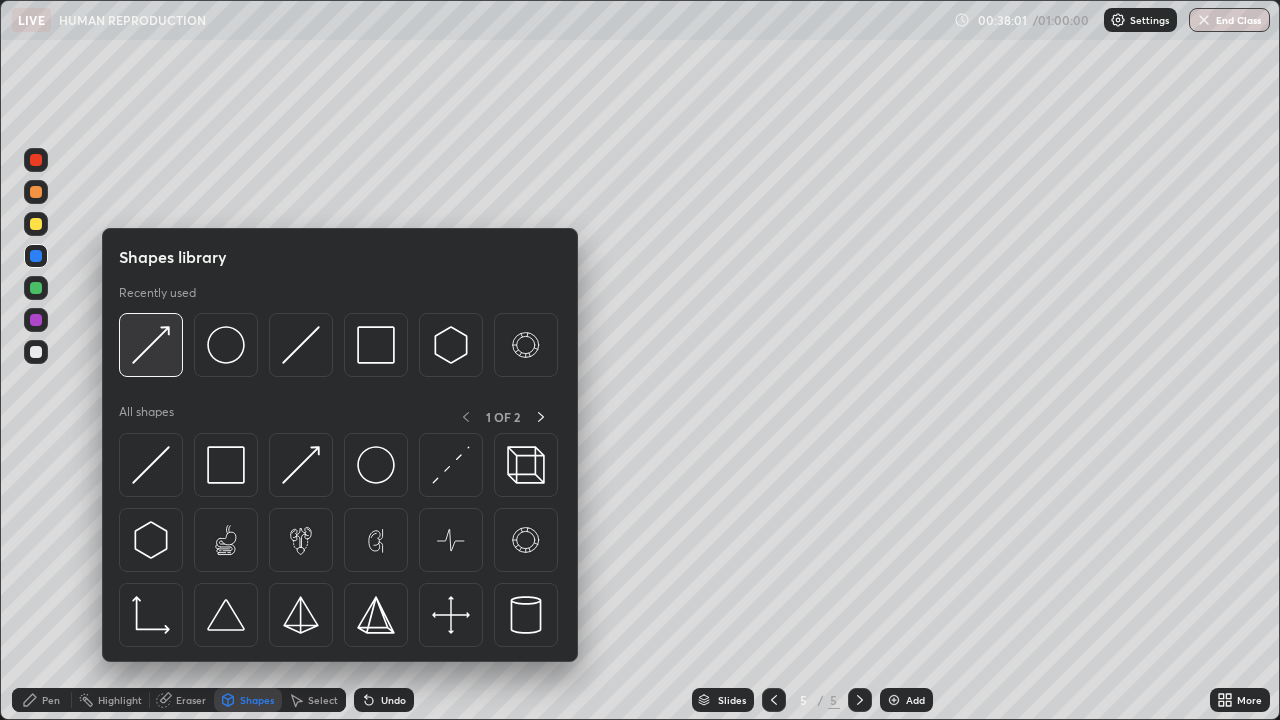 click at bounding box center [151, 345] 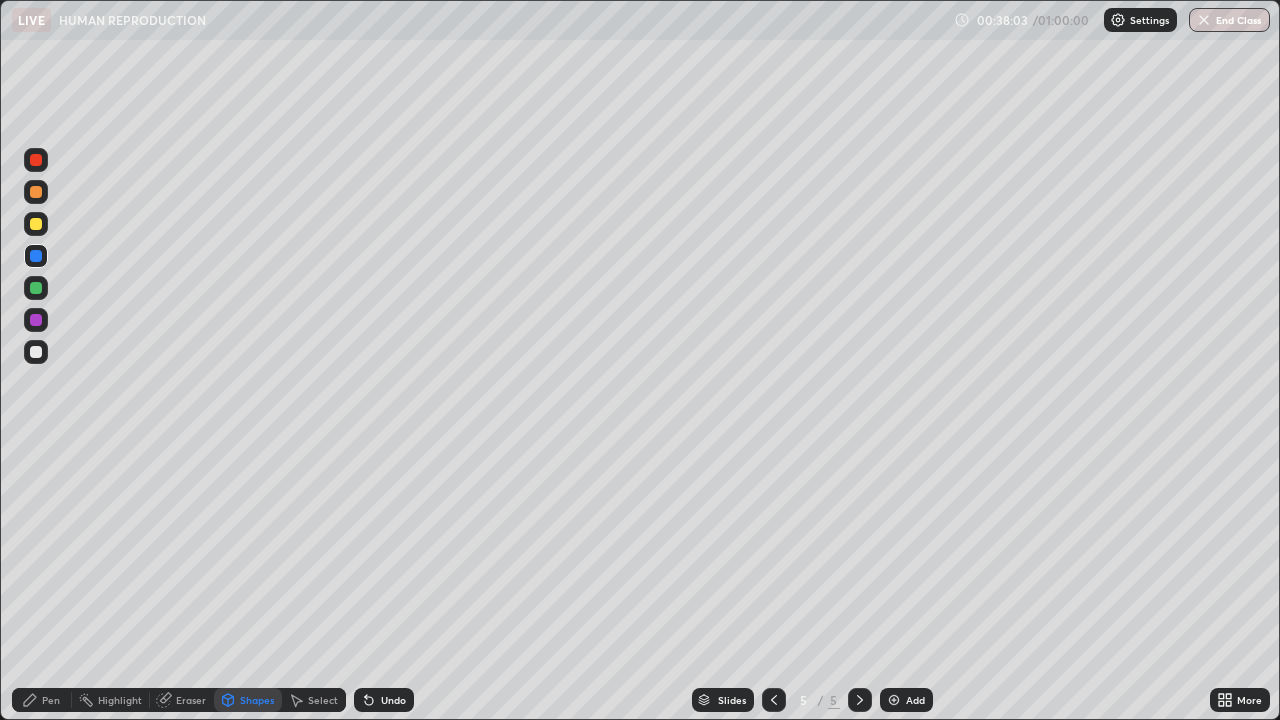 click on "Pen" at bounding box center [51, 700] 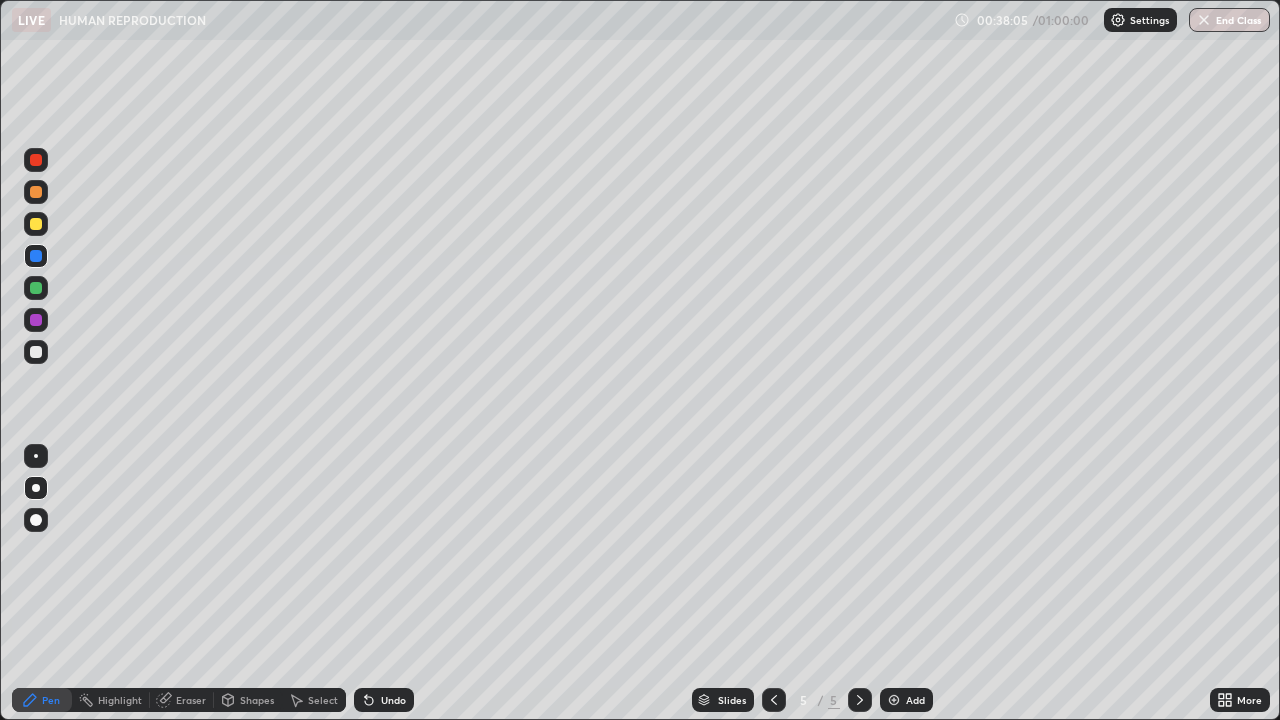 click at bounding box center (36, 224) 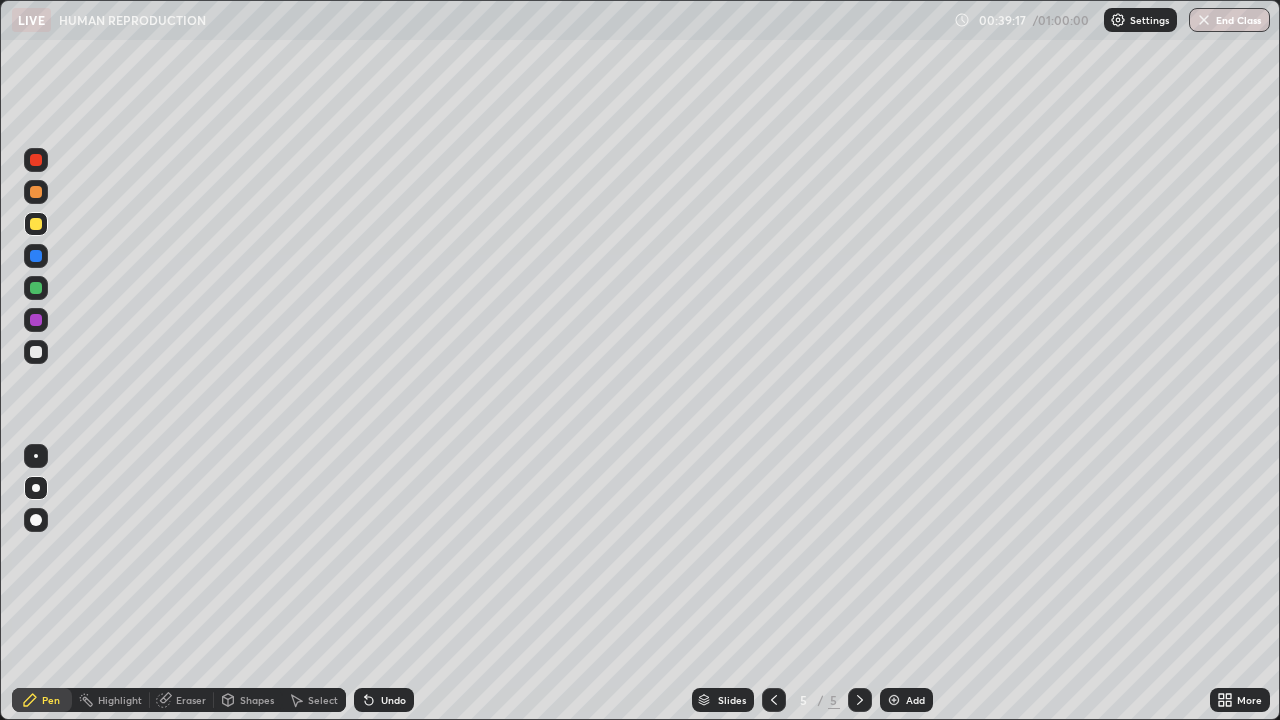 click at bounding box center [36, 256] 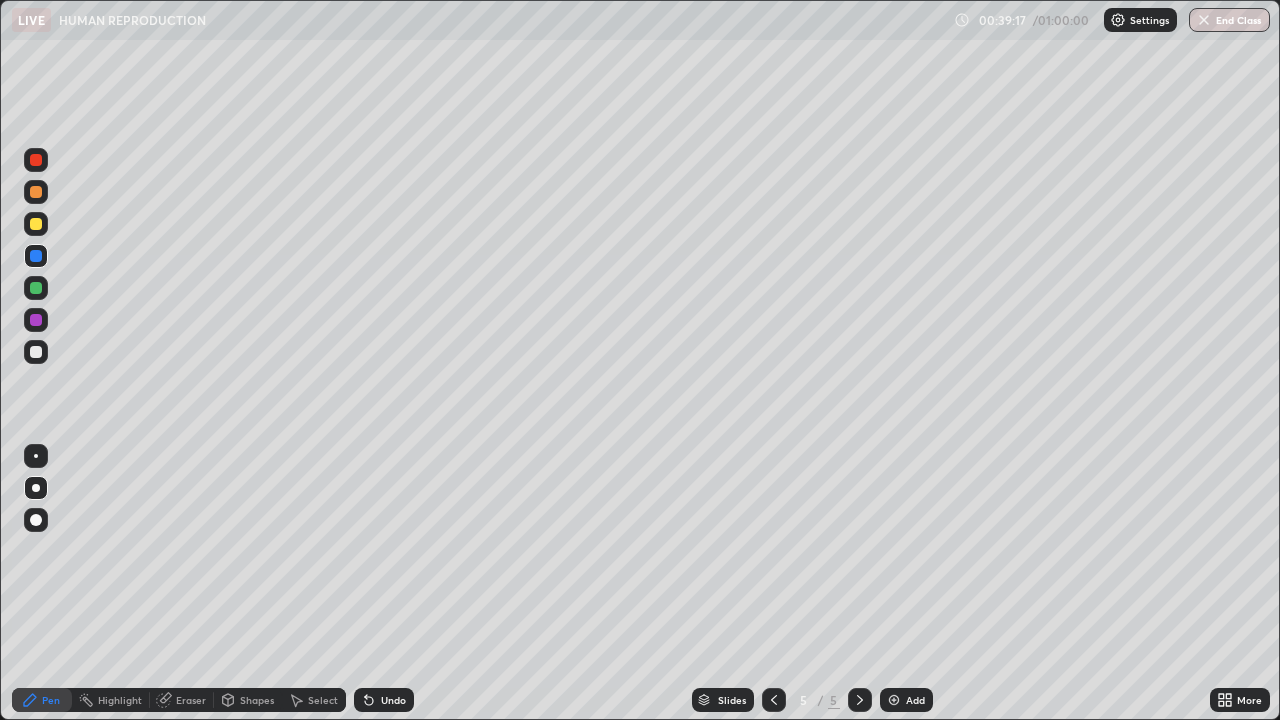 click at bounding box center (36, 224) 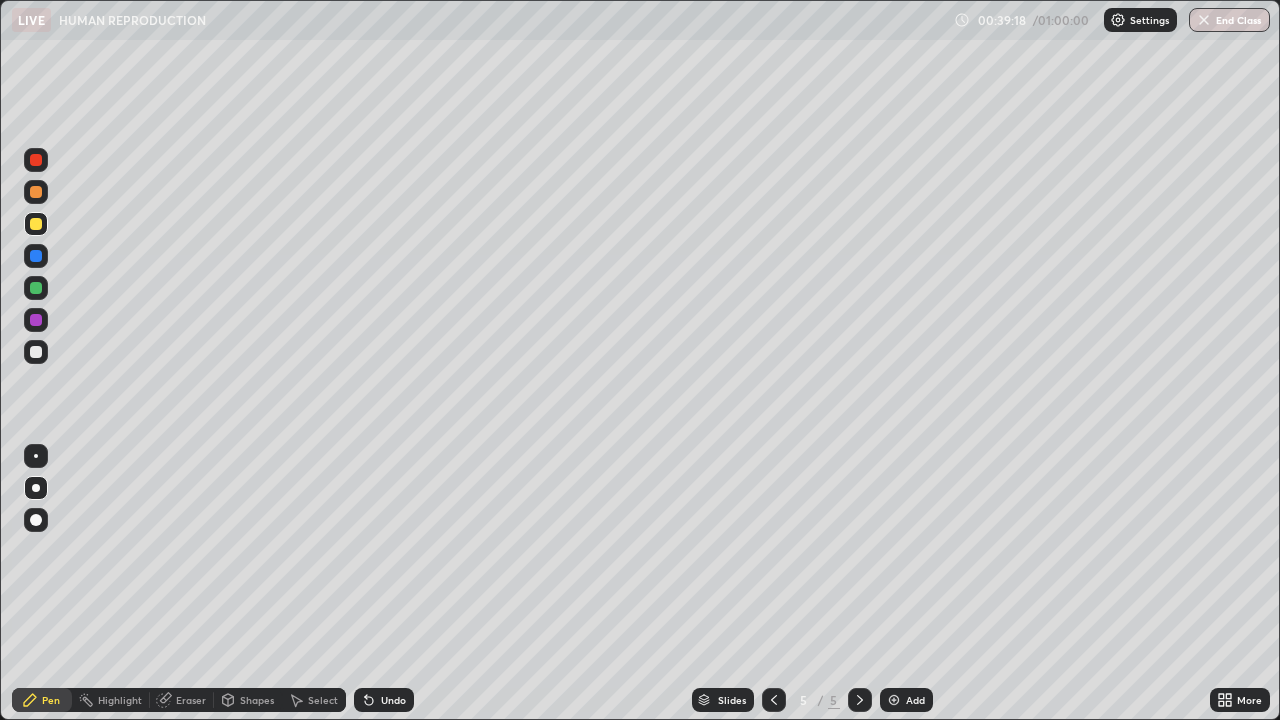 click at bounding box center (36, 160) 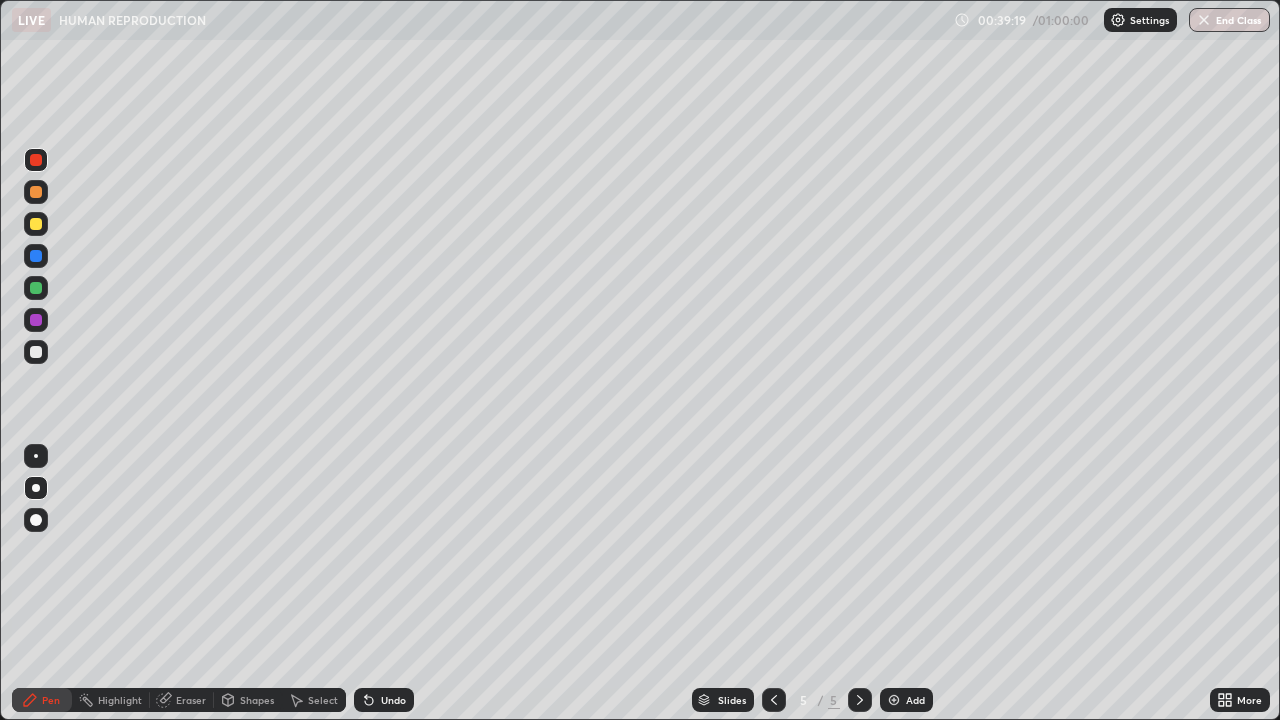 click at bounding box center [36, 352] 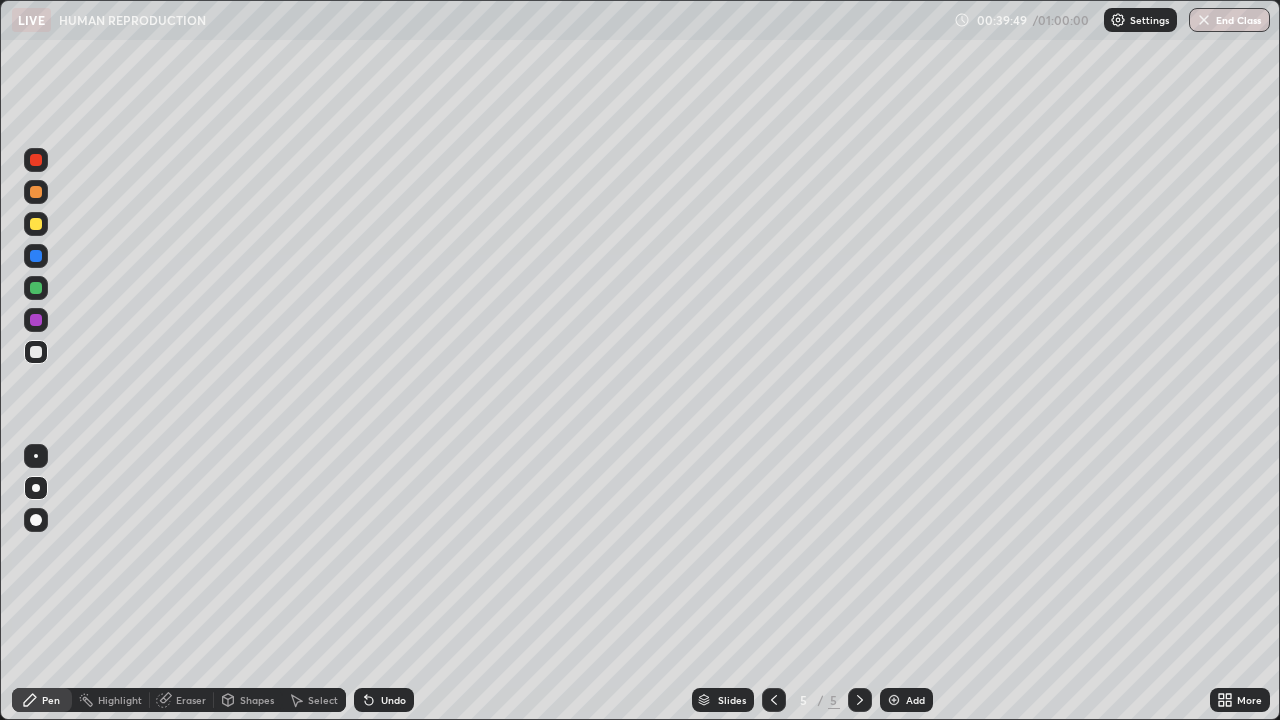 click on "Shapes" at bounding box center (257, 700) 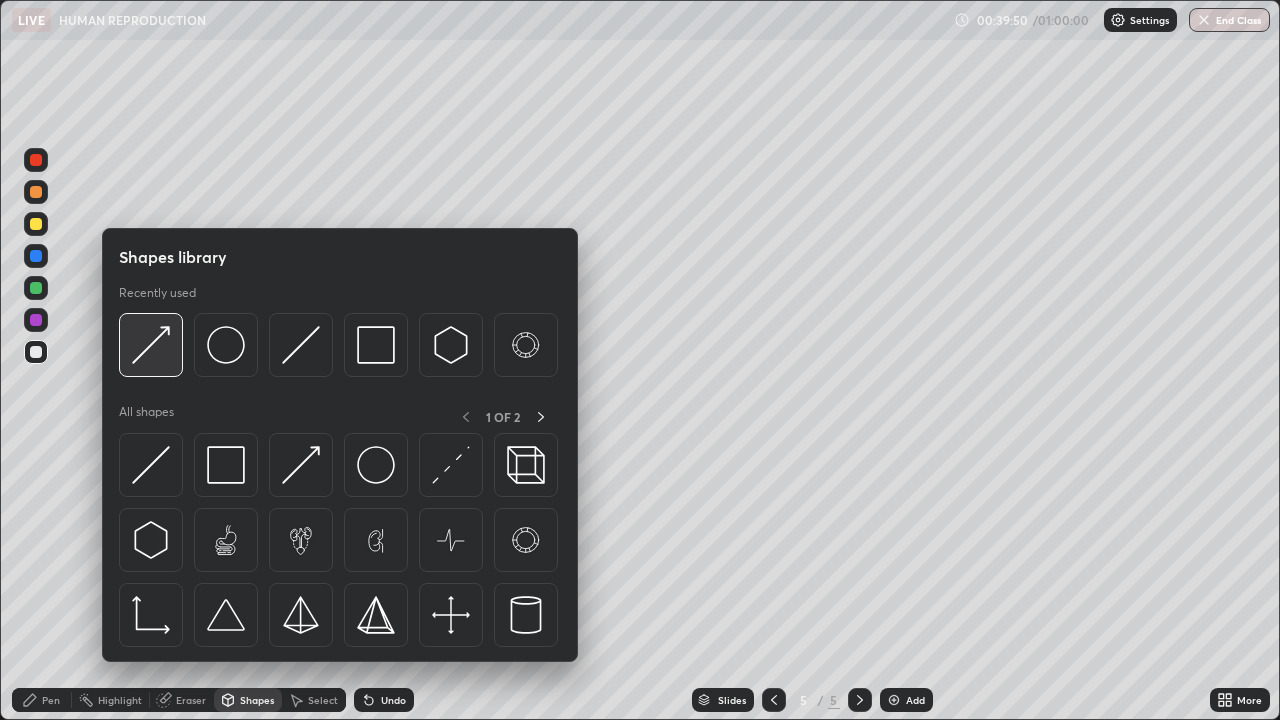 click at bounding box center (151, 345) 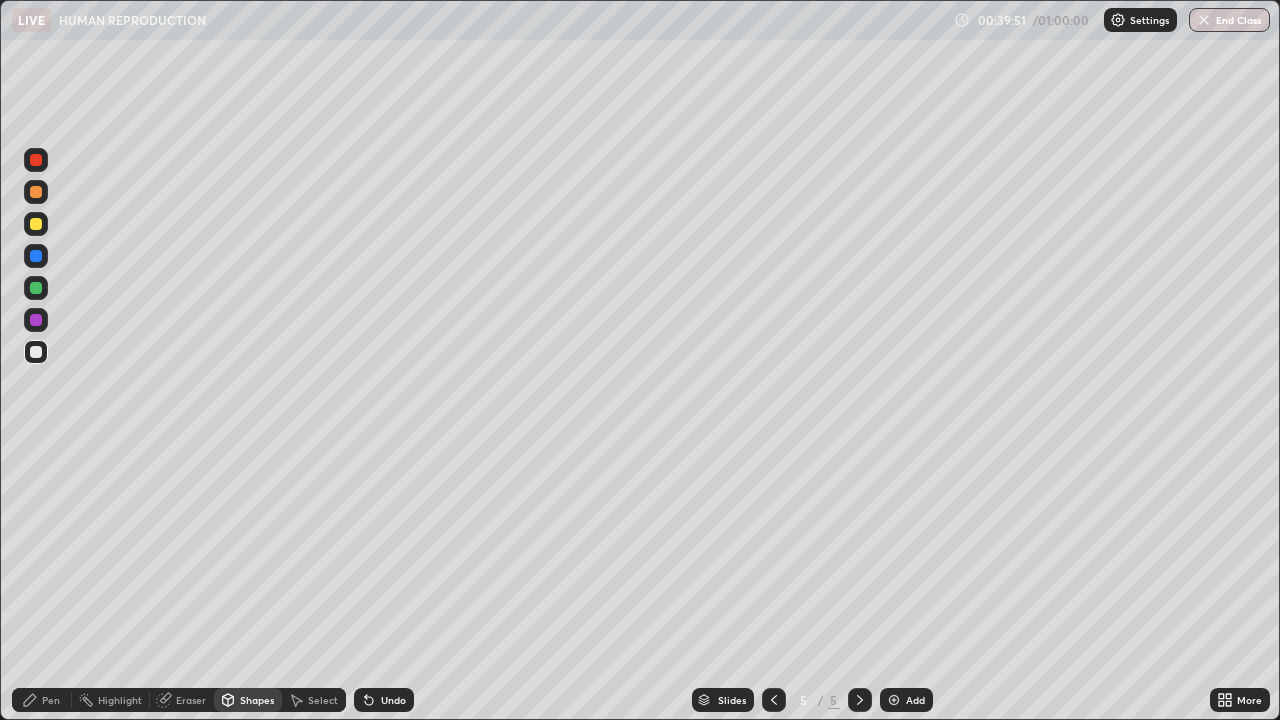 click 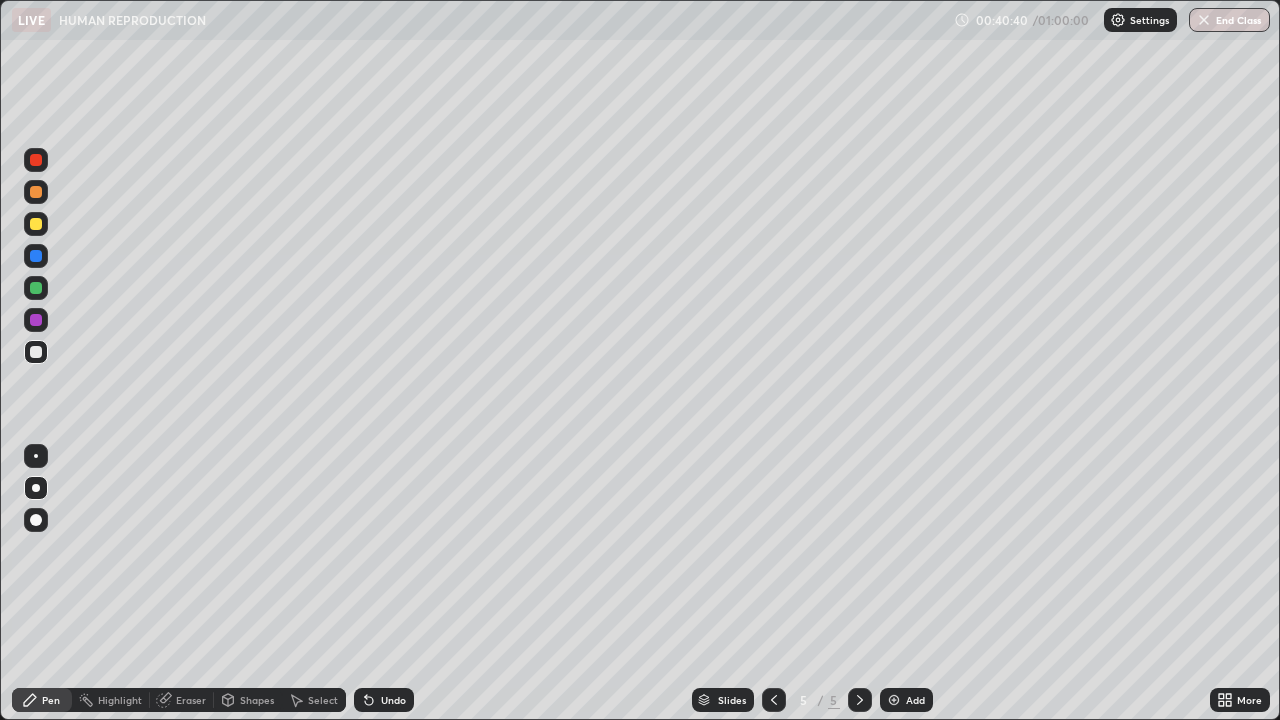 click at bounding box center (36, 224) 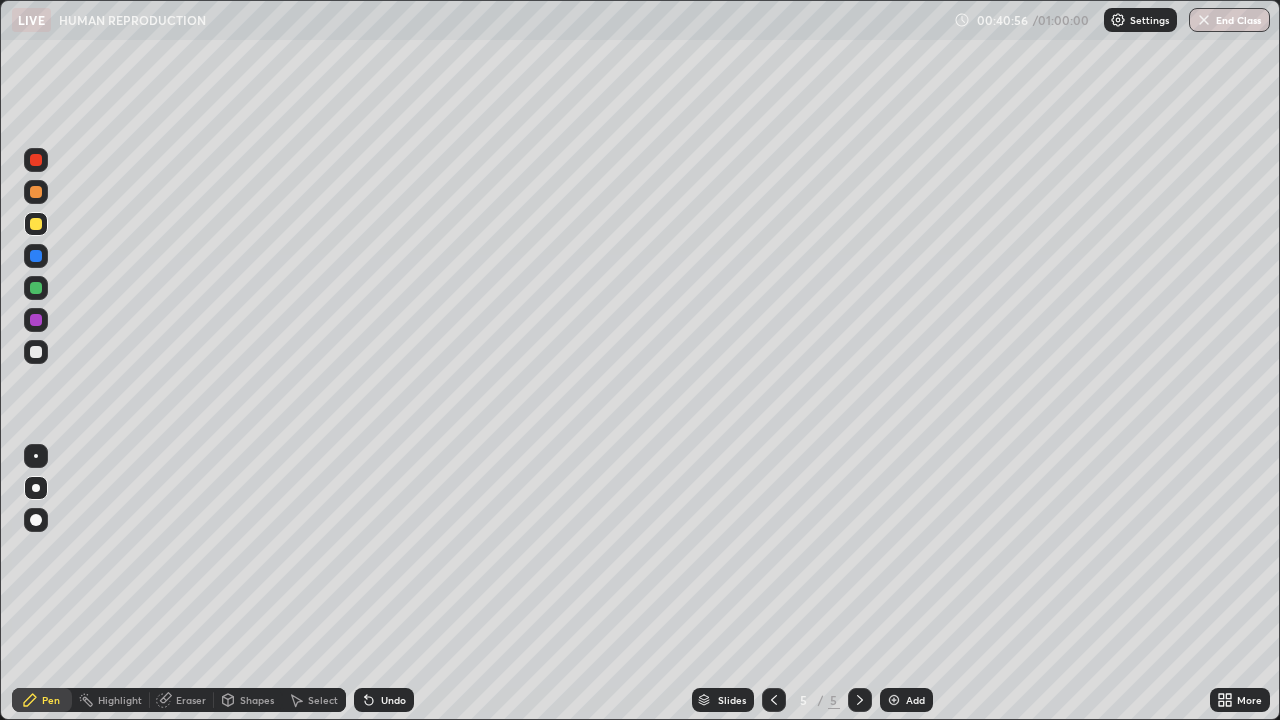 click on "Shapes" at bounding box center [257, 700] 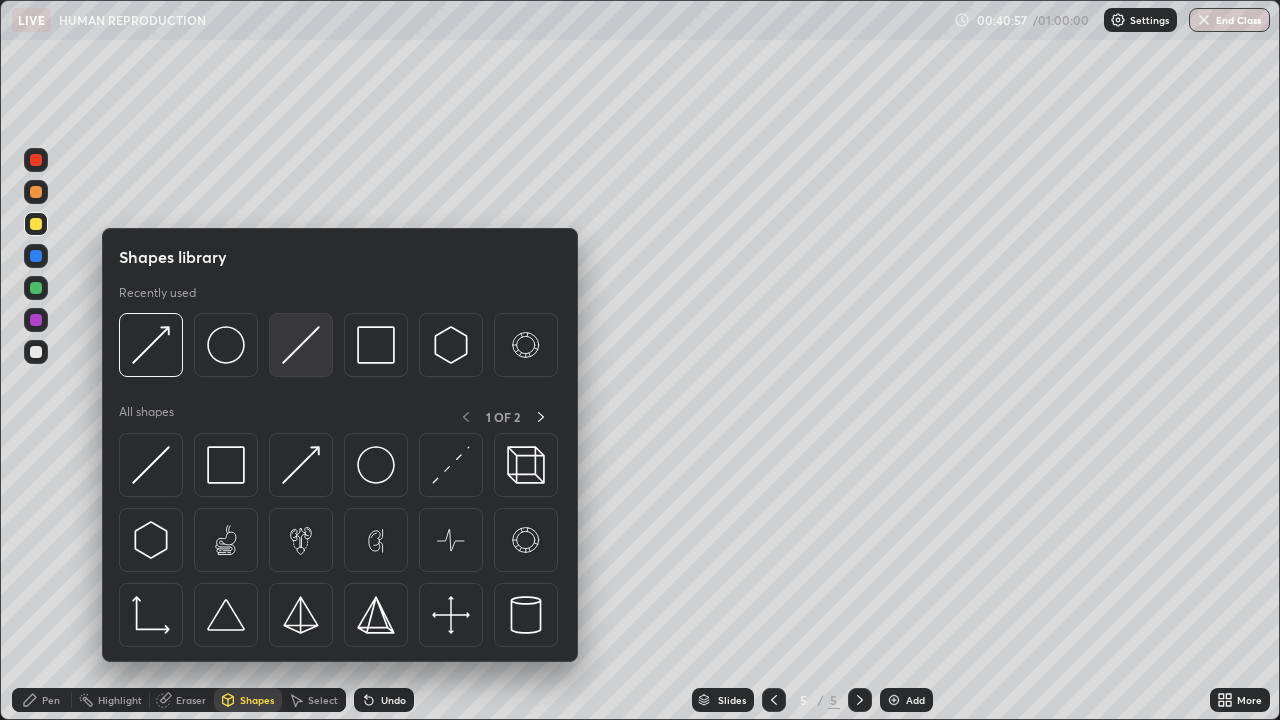click at bounding box center (301, 345) 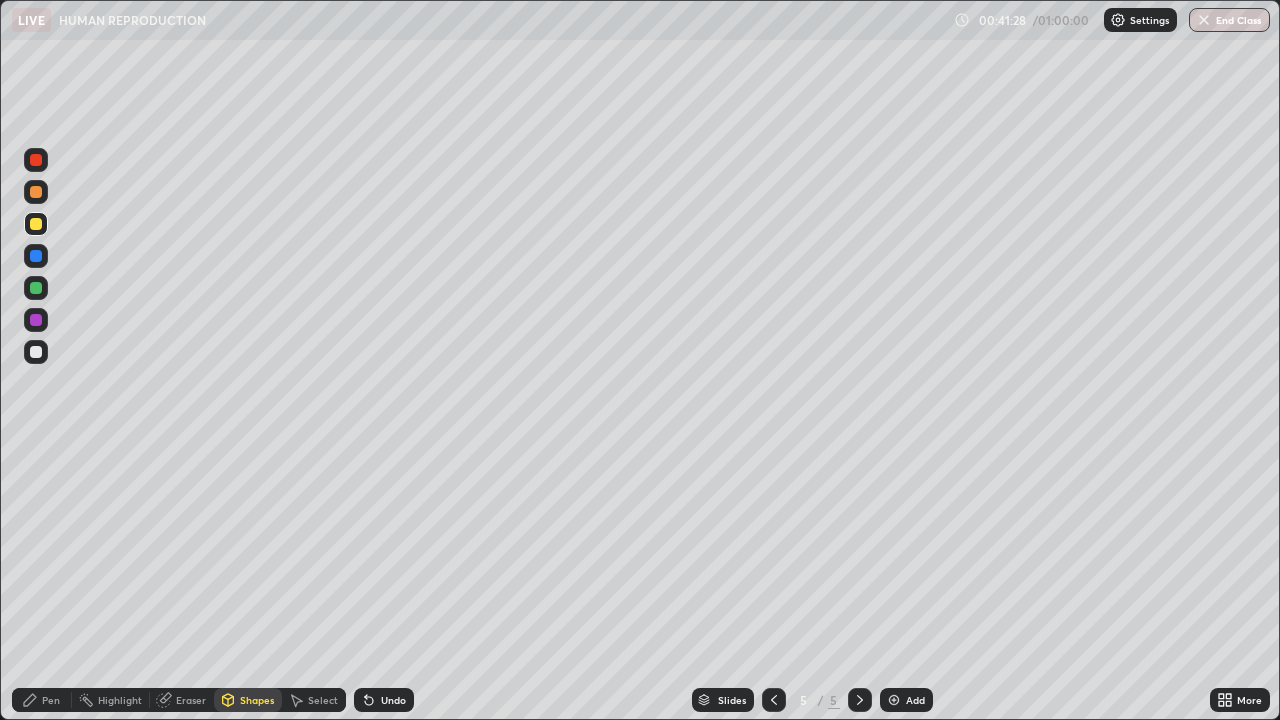 click 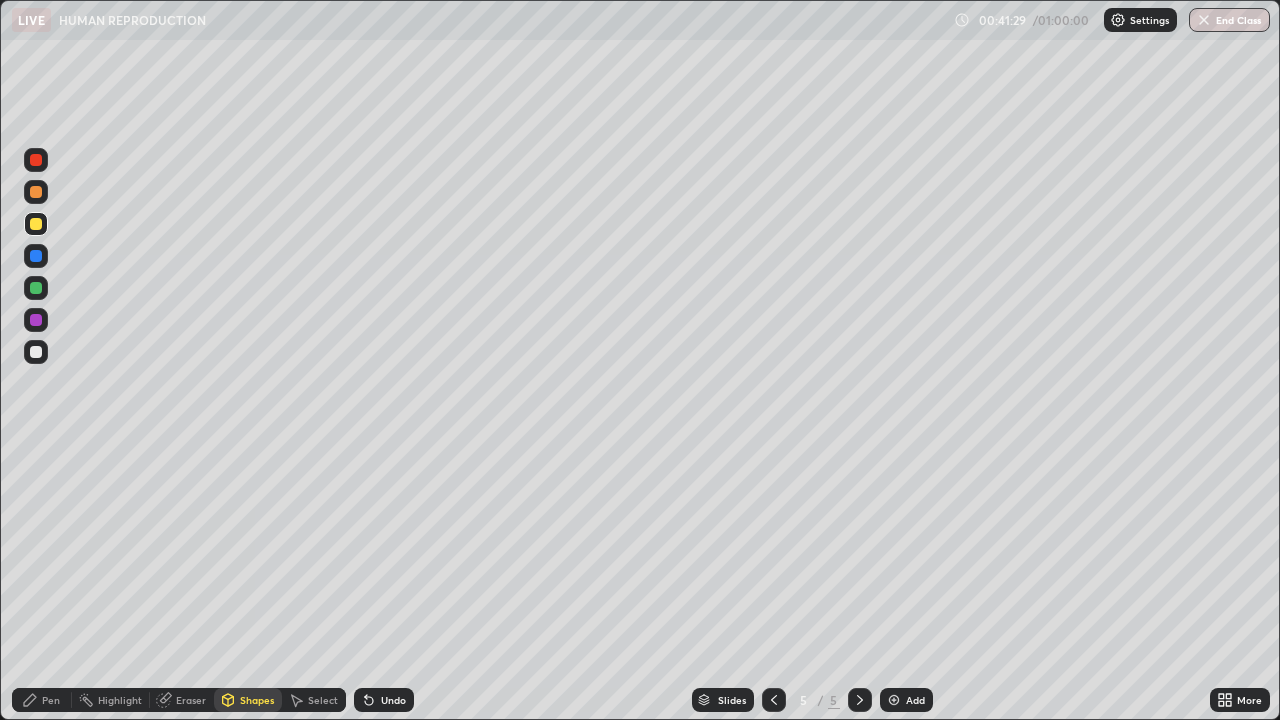 click on "Pen" at bounding box center [42, 700] 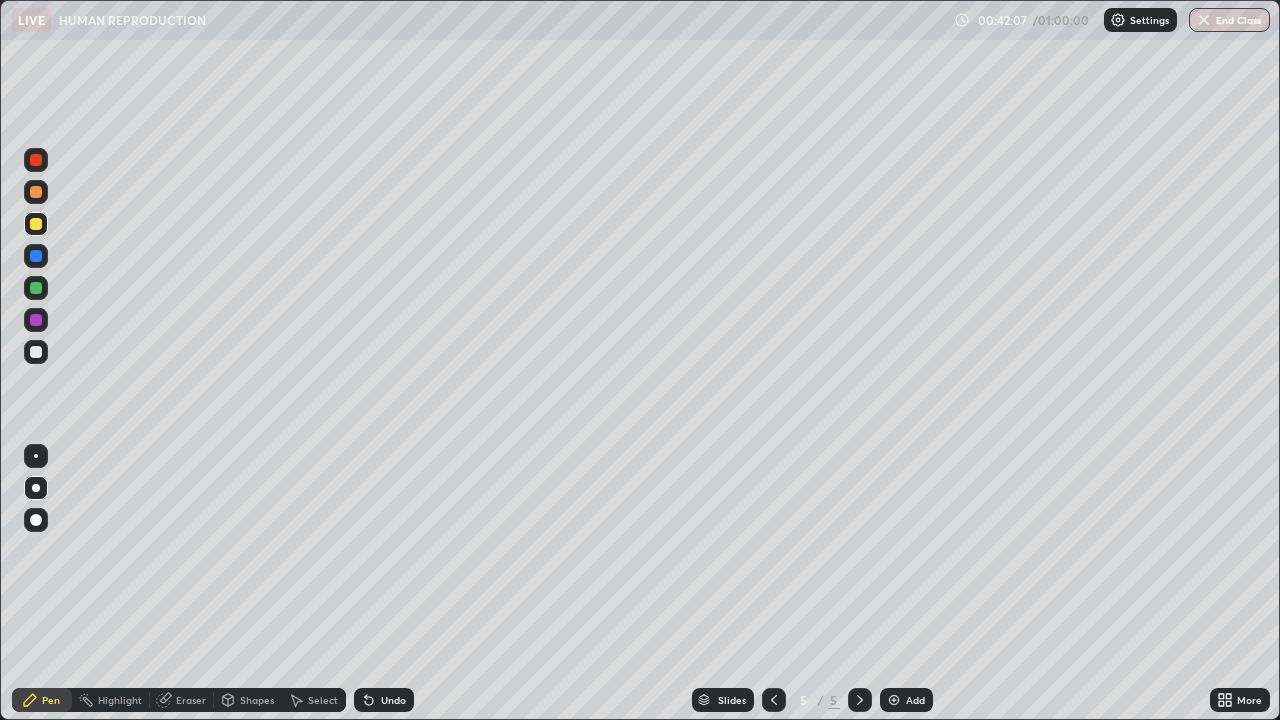 click on "Shapes" at bounding box center [257, 700] 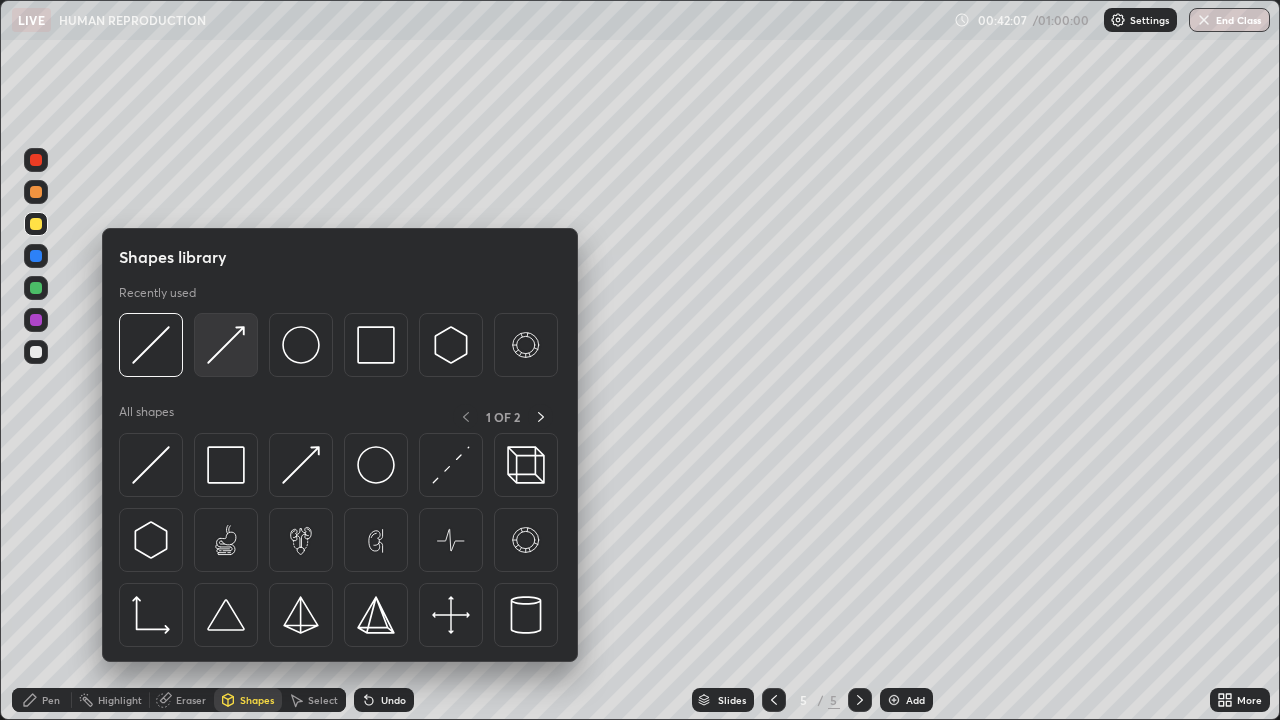 click at bounding box center [226, 345] 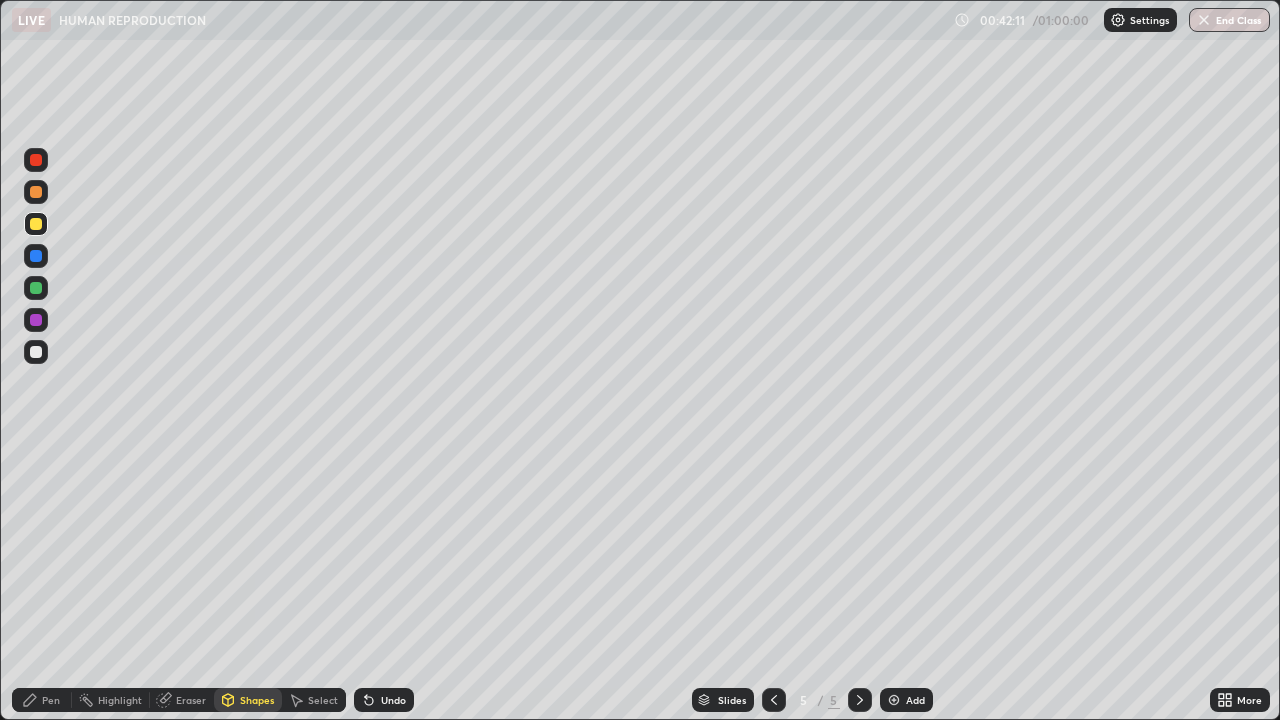 click on "Pen" at bounding box center (42, 700) 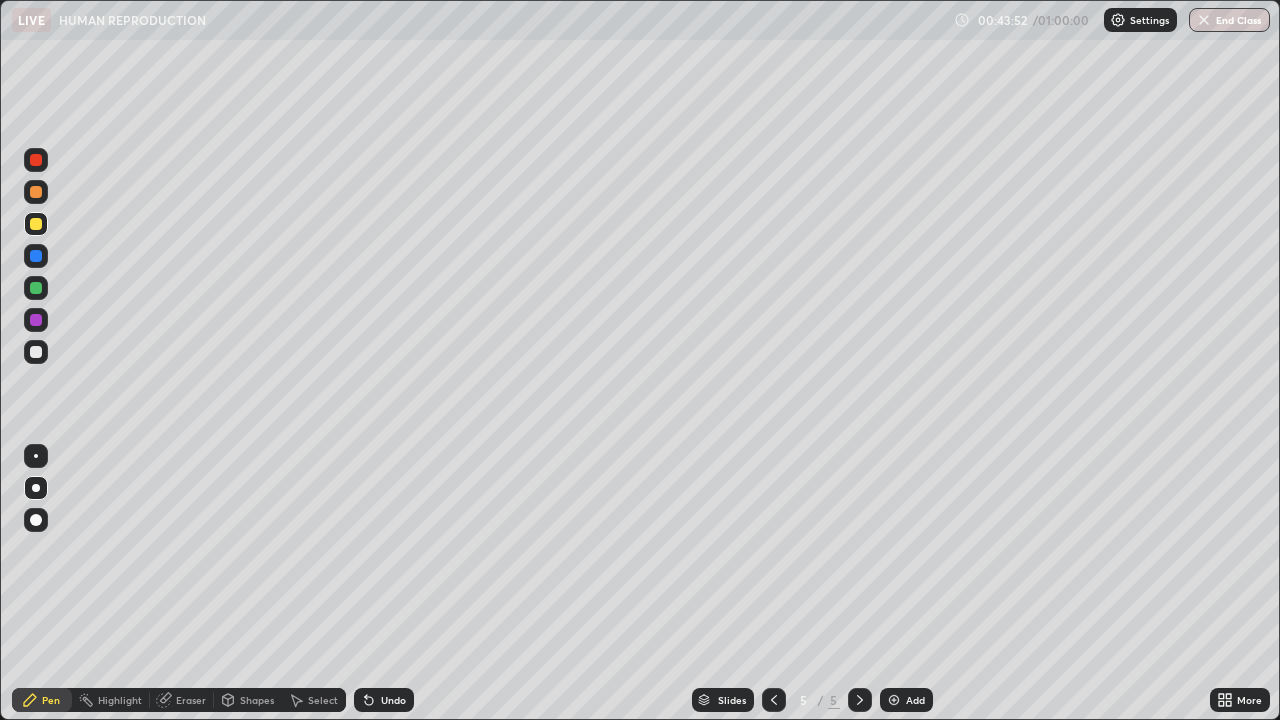 click on "Eraser" at bounding box center [191, 700] 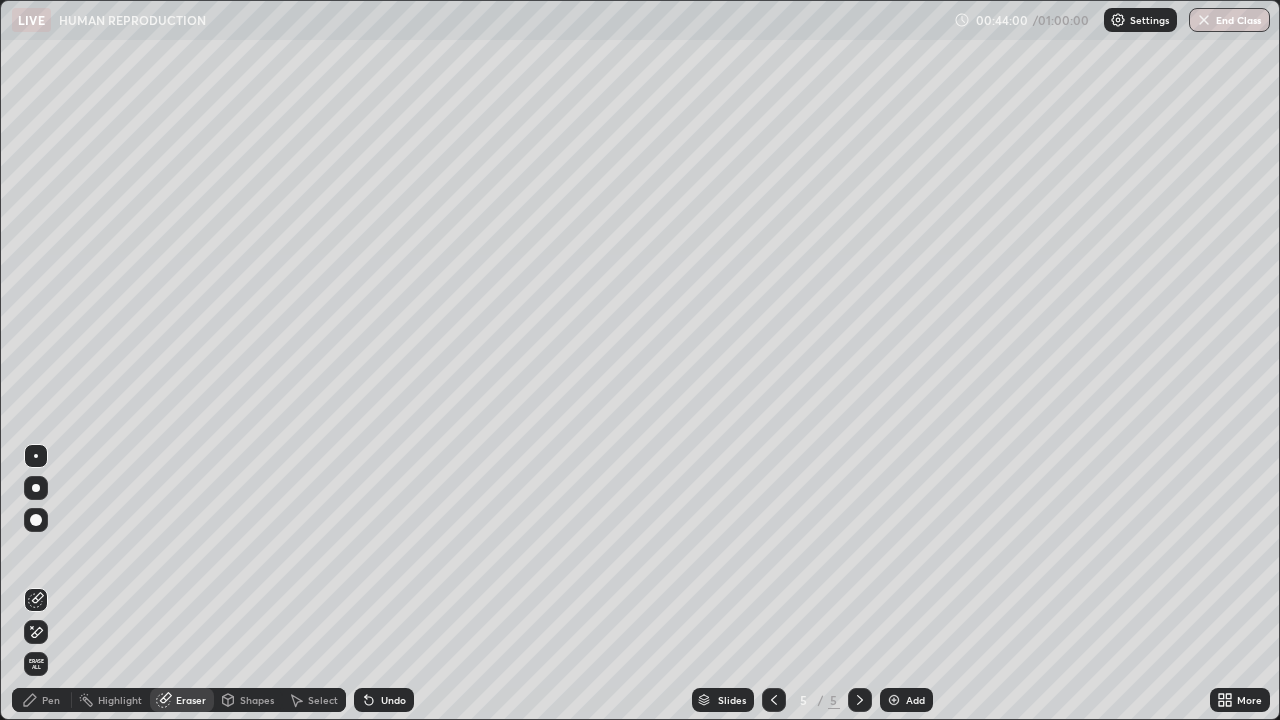 click on "Pen" at bounding box center [51, 700] 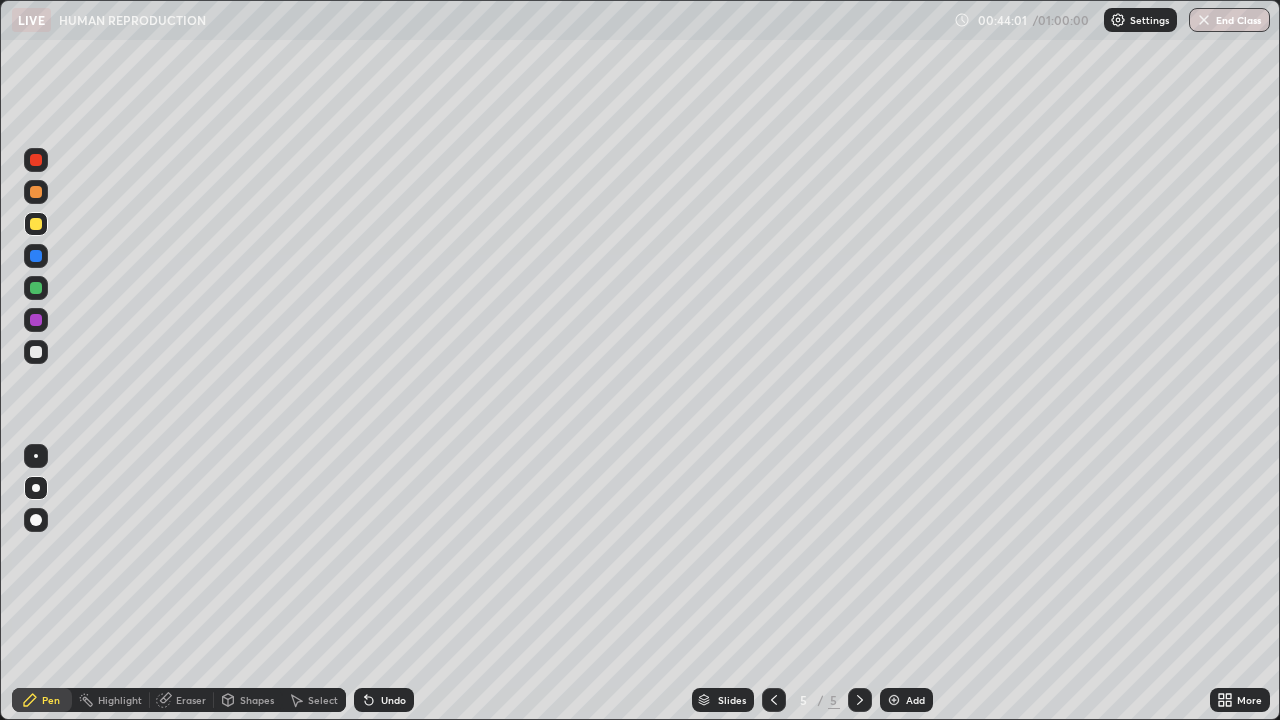 click at bounding box center [36, 160] 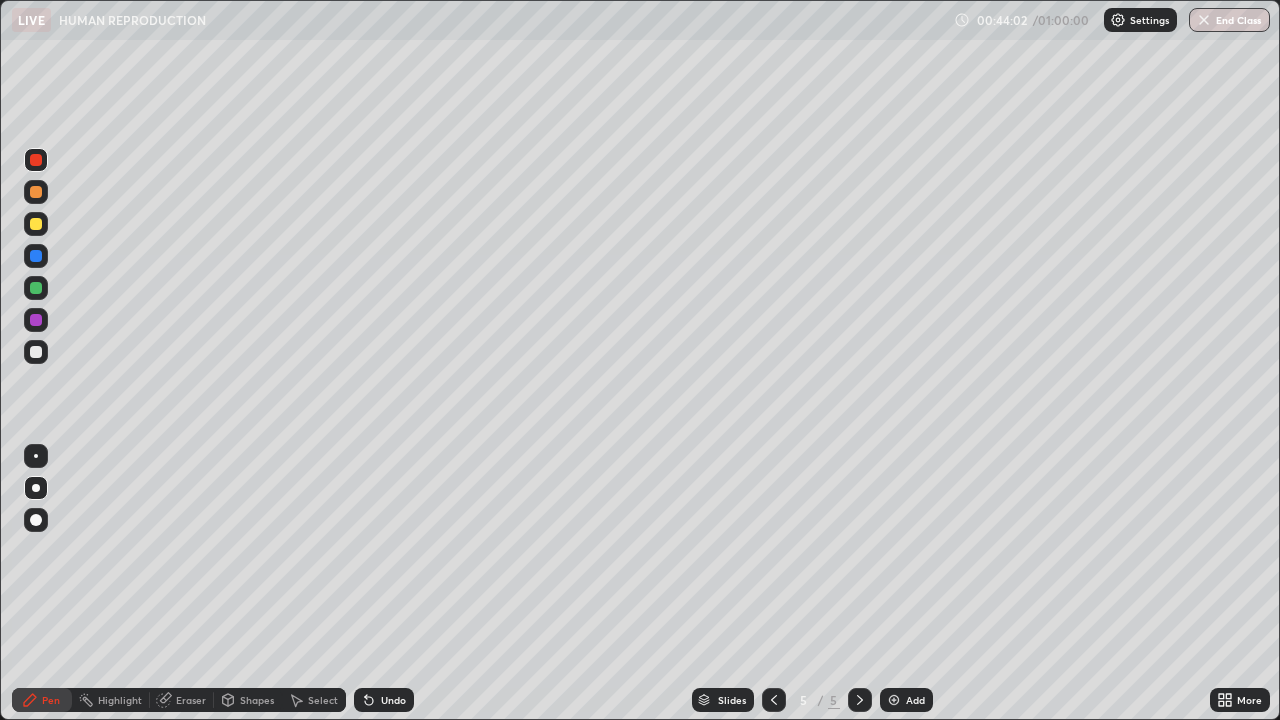 click at bounding box center [36, 456] 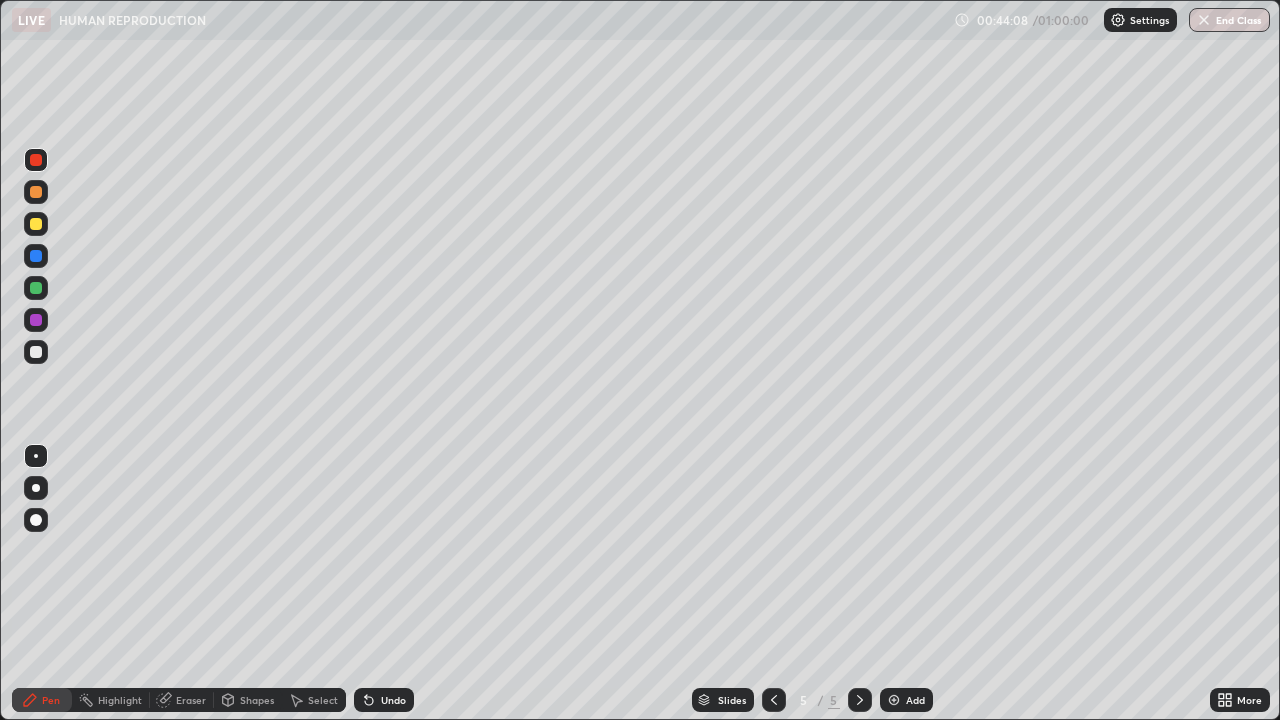 click on "Undo" at bounding box center [384, 700] 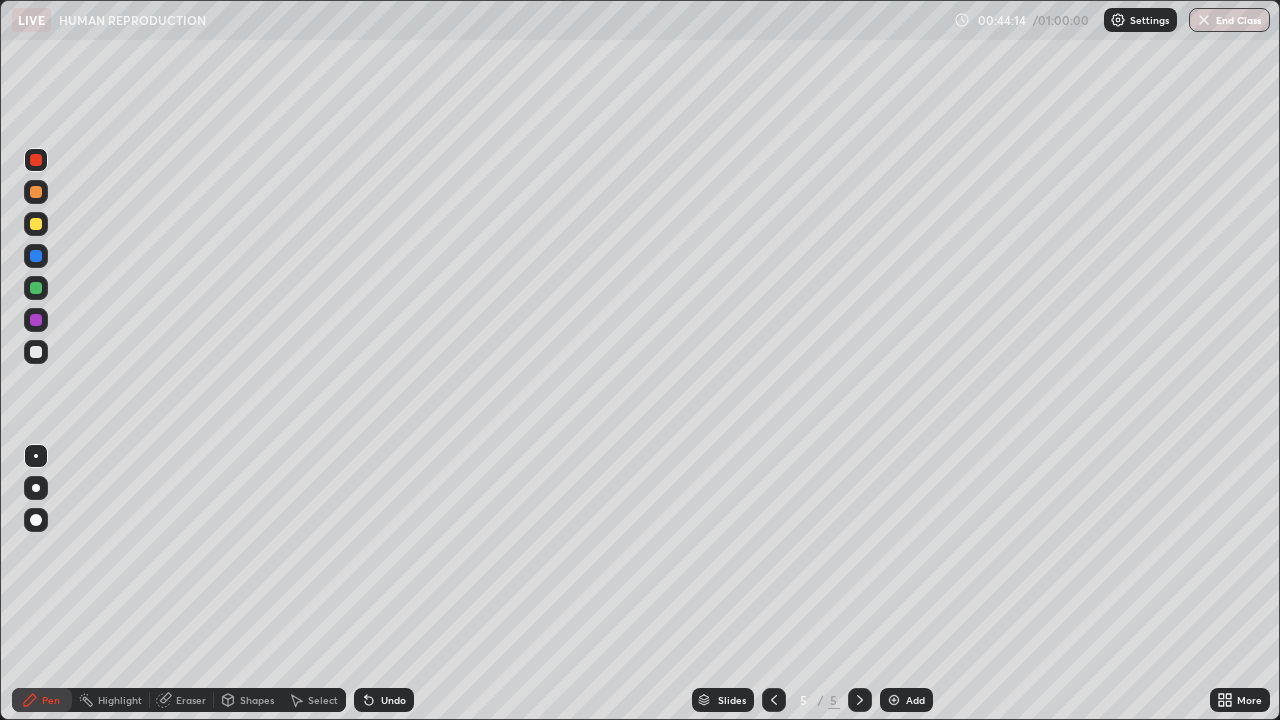 click at bounding box center (36, 488) 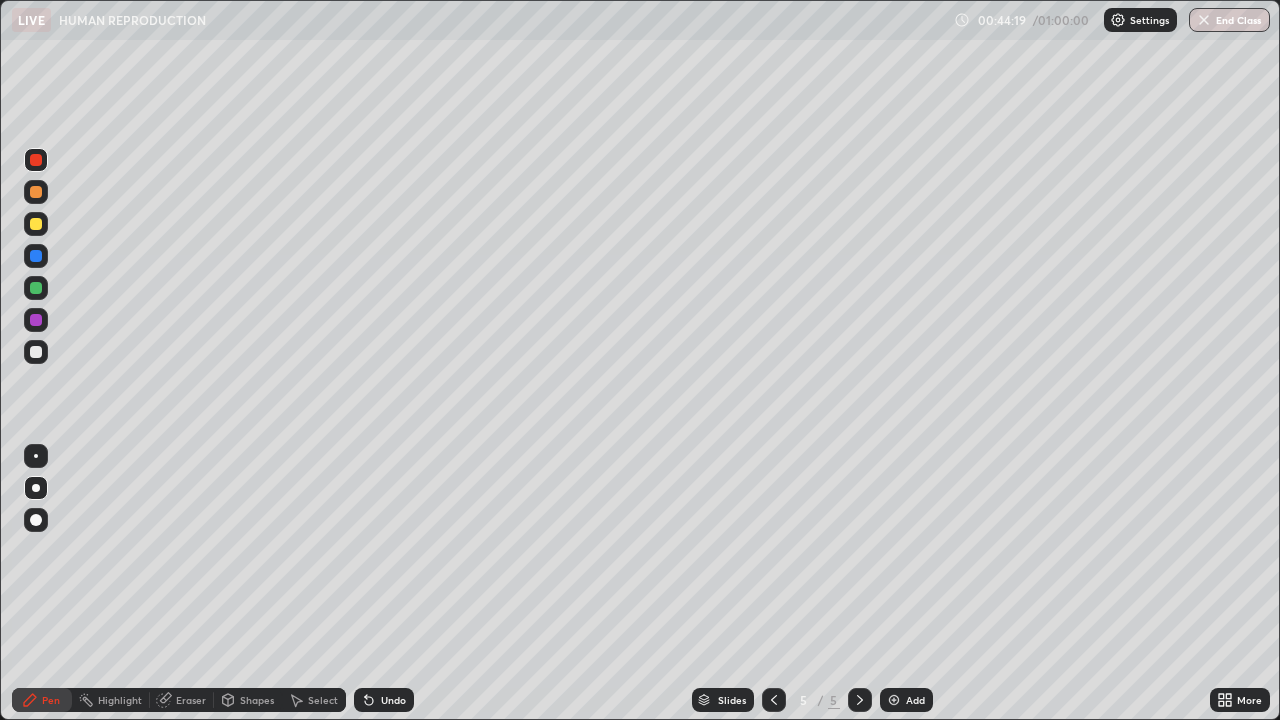 click on "Shapes" at bounding box center (257, 700) 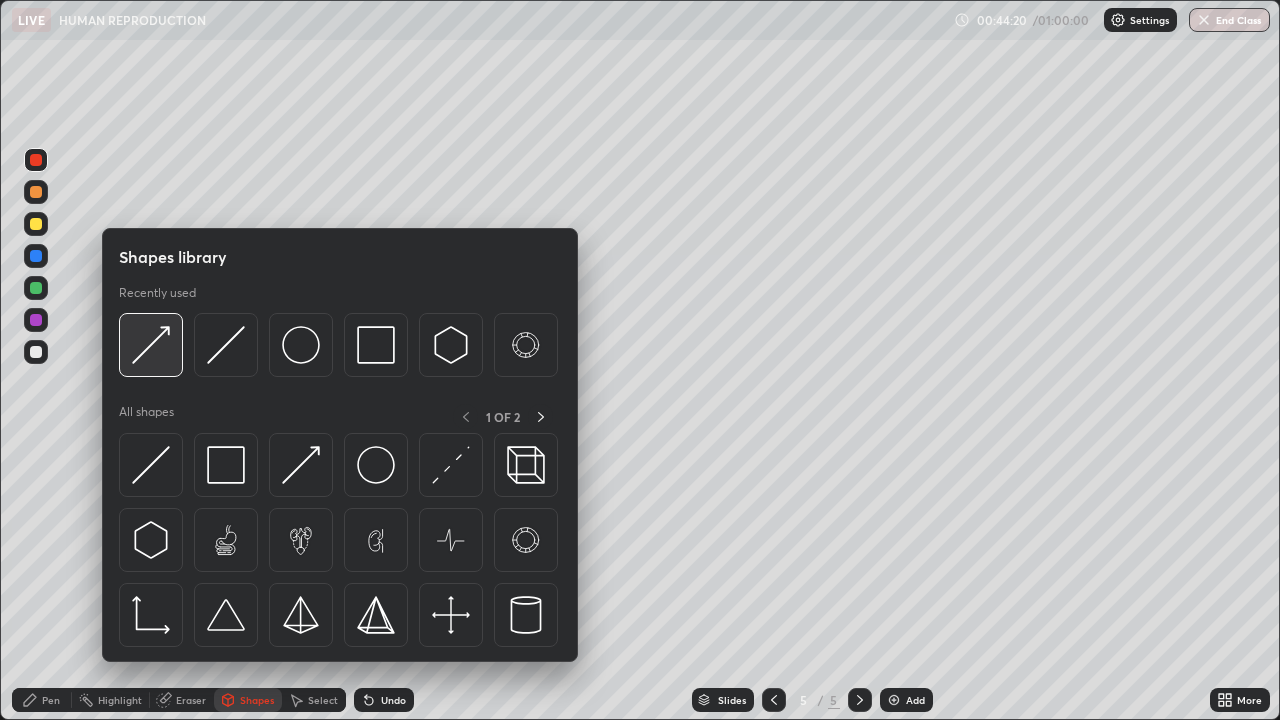 click at bounding box center (151, 345) 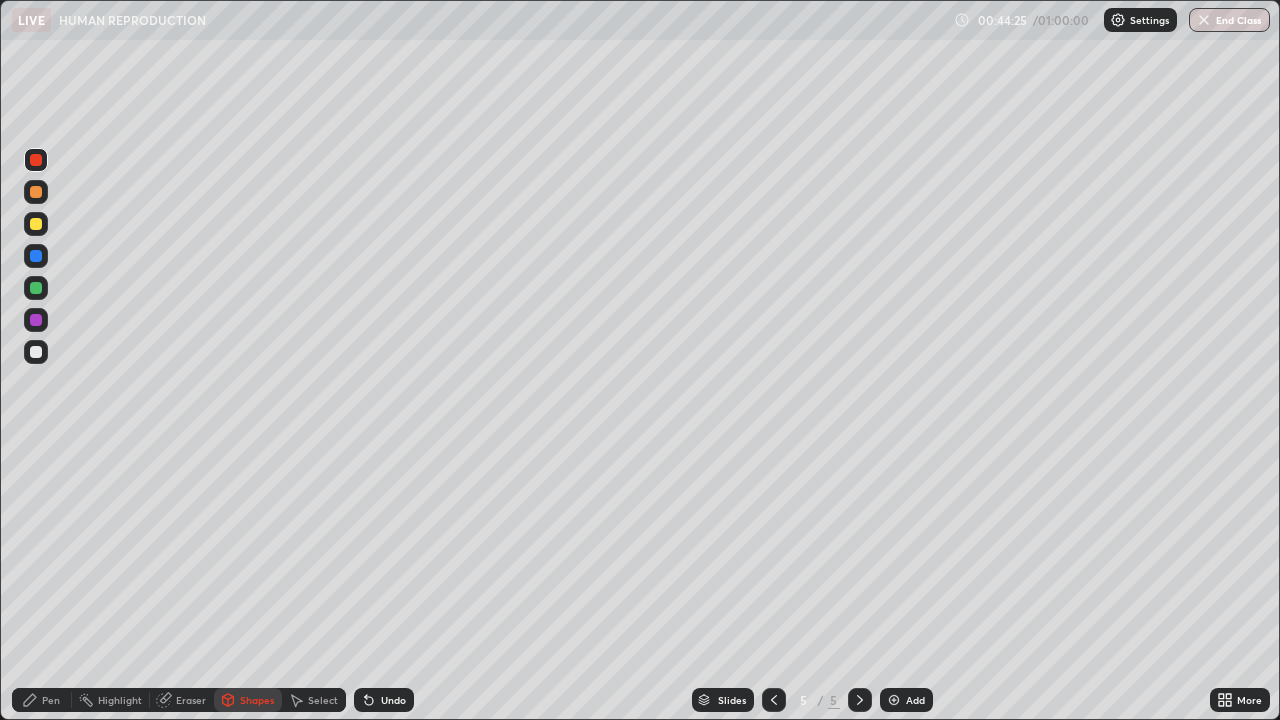 click on "Undo" at bounding box center (393, 700) 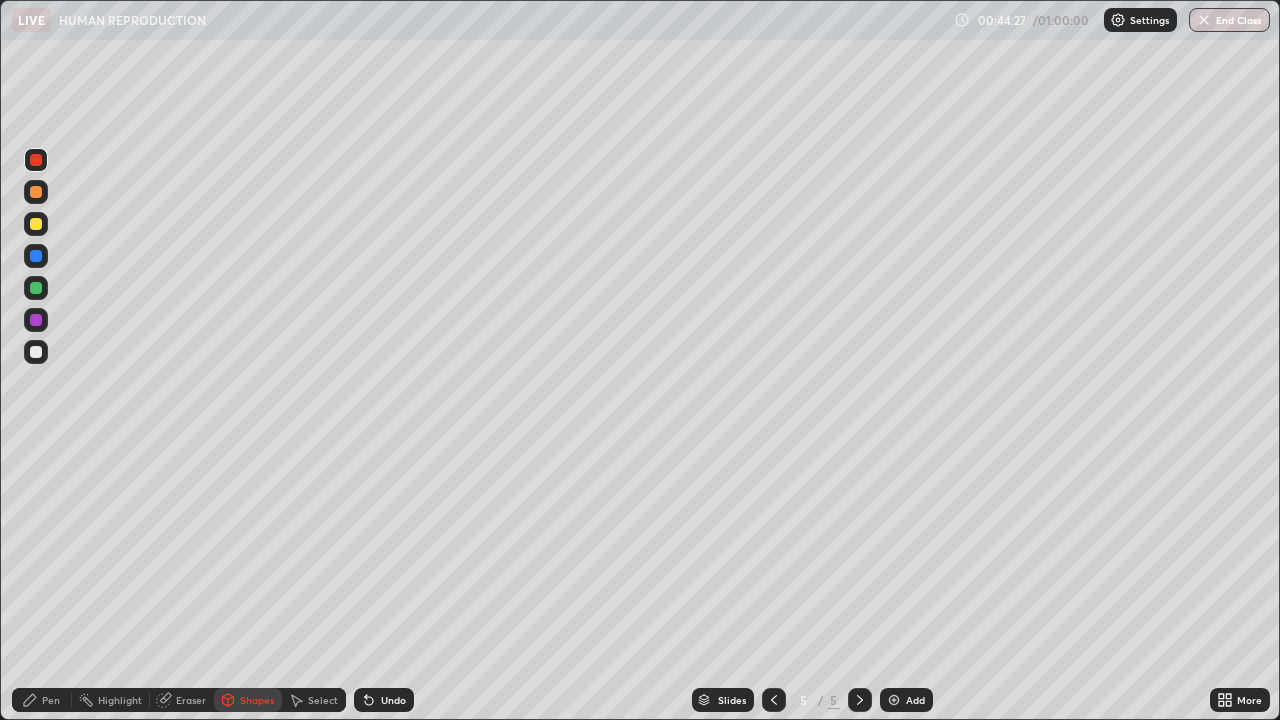 click on "Pen" at bounding box center [42, 700] 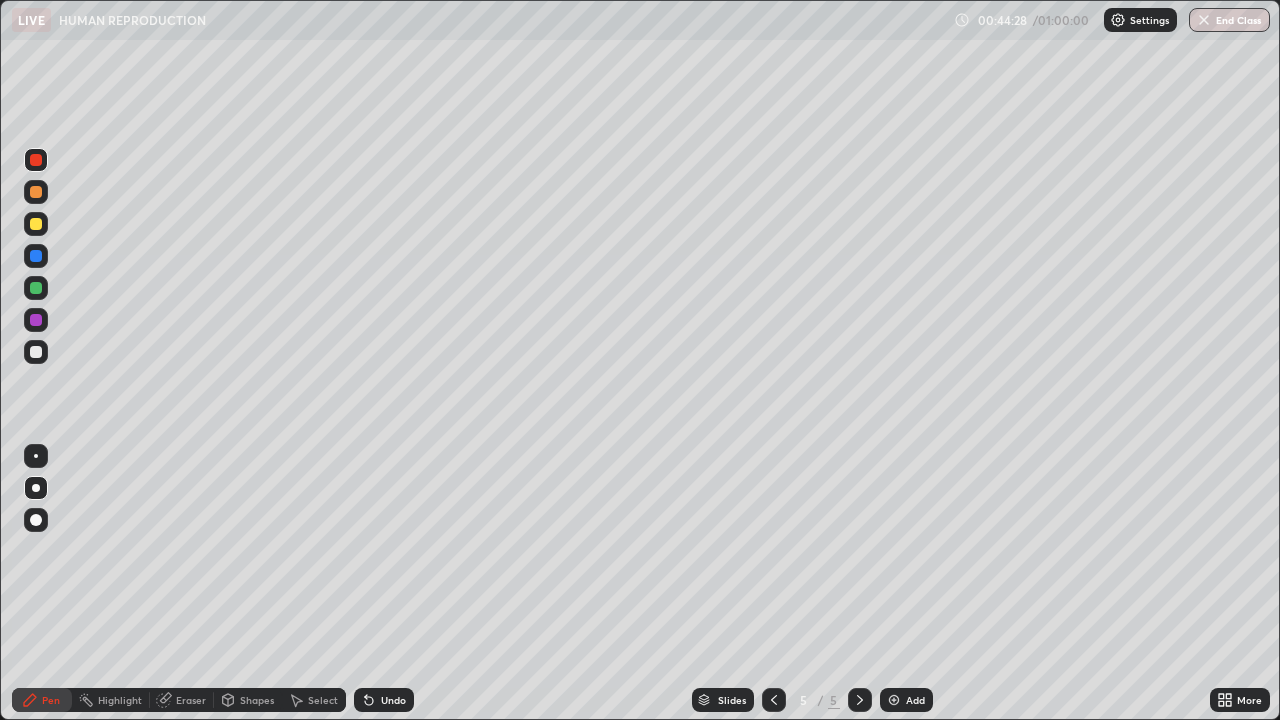 click at bounding box center [36, 456] 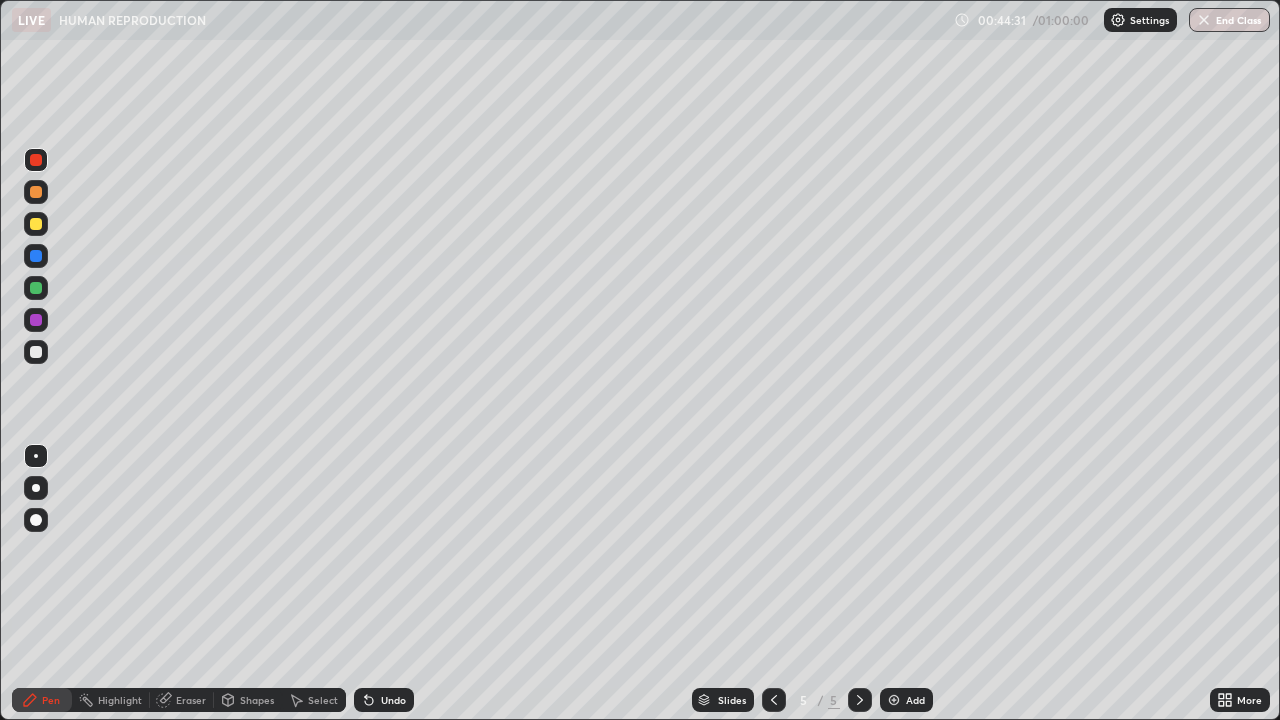 click on "Undo" at bounding box center (393, 700) 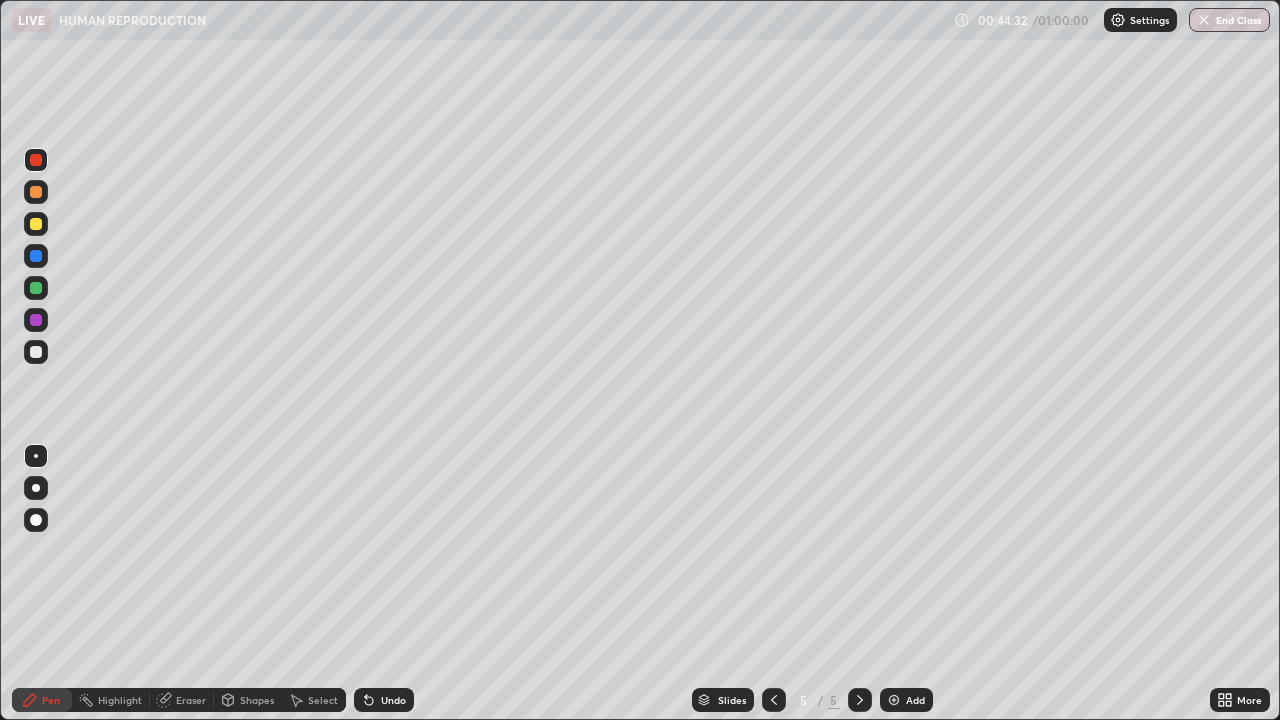 click on "Shapes" at bounding box center [257, 700] 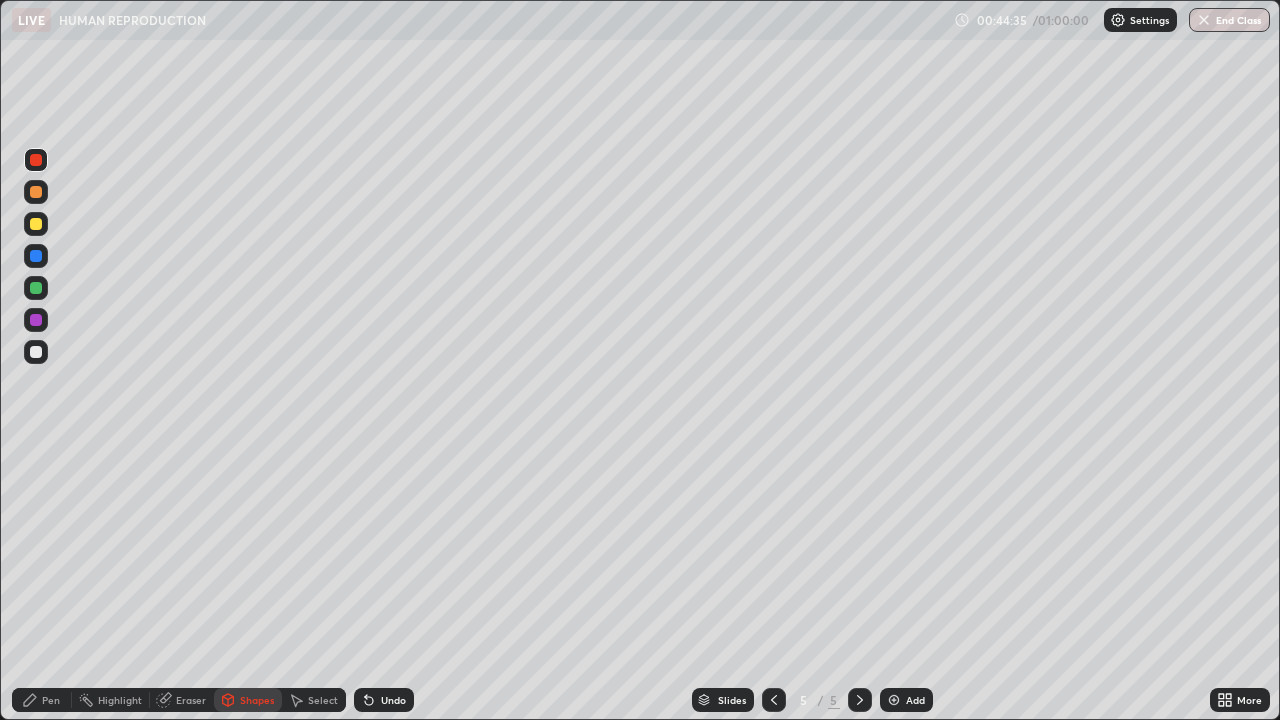 click on "Pen" at bounding box center (51, 700) 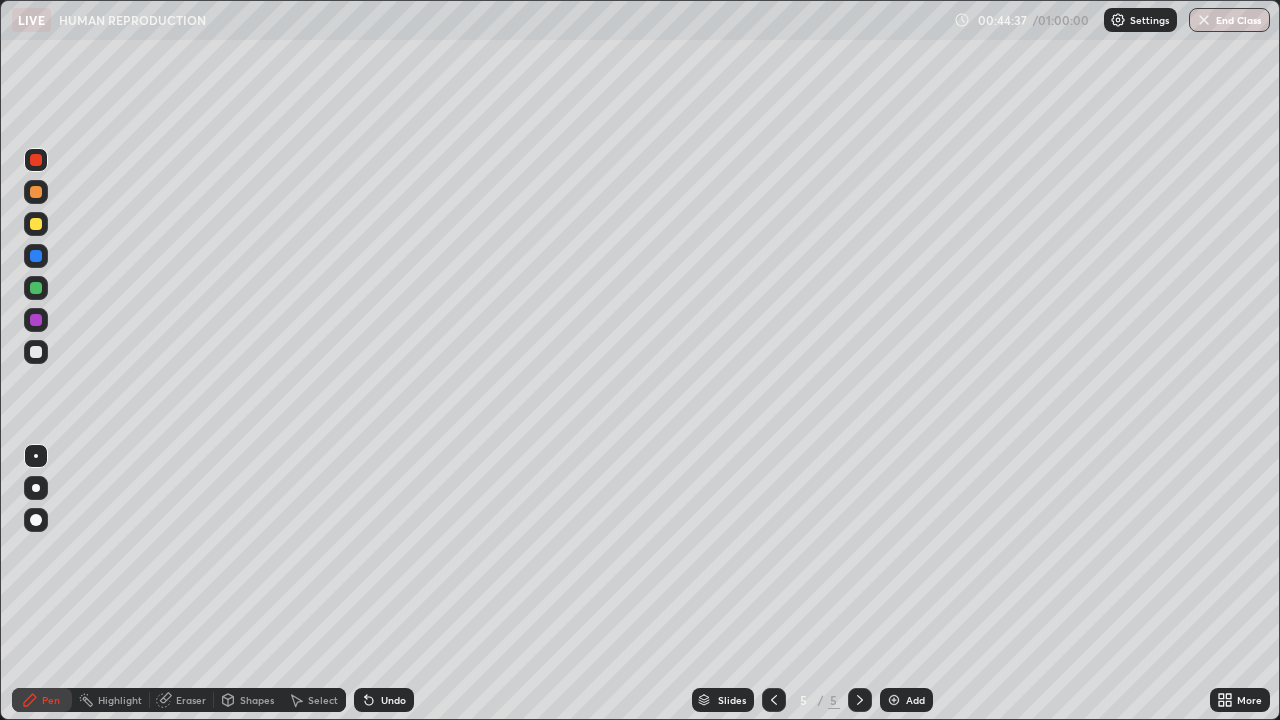 click at bounding box center [36, 488] 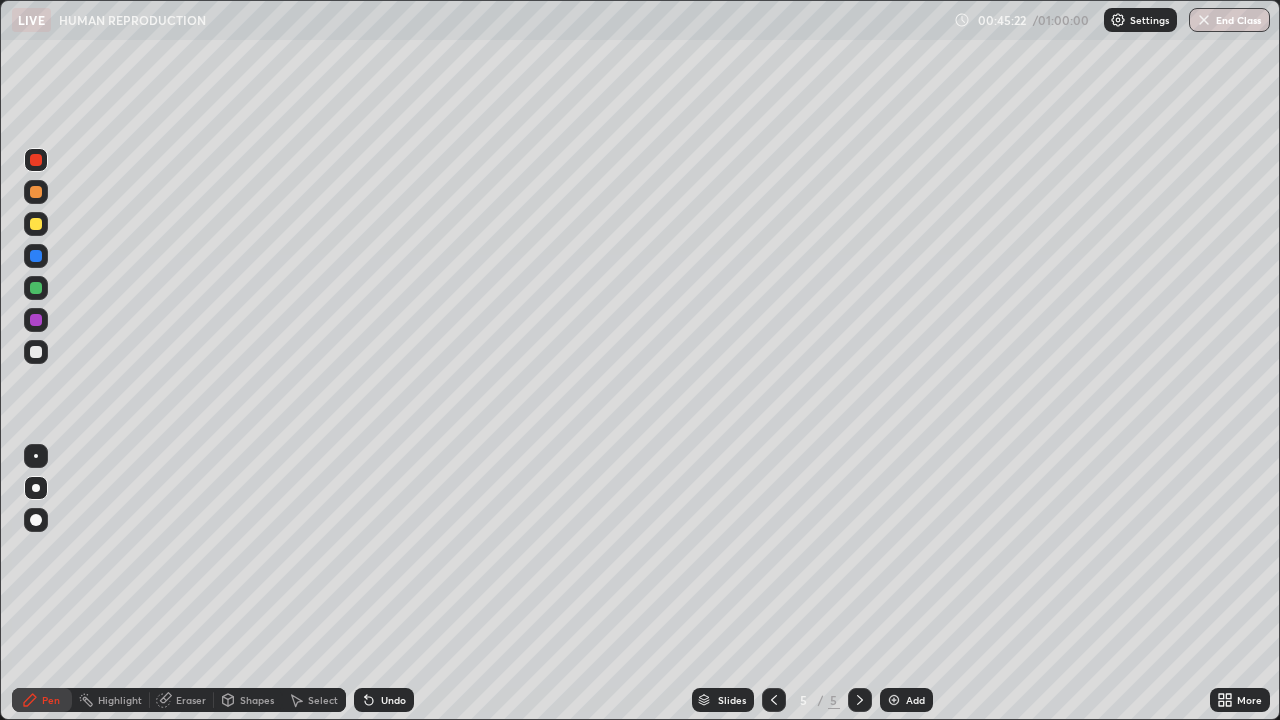click at bounding box center [36, 352] 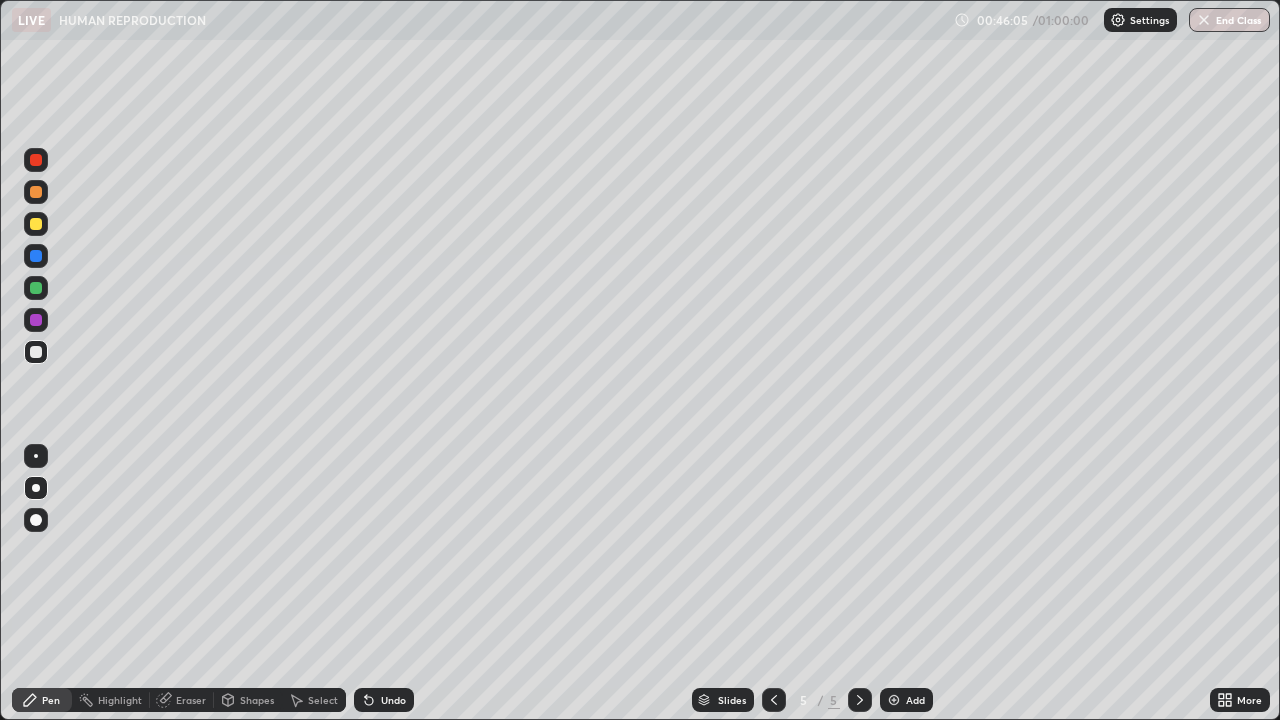 click at bounding box center (36, 256) 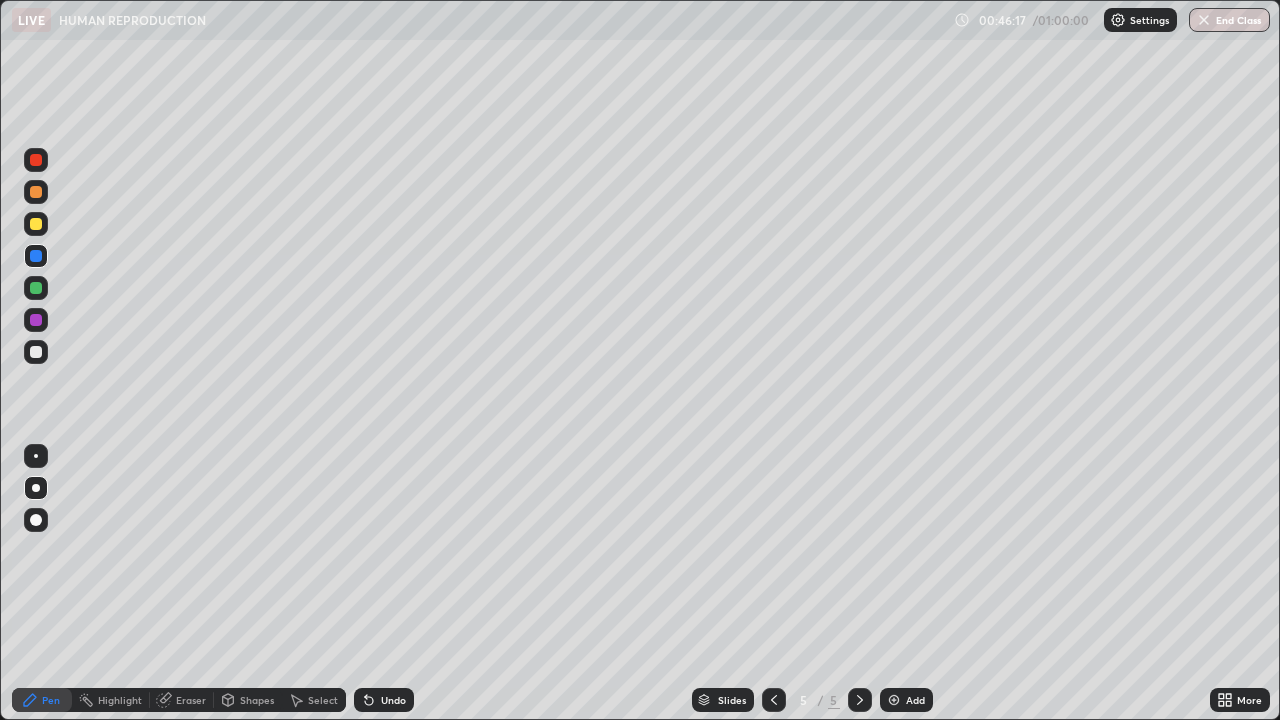 click on "Shapes" at bounding box center [257, 700] 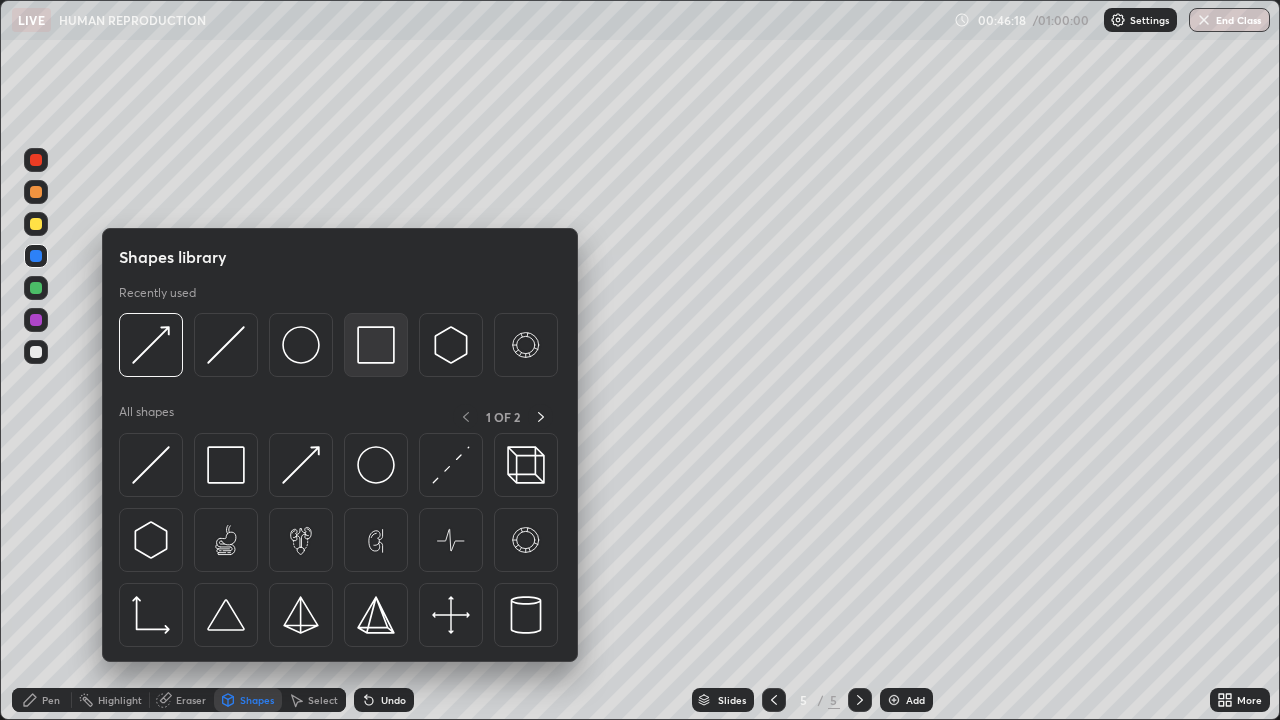click at bounding box center [376, 345] 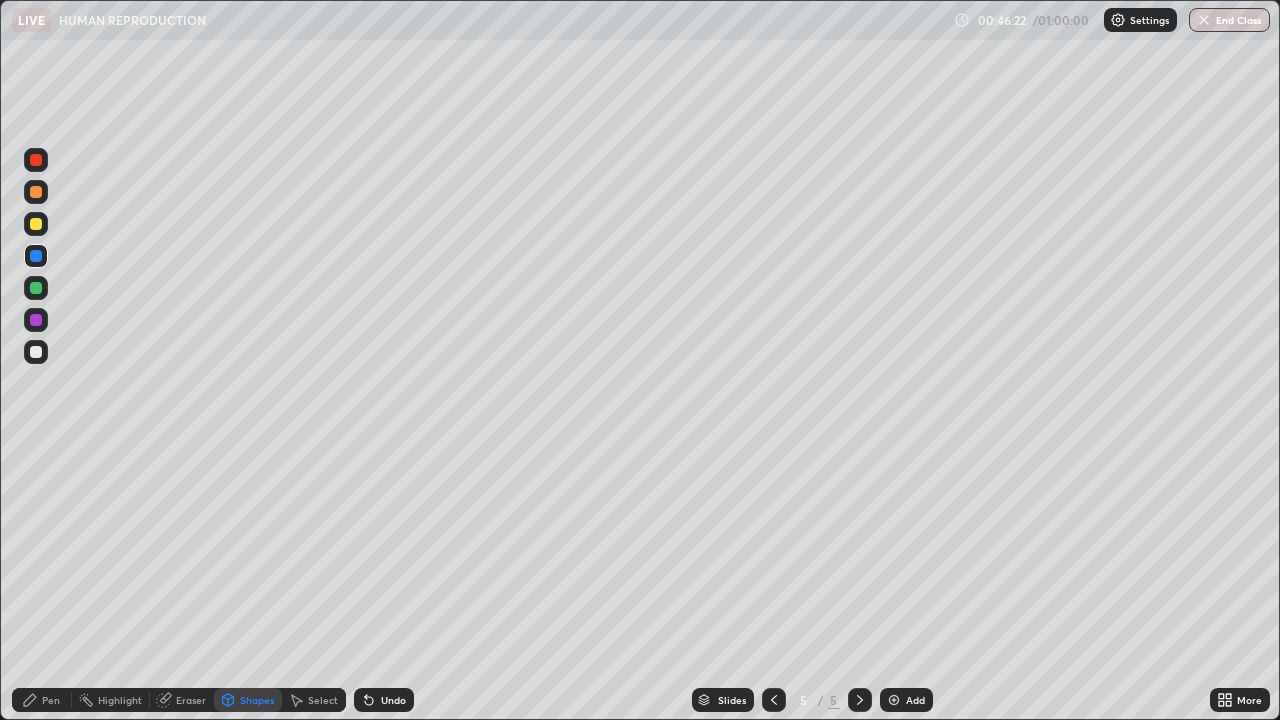click on "Pen" at bounding box center (42, 700) 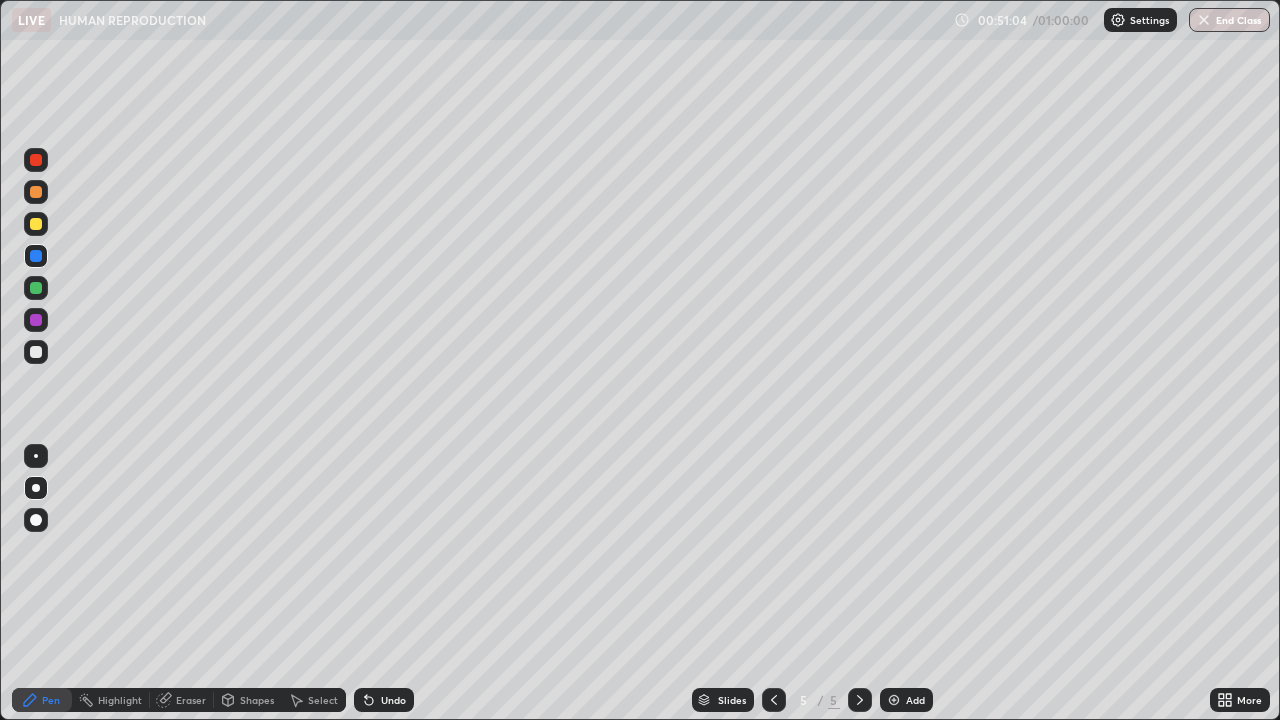 click on "Shapes" at bounding box center [257, 700] 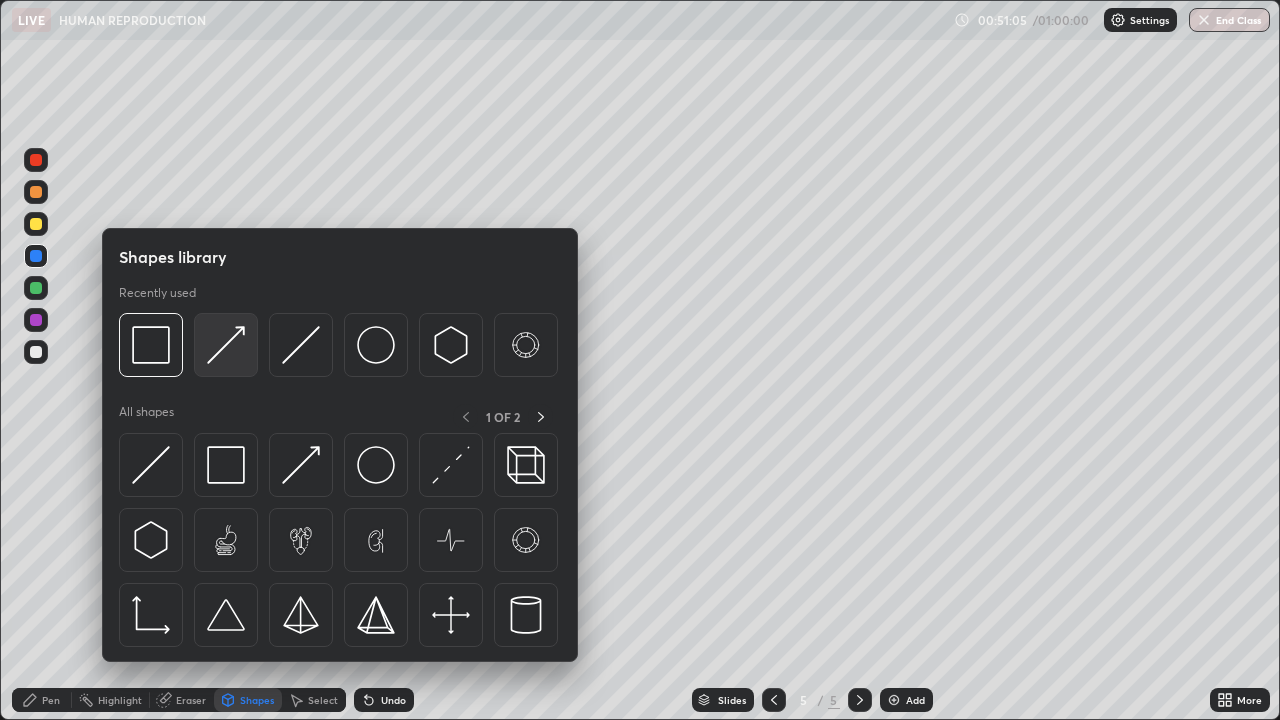 click at bounding box center [226, 345] 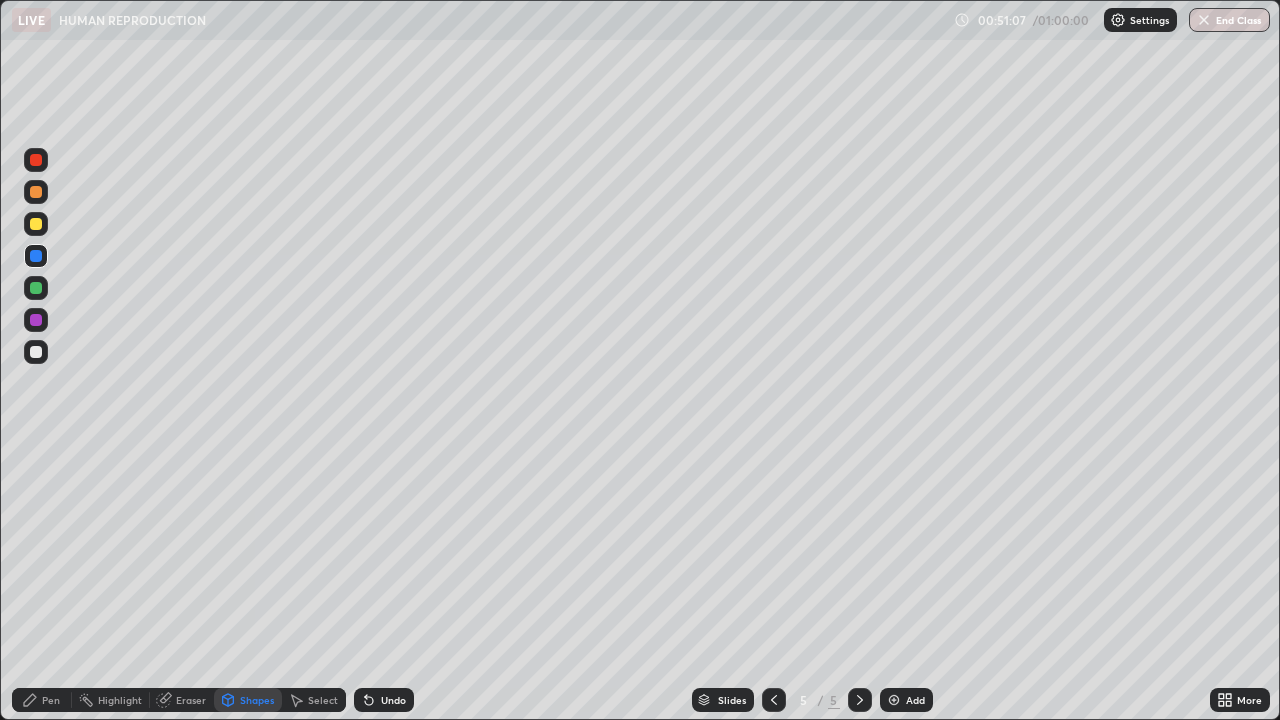 click on "Pen" at bounding box center [51, 700] 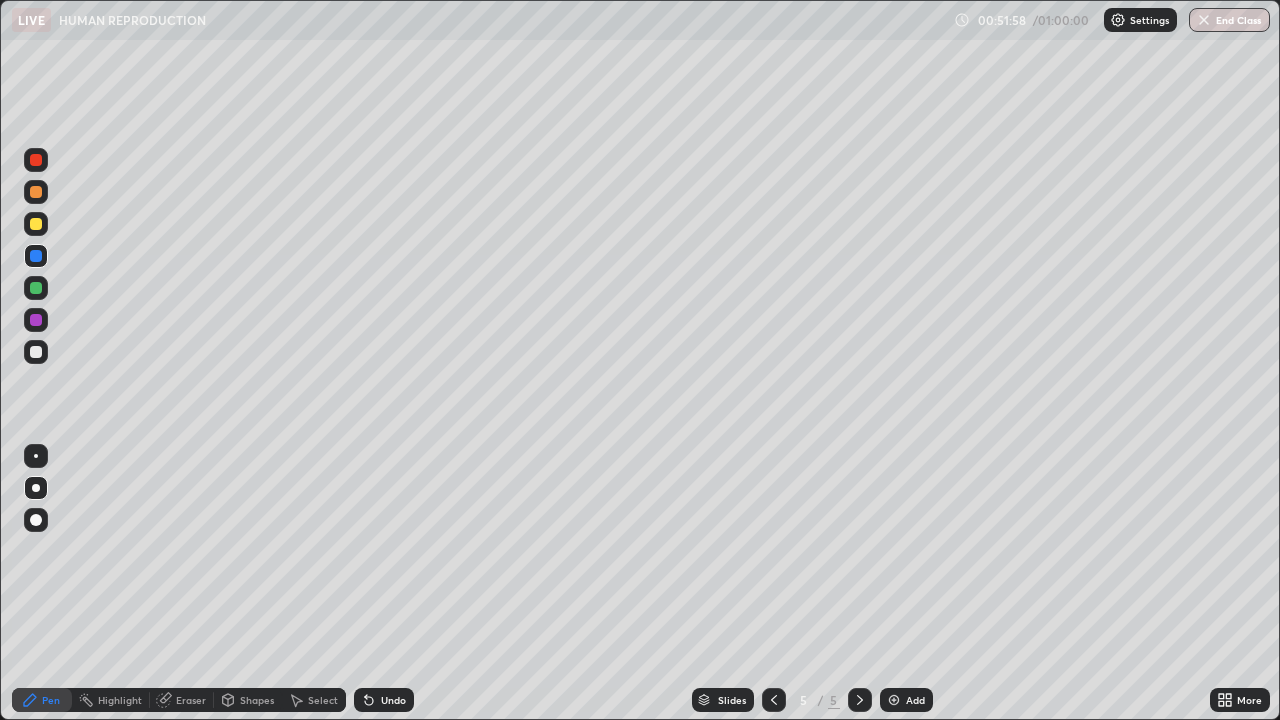 click on "Undo" at bounding box center [384, 700] 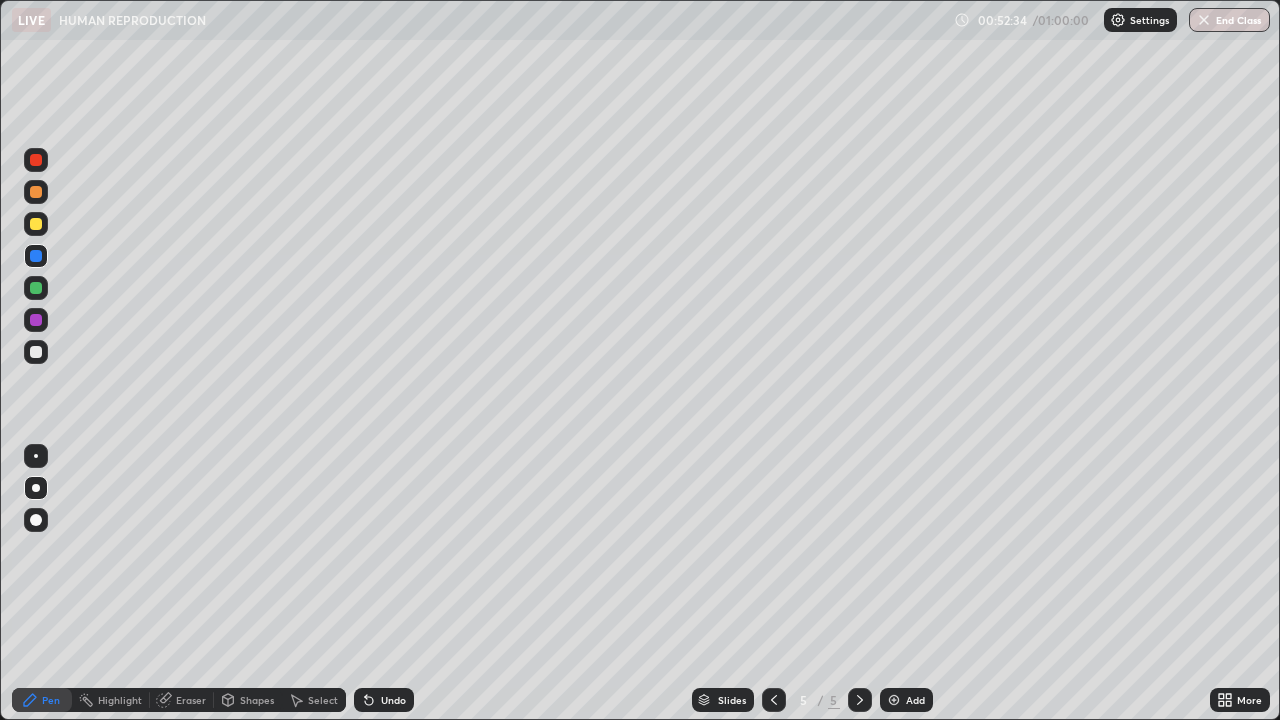 click on "Undo" at bounding box center [393, 700] 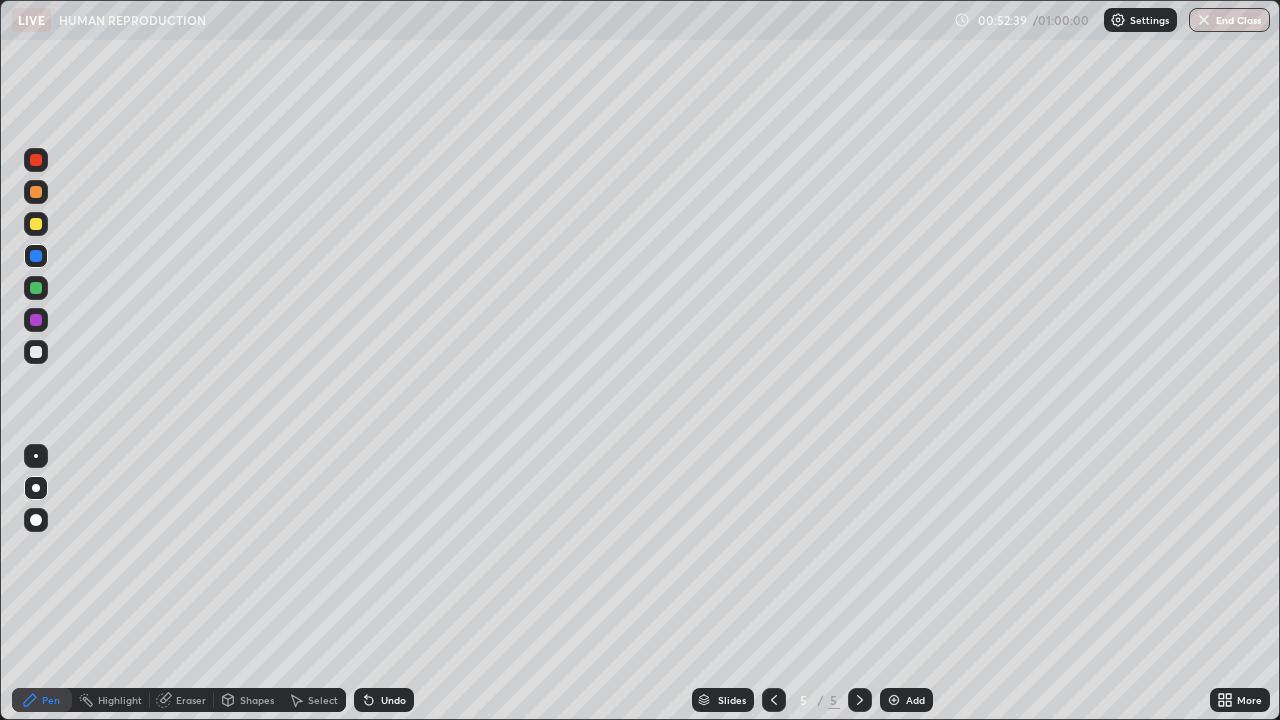 click at bounding box center (36, 352) 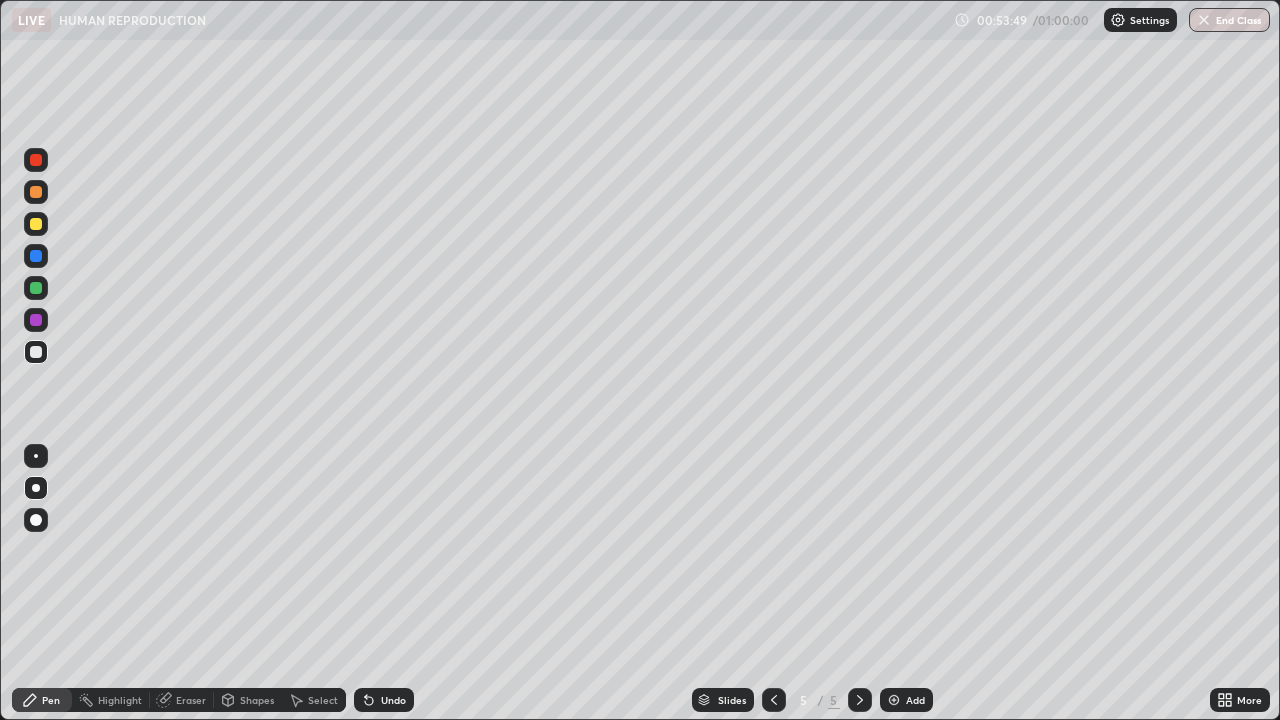 click at bounding box center [36, 160] 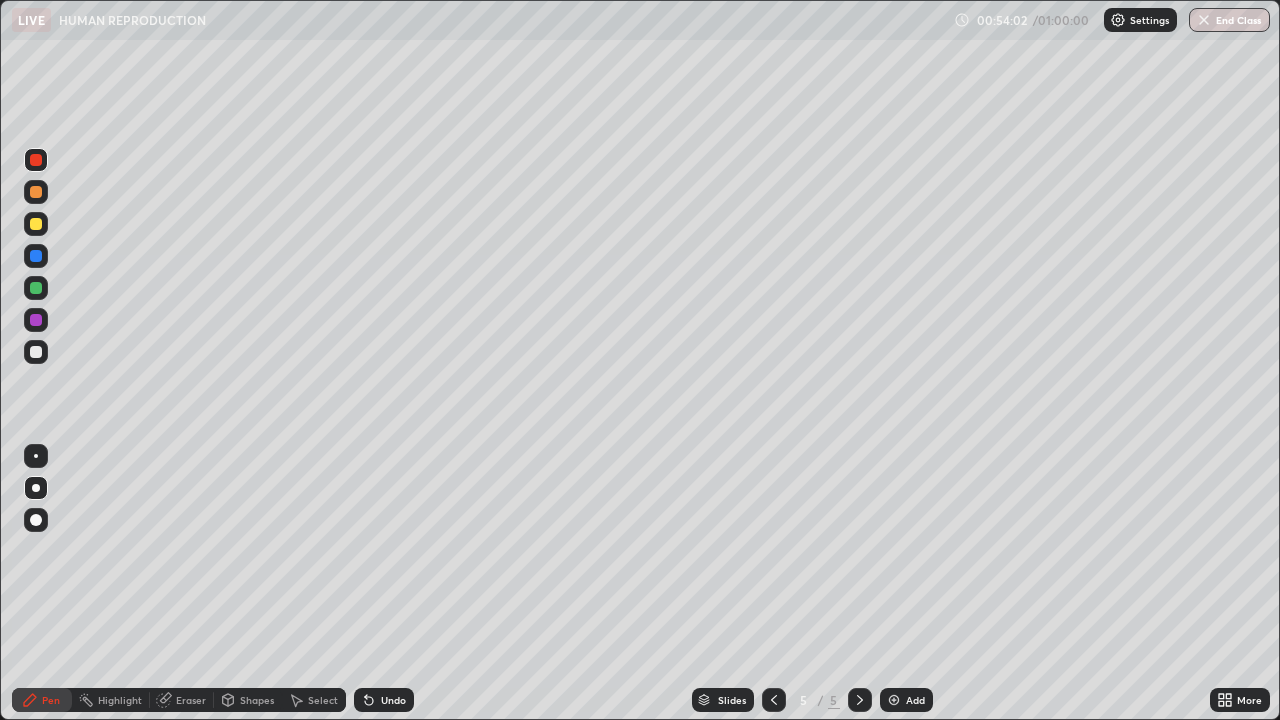 click on "Shapes" at bounding box center (257, 700) 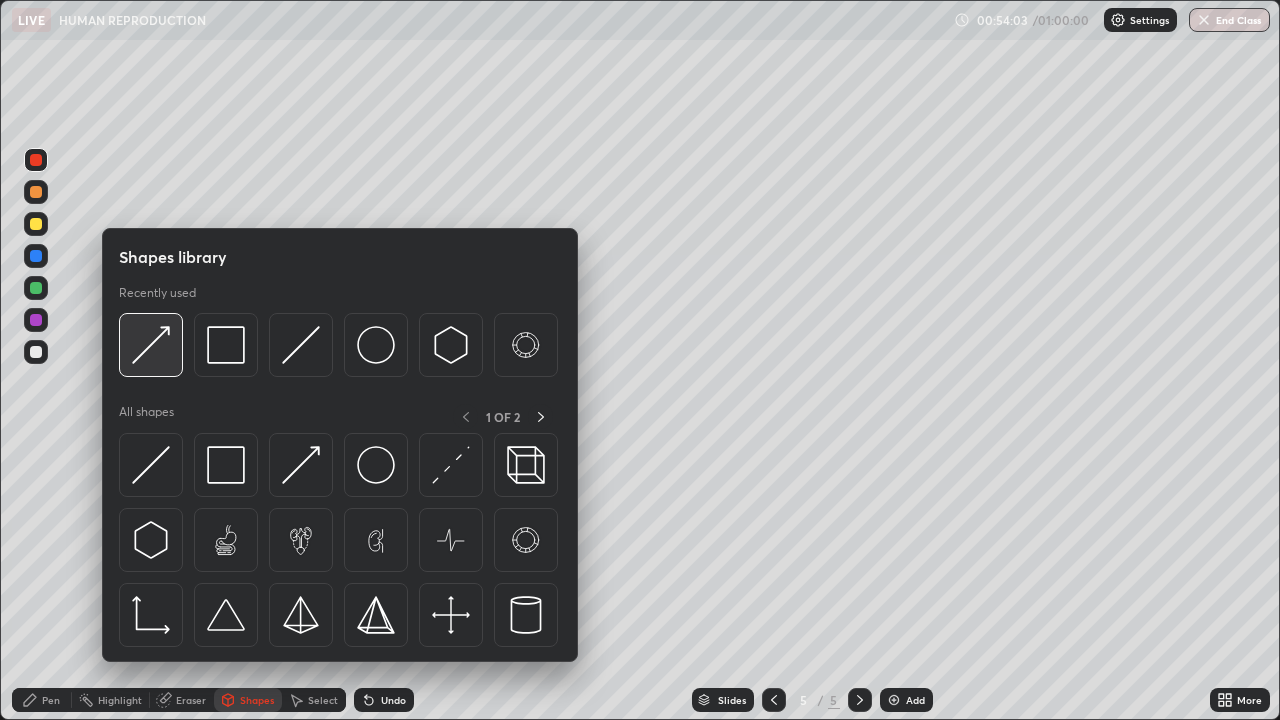 click at bounding box center [151, 345] 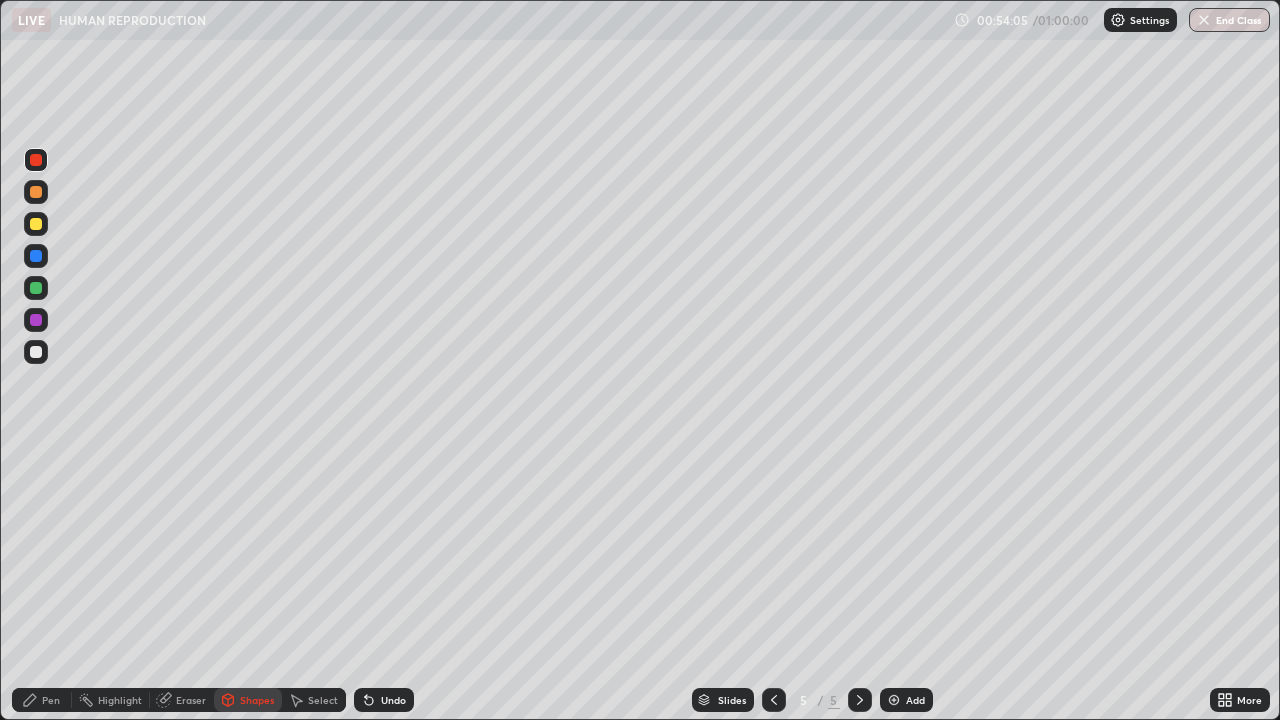click on "Pen" at bounding box center (42, 700) 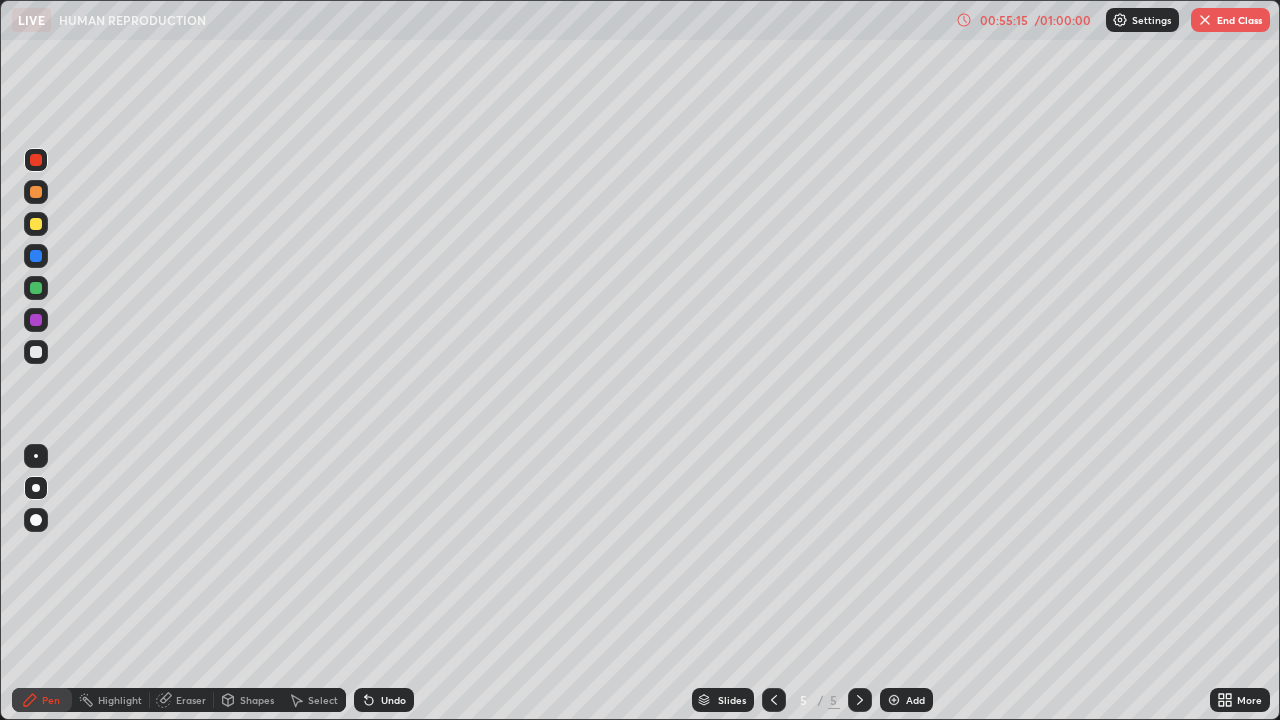 click at bounding box center (894, 700) 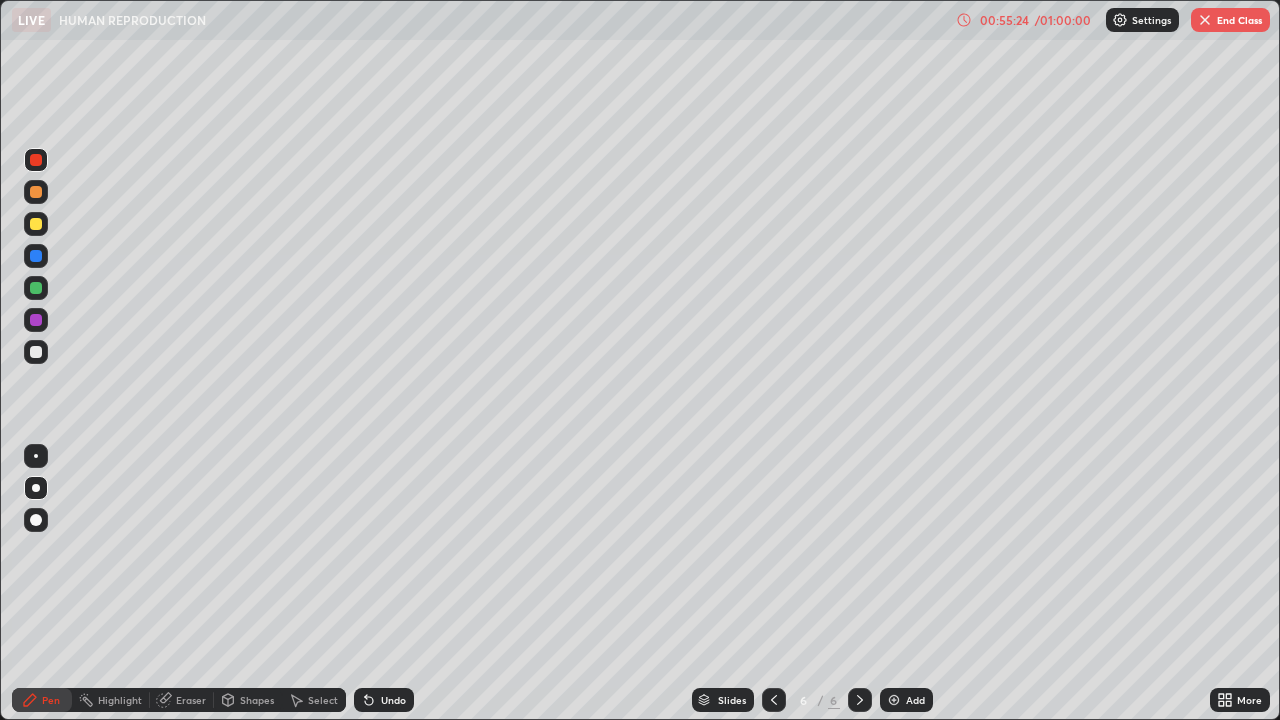 click on "Shapes" at bounding box center (257, 700) 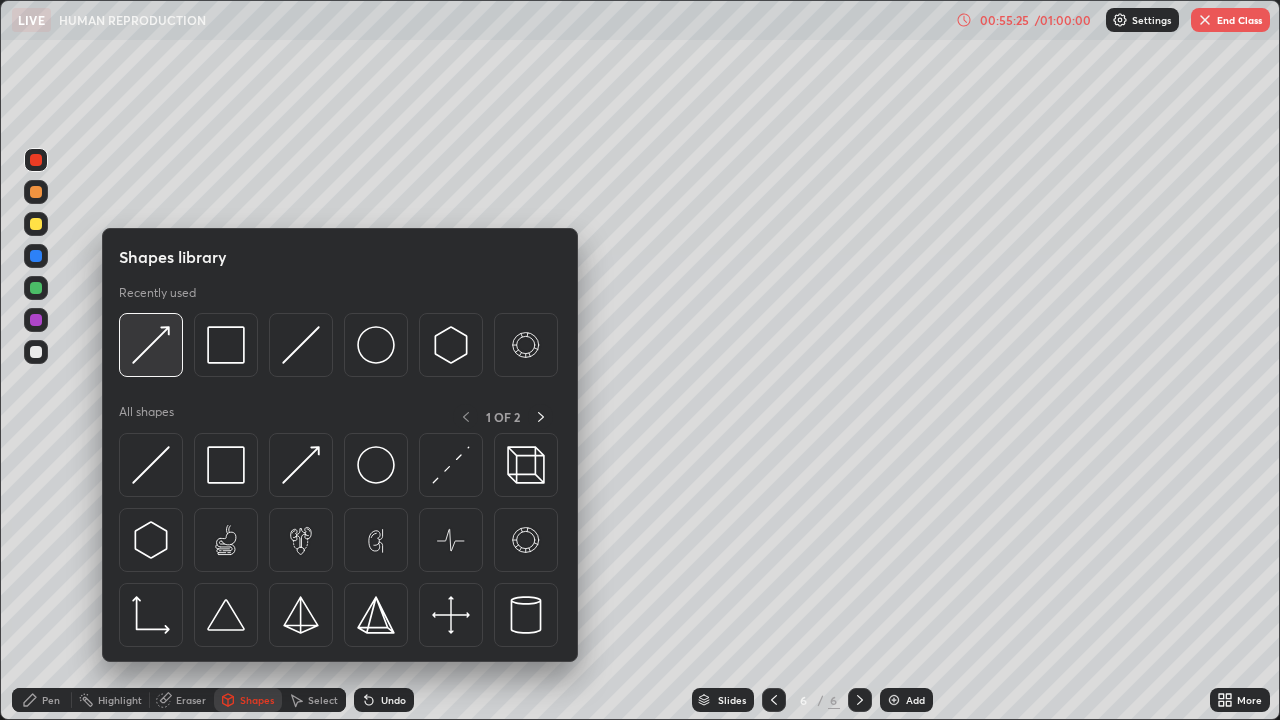 click at bounding box center (151, 345) 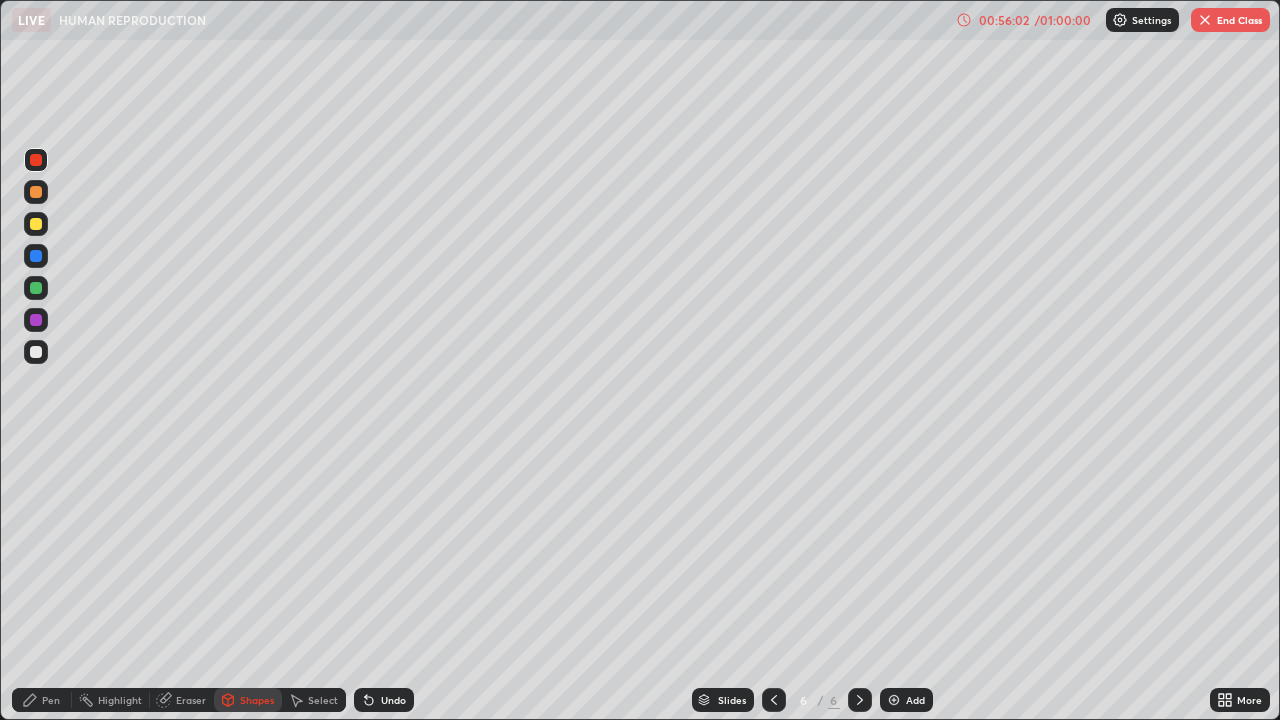 click on "Undo" at bounding box center (384, 700) 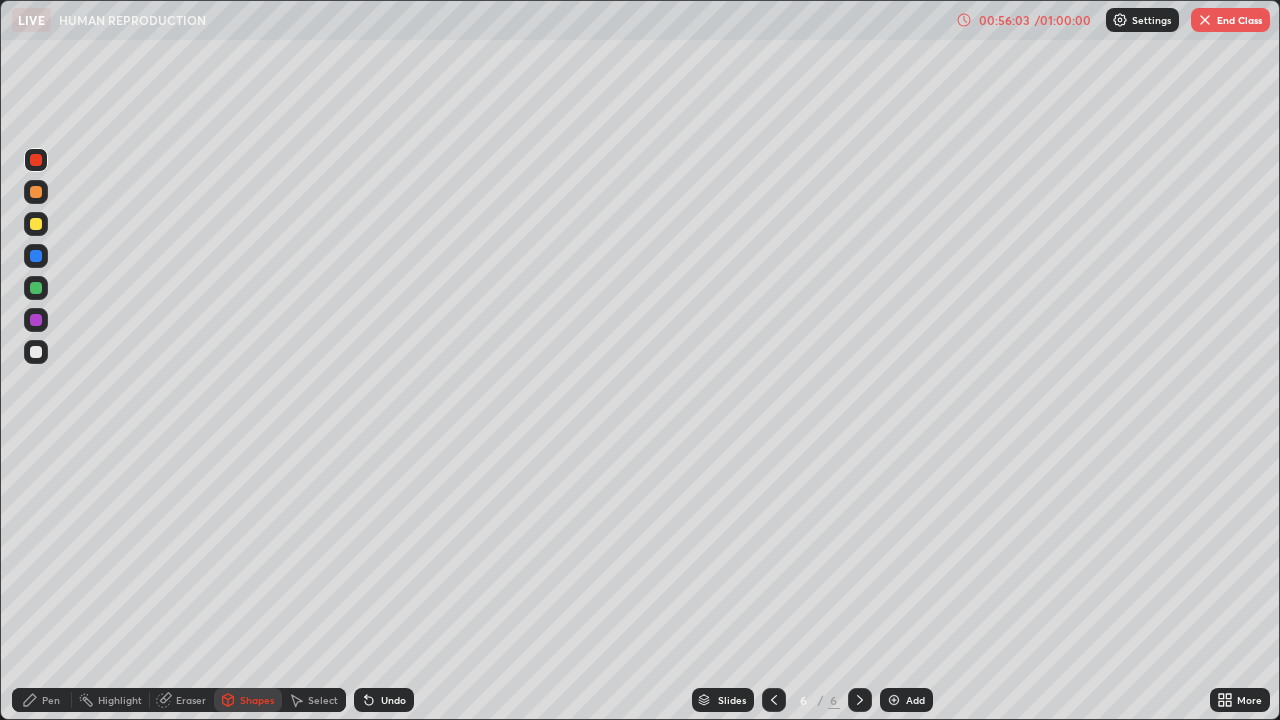 click on "Pen" at bounding box center (42, 700) 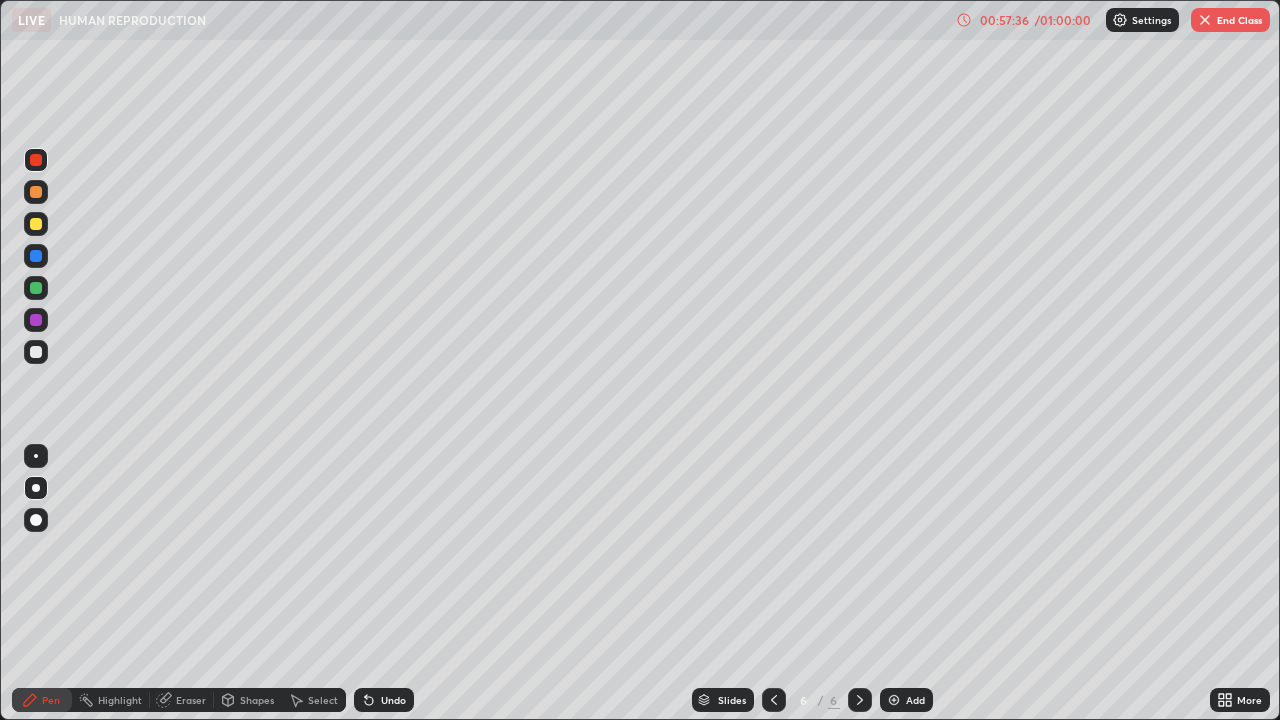 click at bounding box center [36, 224] 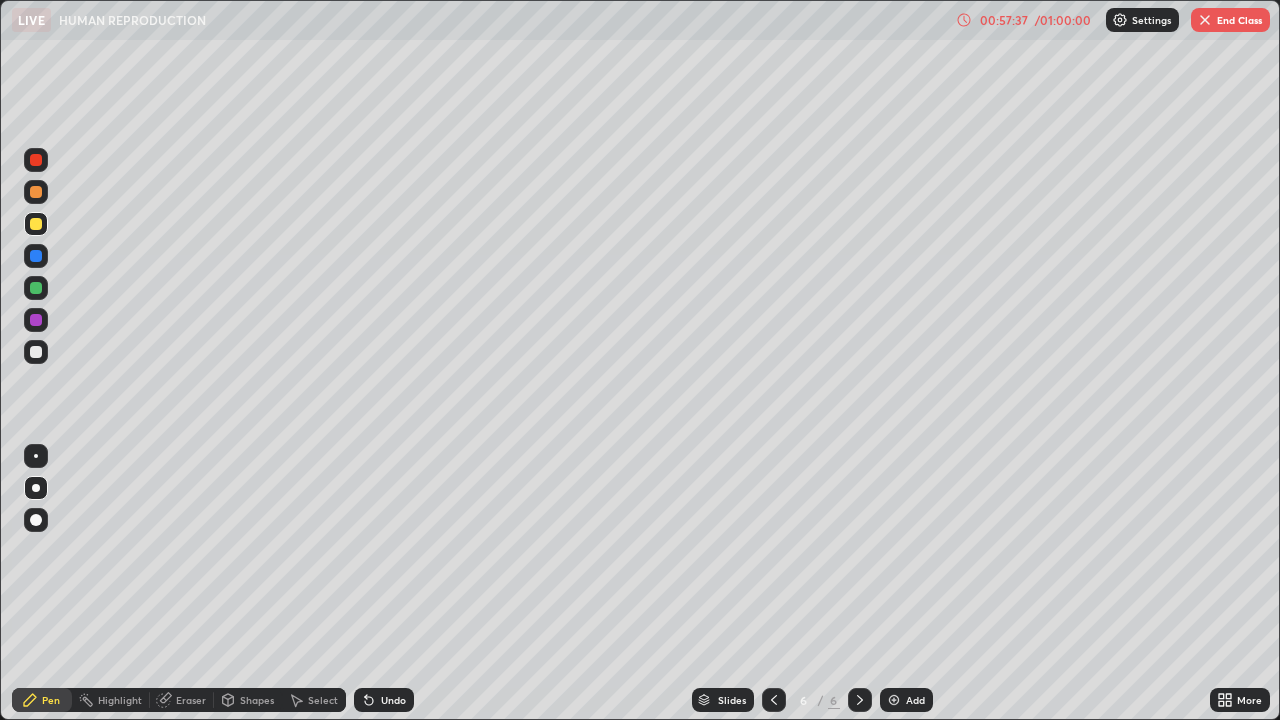 click on "Shapes" at bounding box center [248, 700] 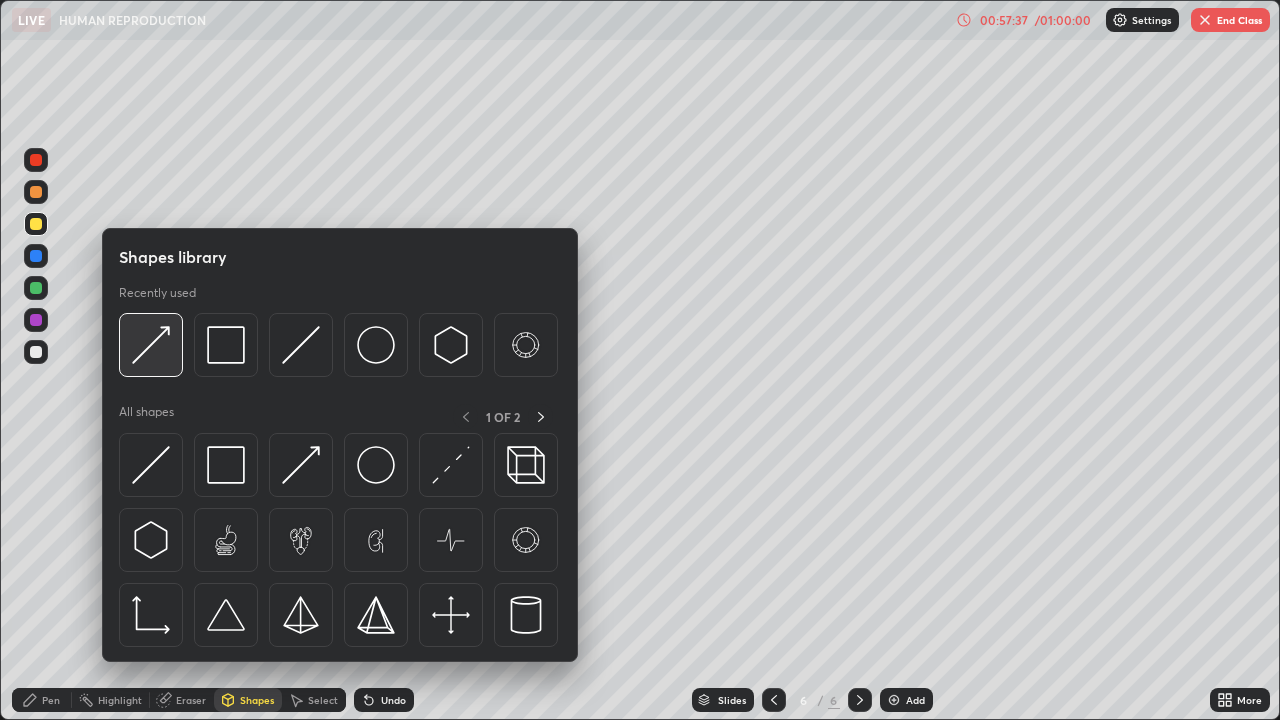 click at bounding box center [151, 345] 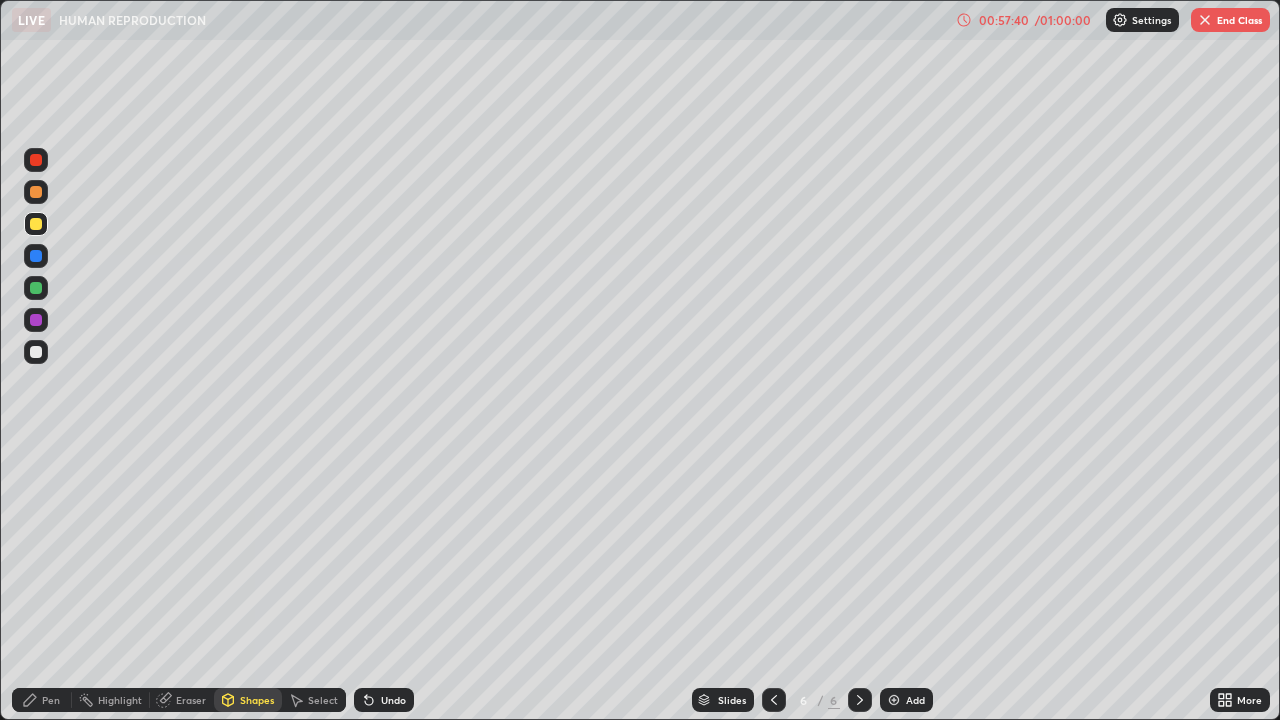 click on "Pen" at bounding box center (42, 700) 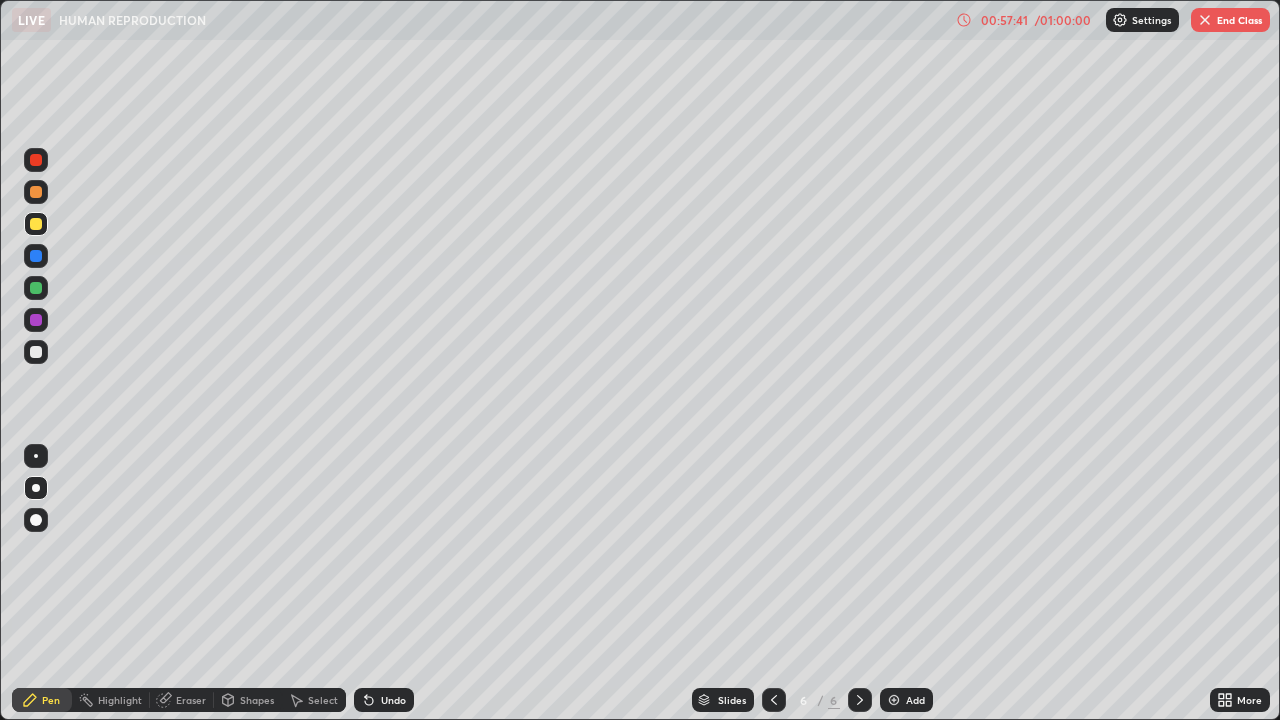 click on "Undo" at bounding box center [393, 700] 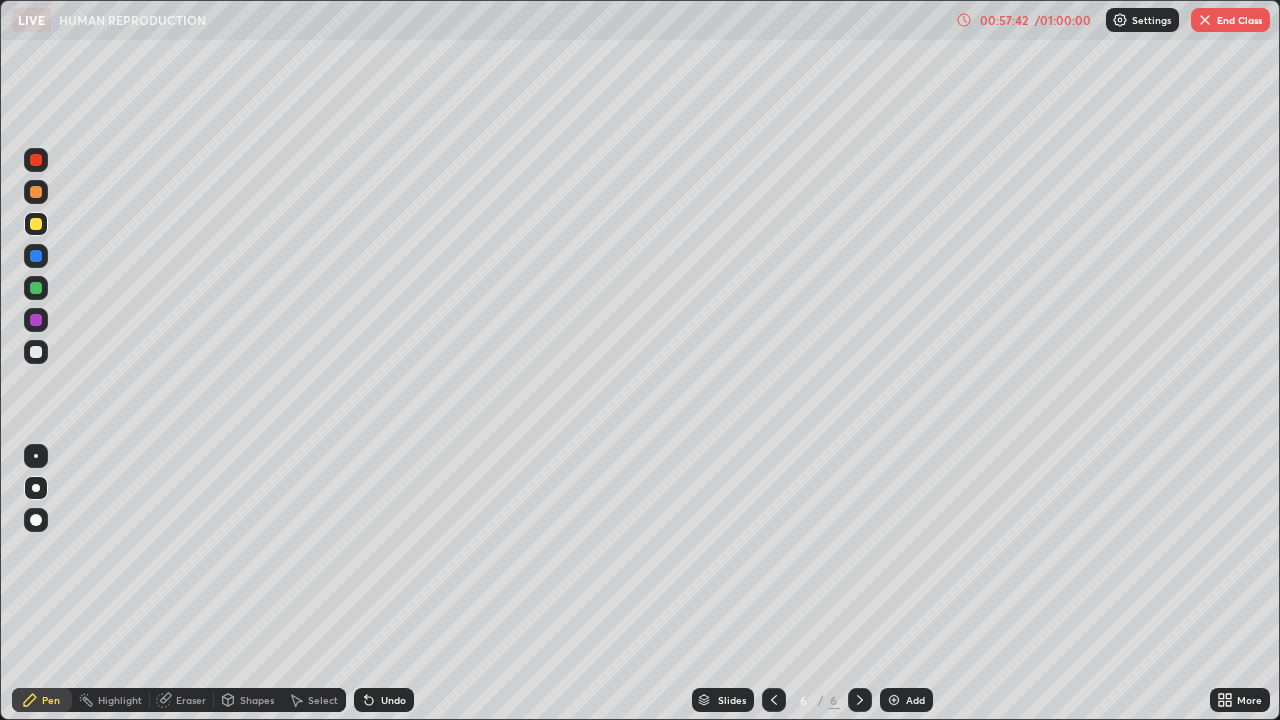 click on "Shapes" at bounding box center [257, 700] 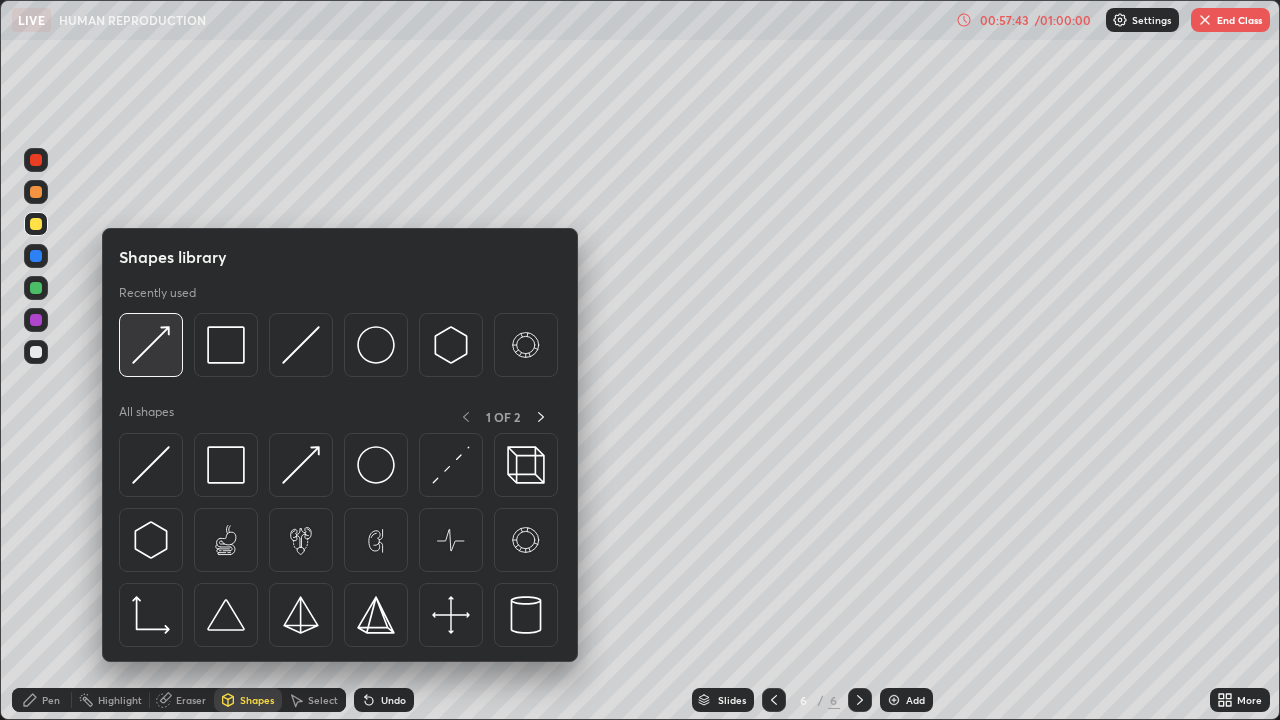 click at bounding box center [151, 345] 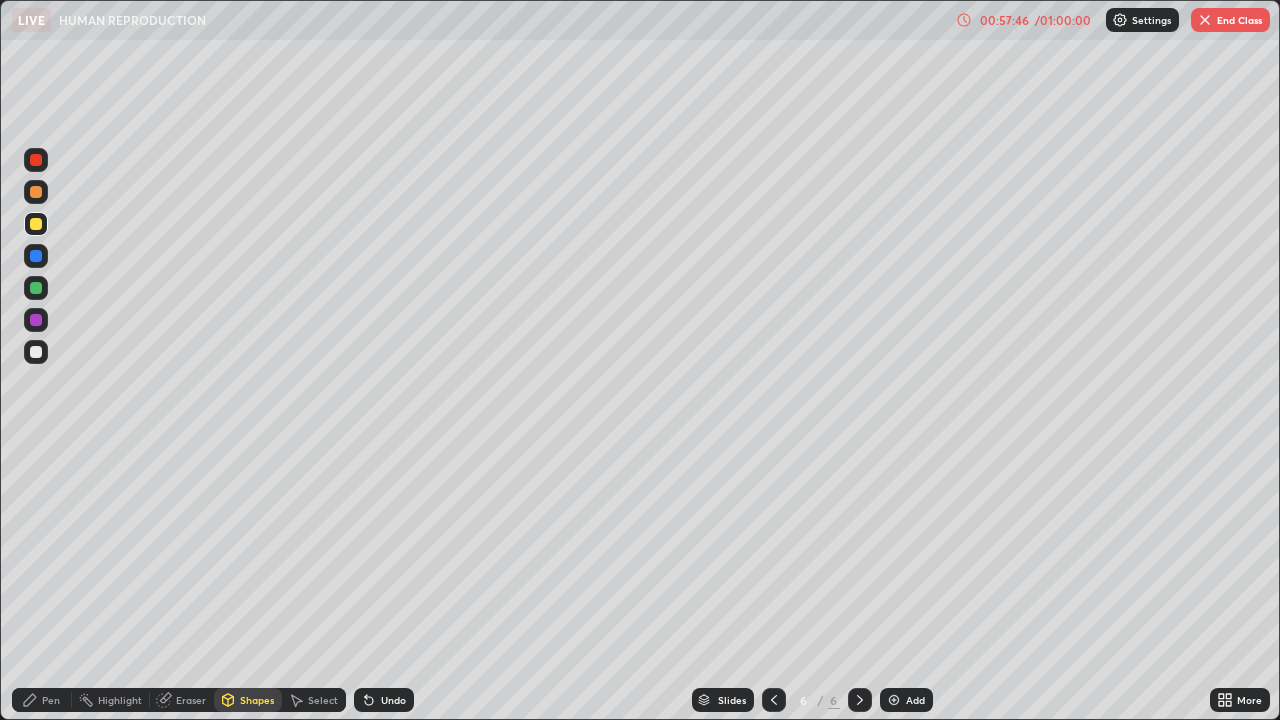 click on "Pen" at bounding box center (51, 700) 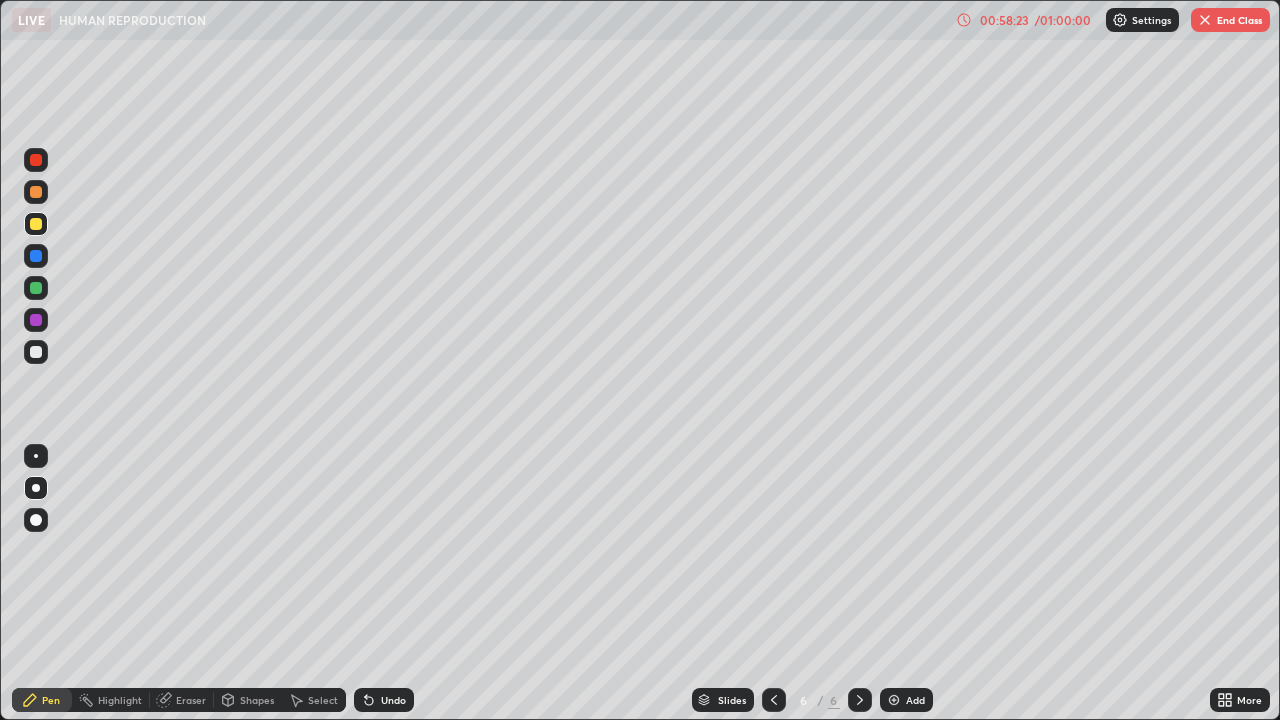click on "Shapes" at bounding box center [257, 700] 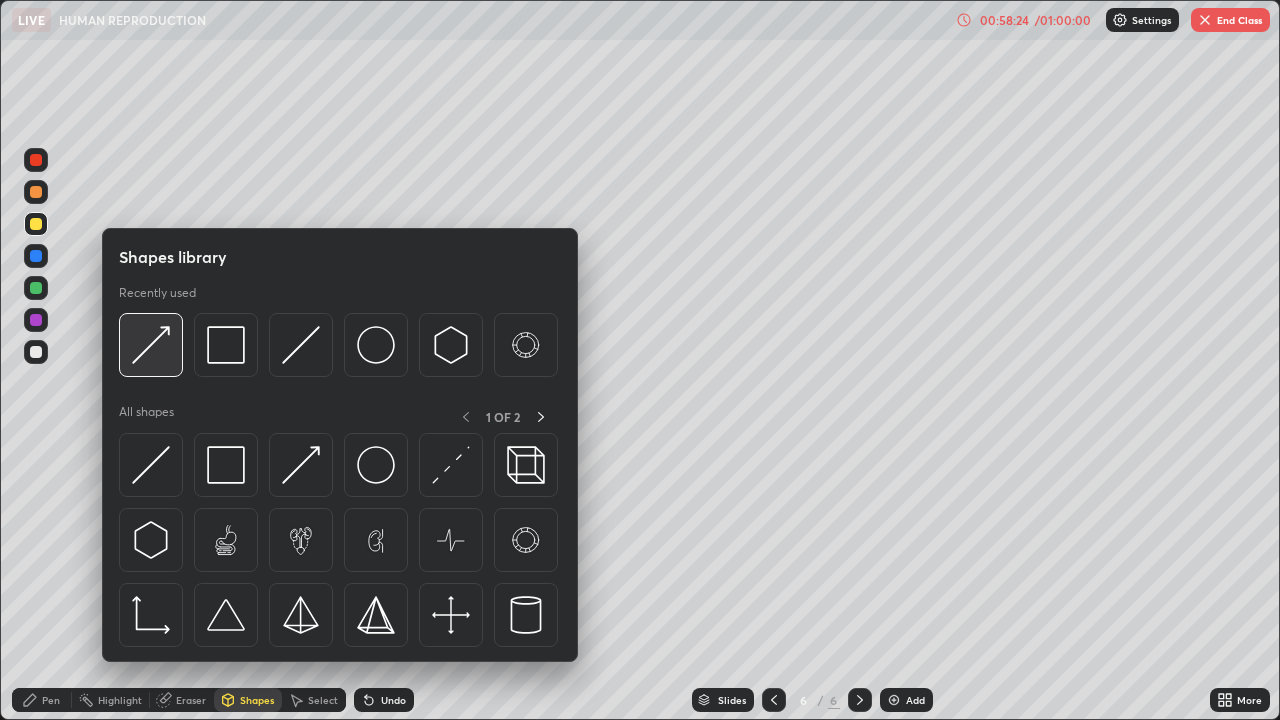 click at bounding box center [151, 345] 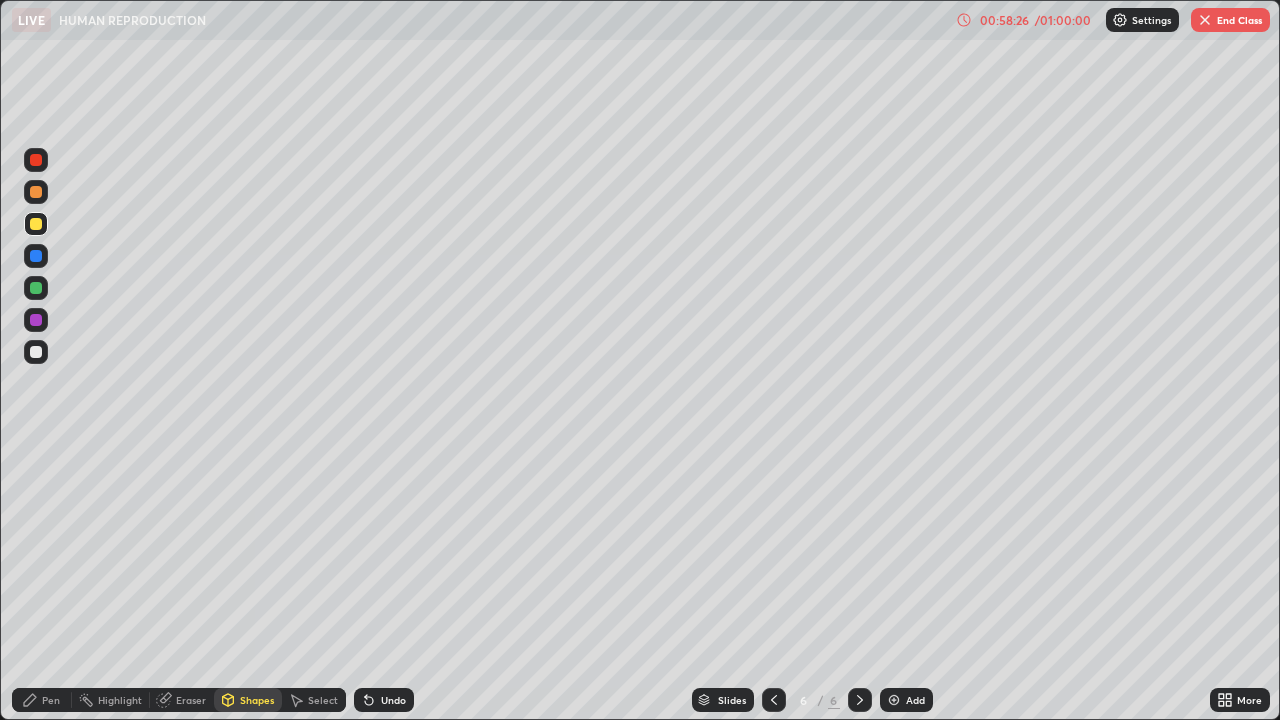 click on "Pen" at bounding box center (51, 700) 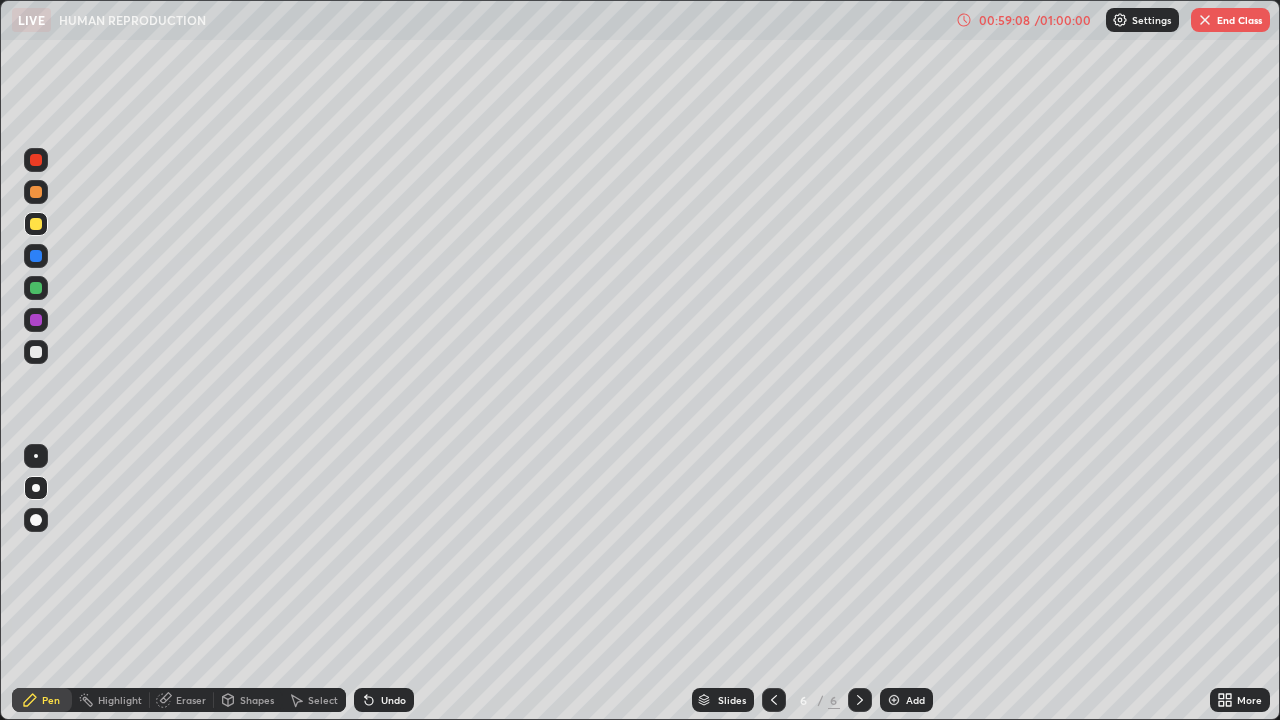 click on "Shapes" at bounding box center [257, 700] 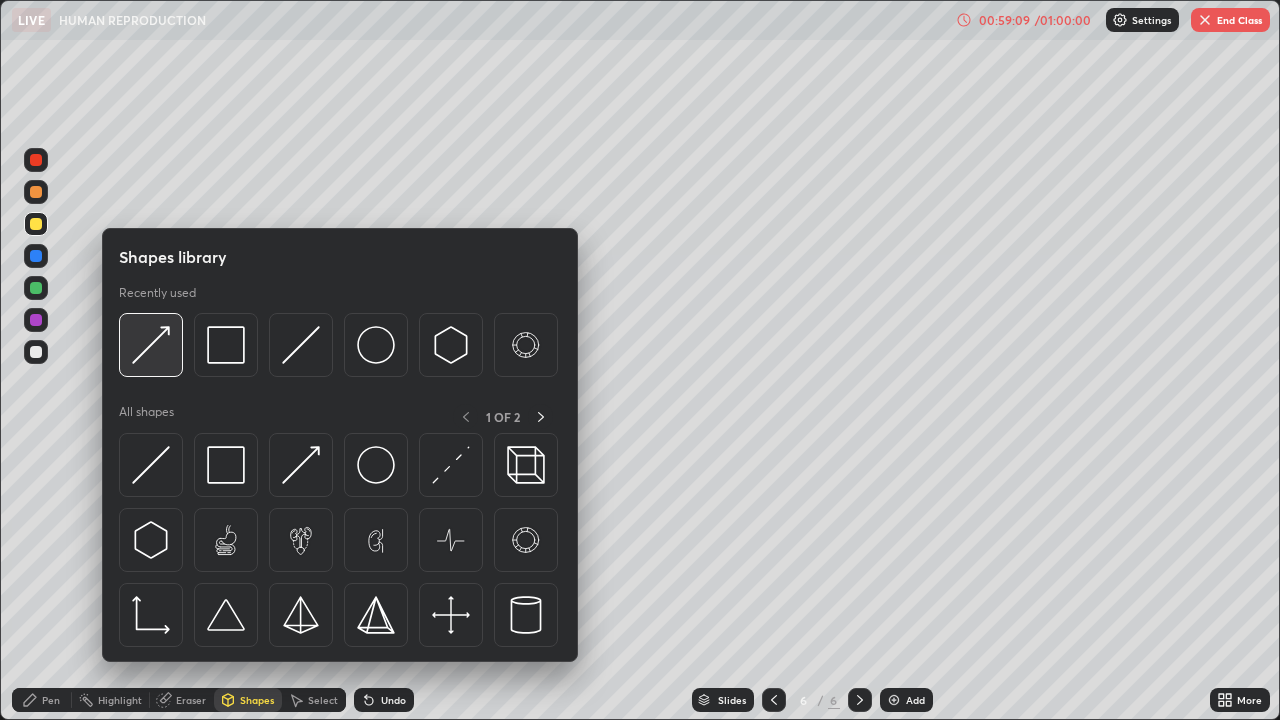 click at bounding box center (151, 345) 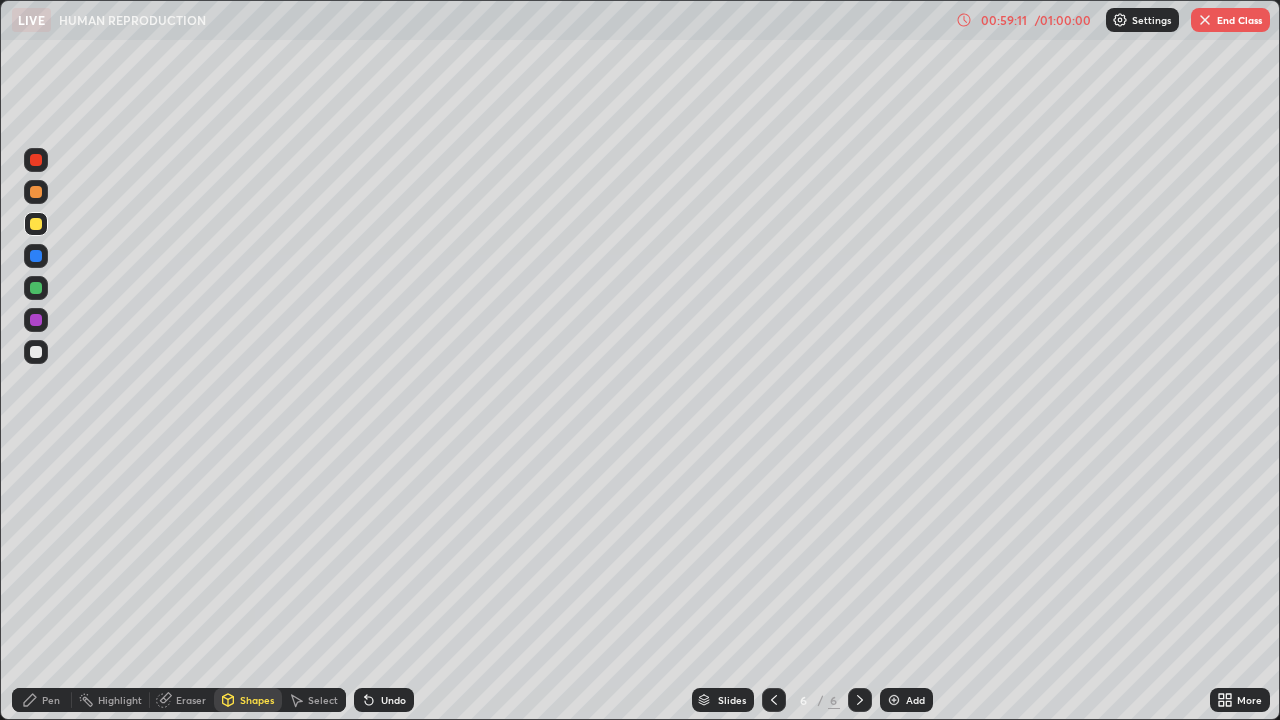 click on "Pen" at bounding box center (51, 700) 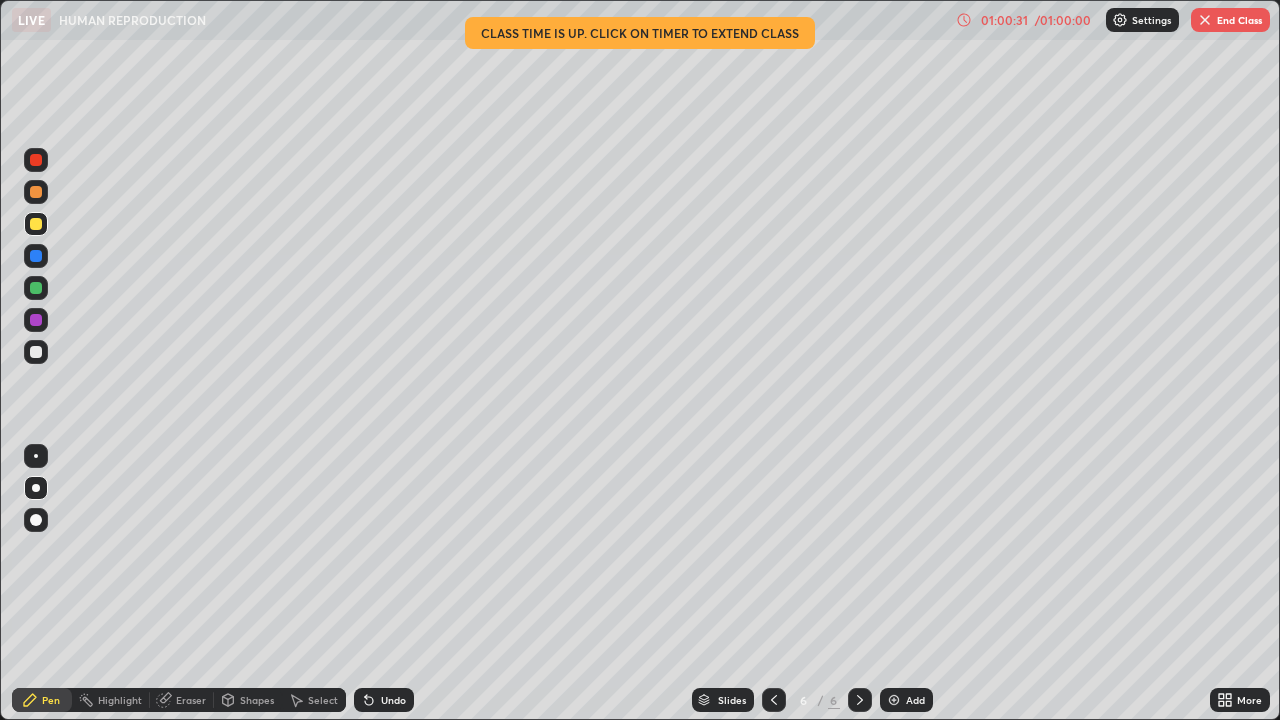 click at bounding box center (36, 256) 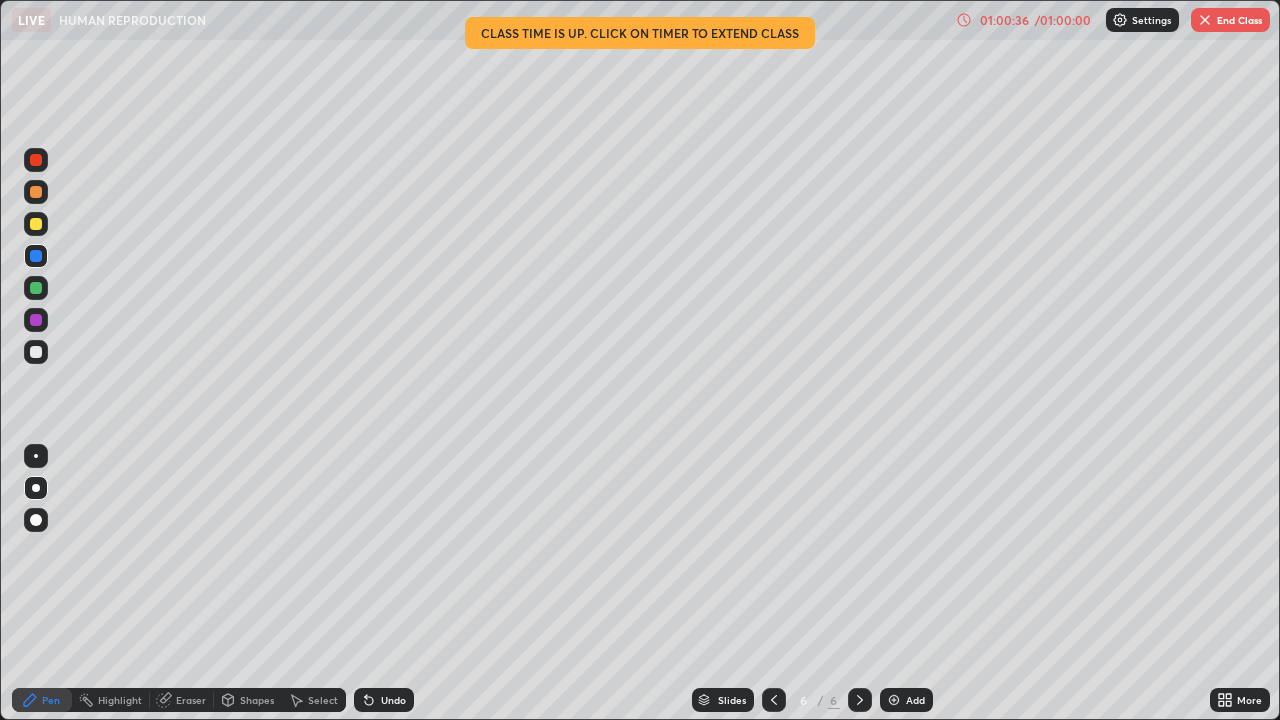 click on "Shapes" at bounding box center (257, 700) 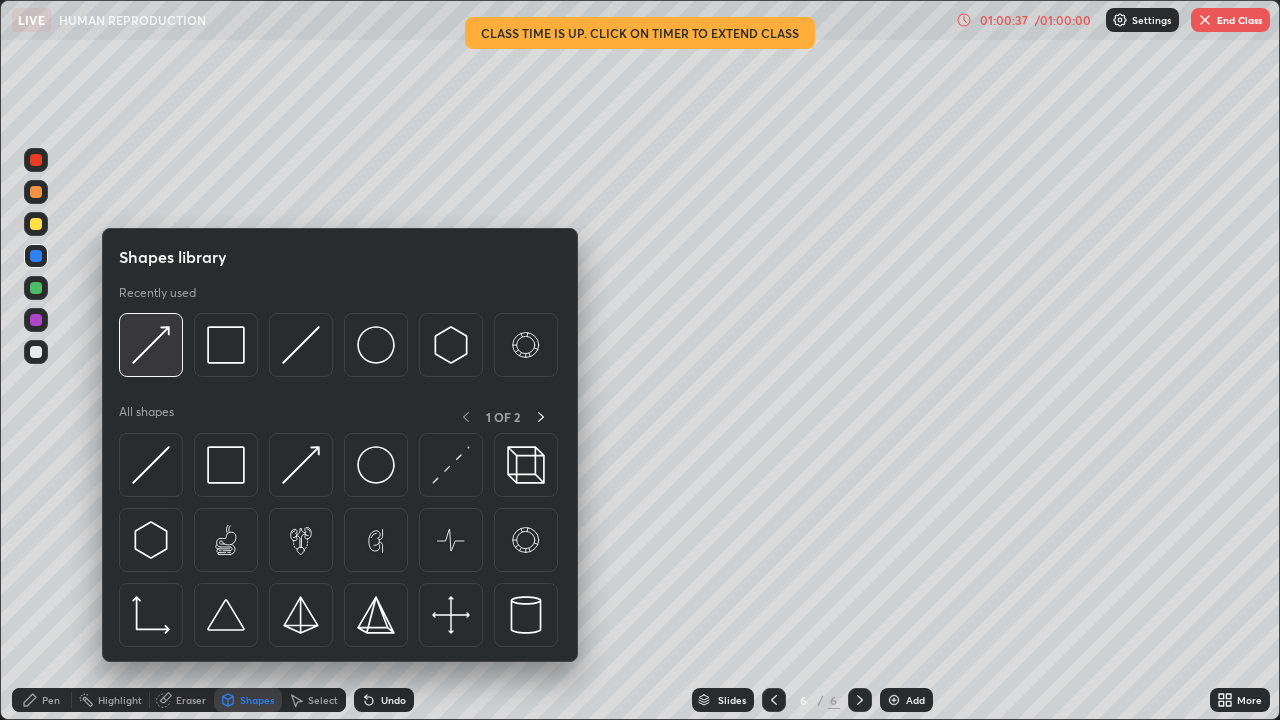 click at bounding box center (151, 345) 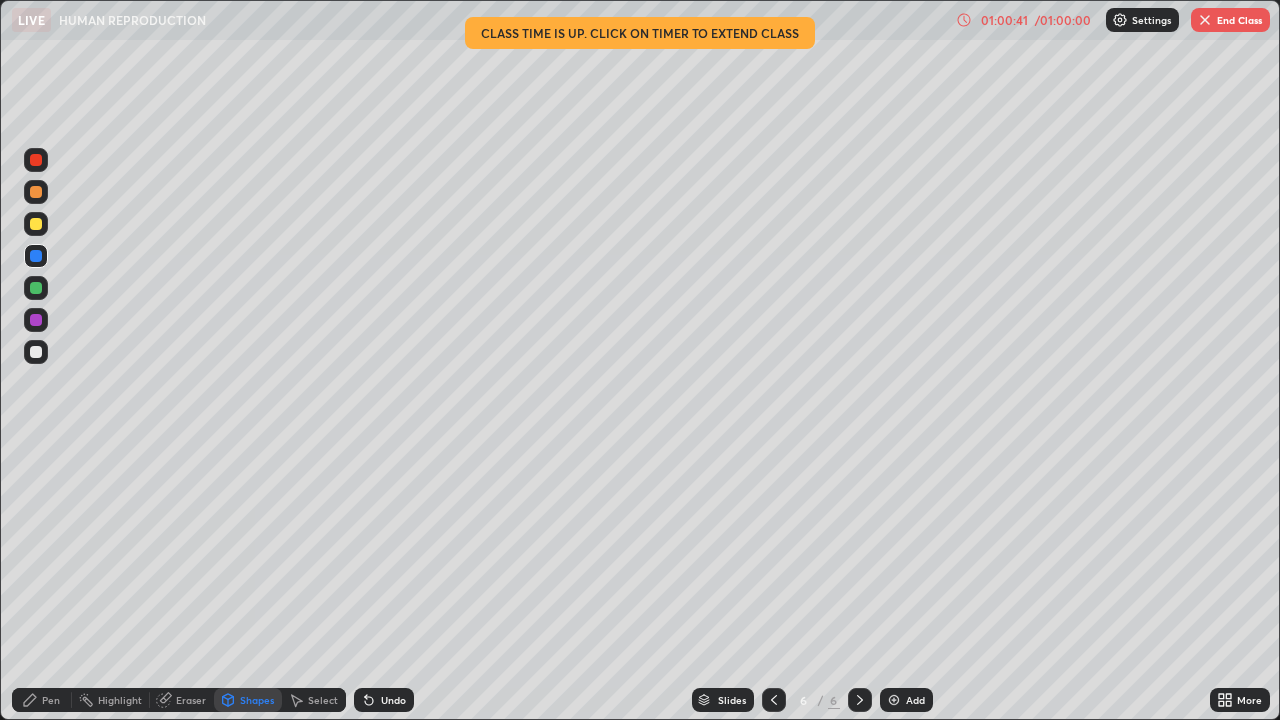 click on "Pen" at bounding box center (51, 700) 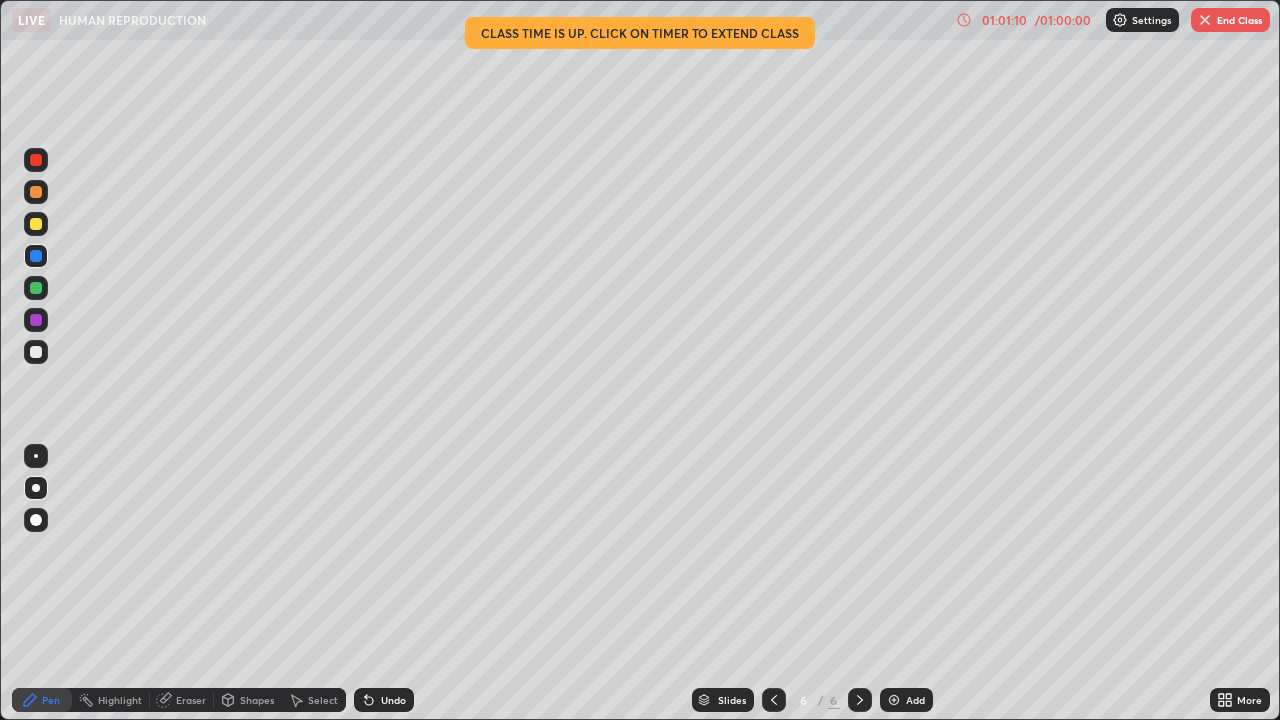 click at bounding box center (36, 224) 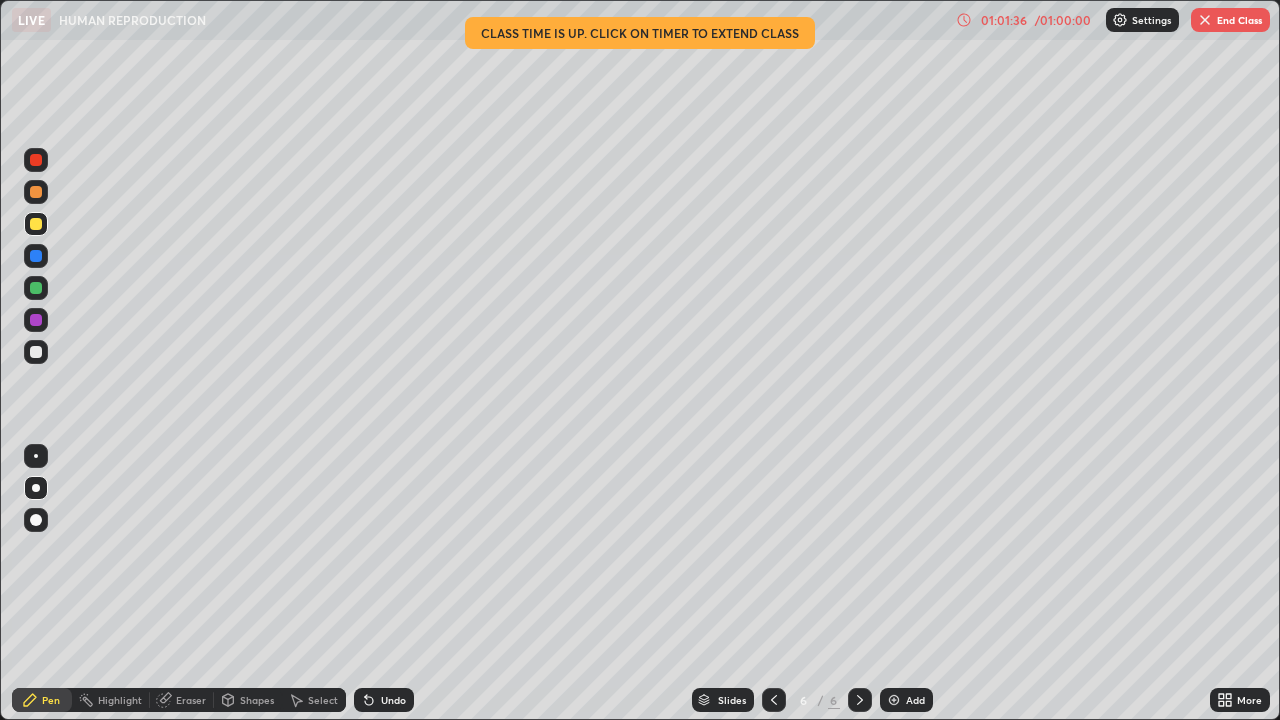 click at bounding box center [36, 192] 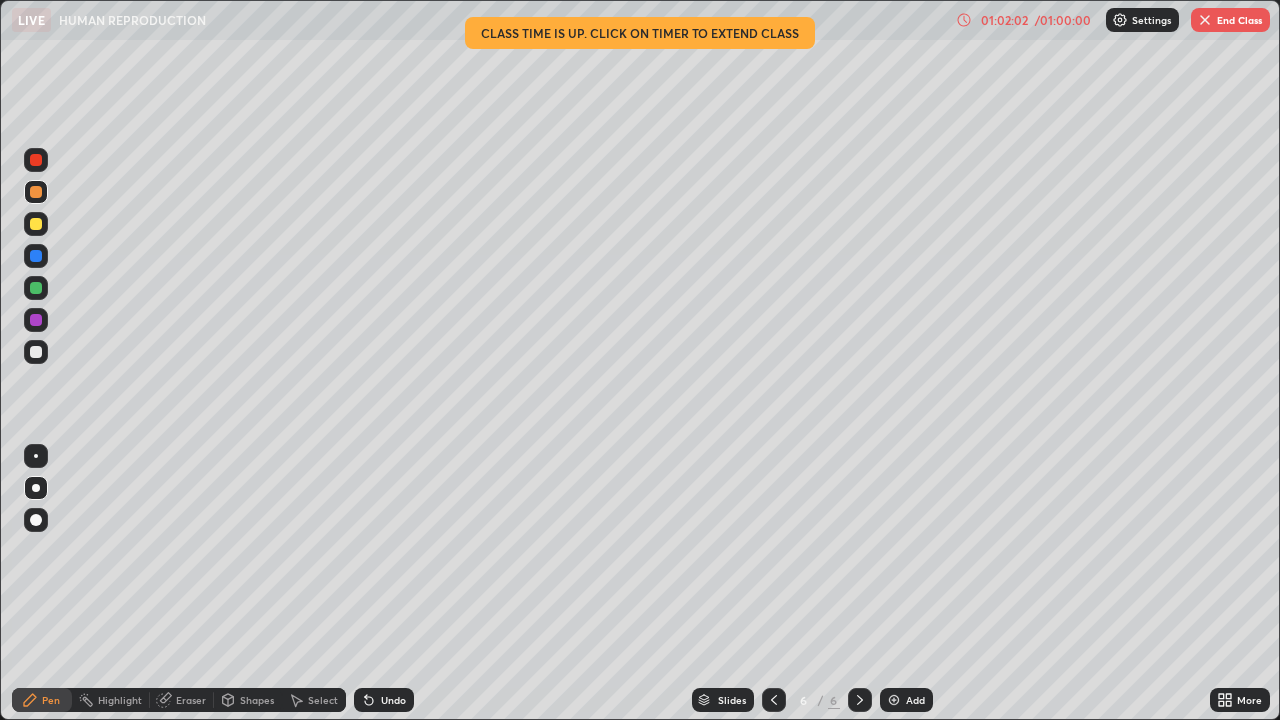 click at bounding box center [774, 700] 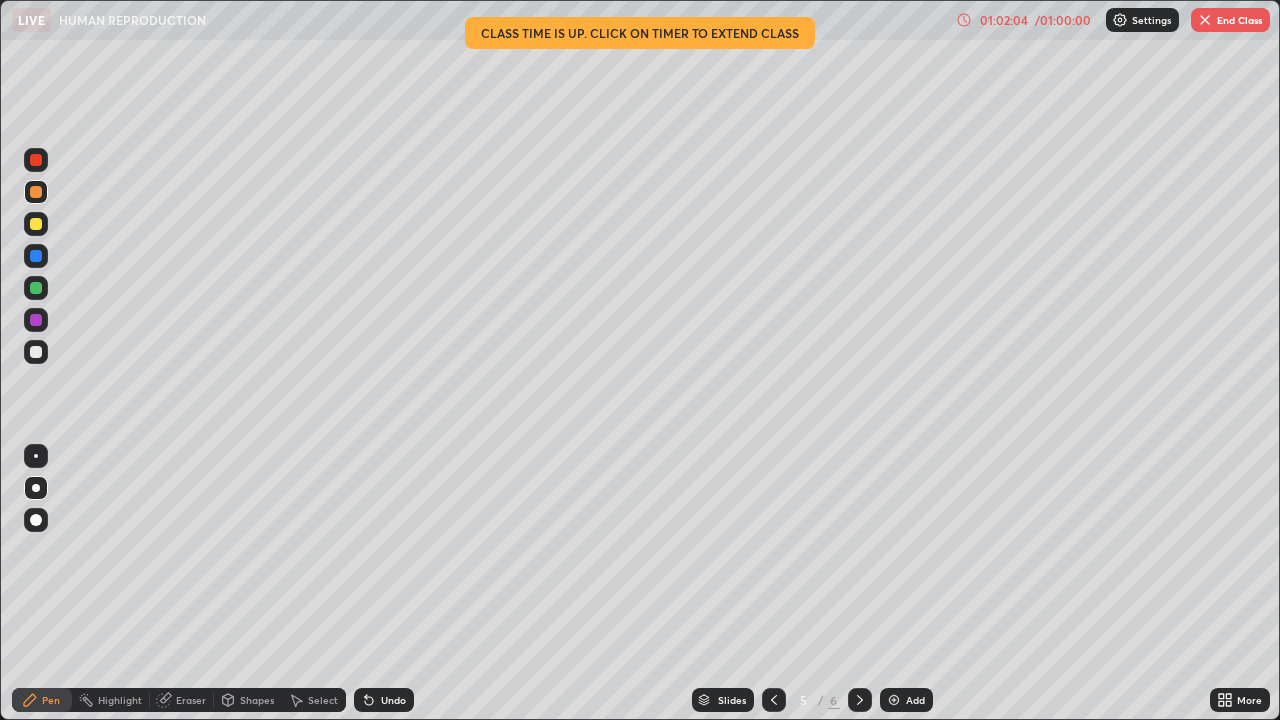 click 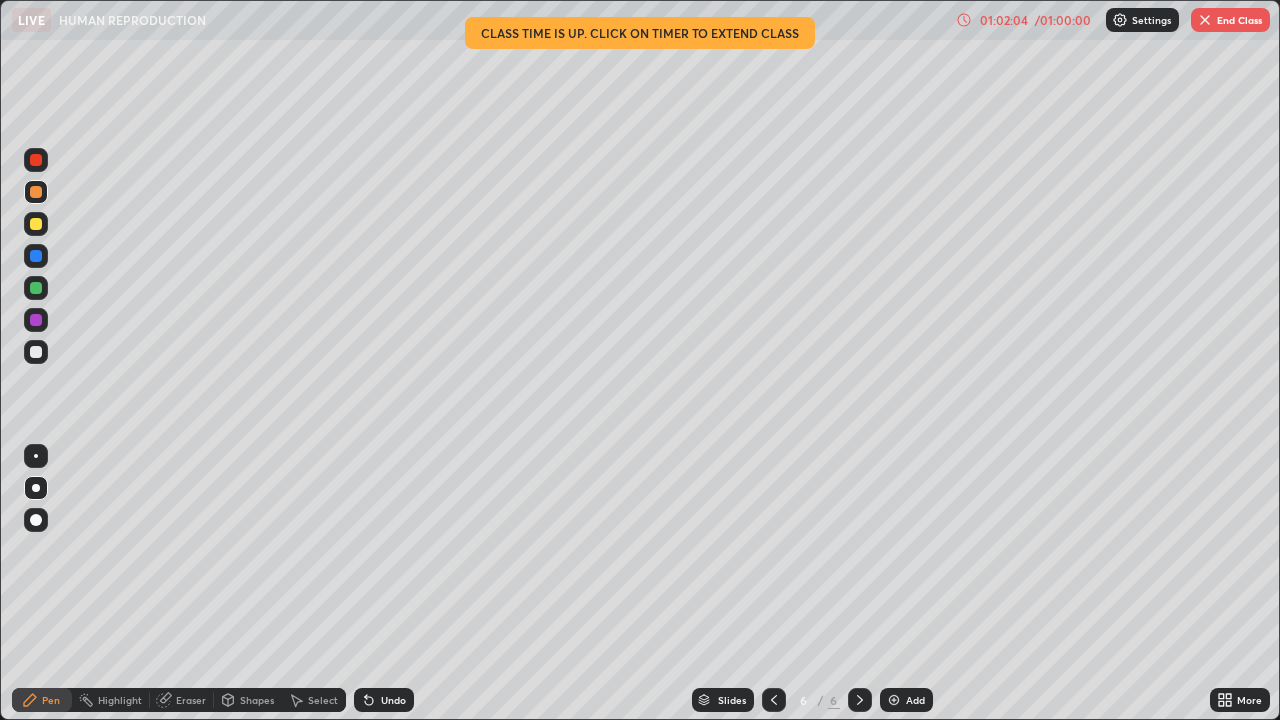 click at bounding box center (894, 700) 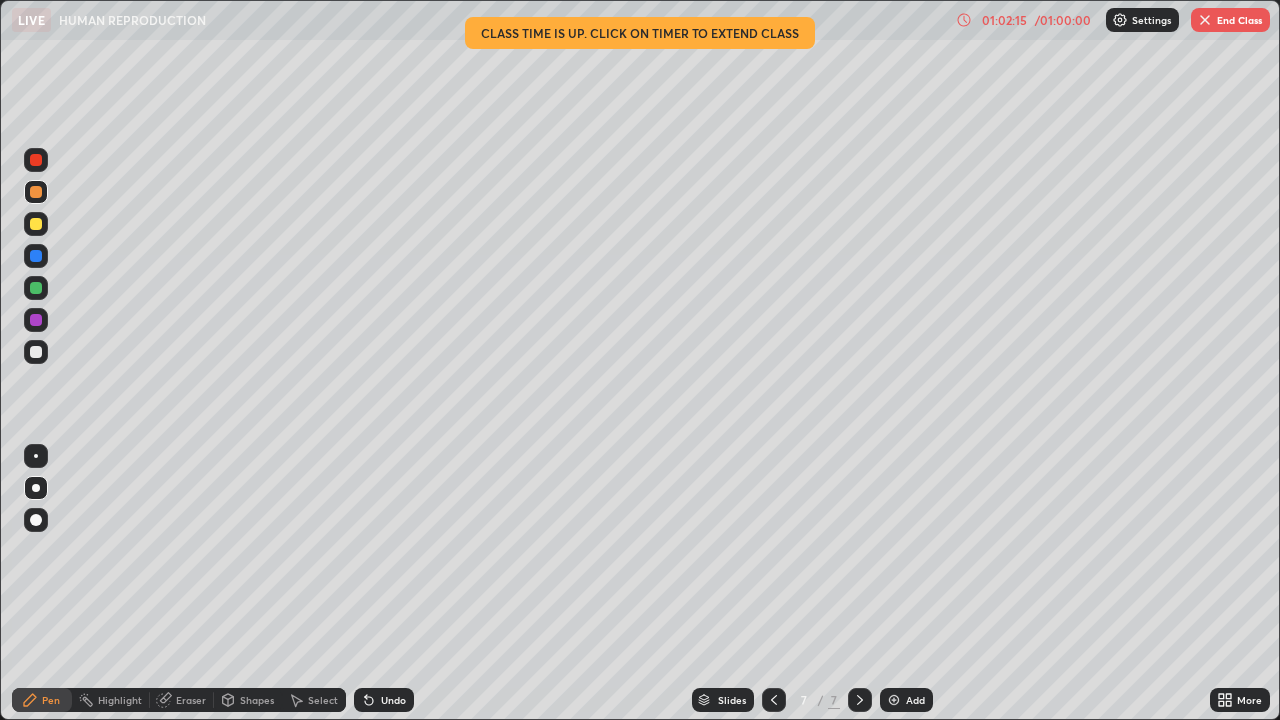 click on "Undo" at bounding box center [393, 700] 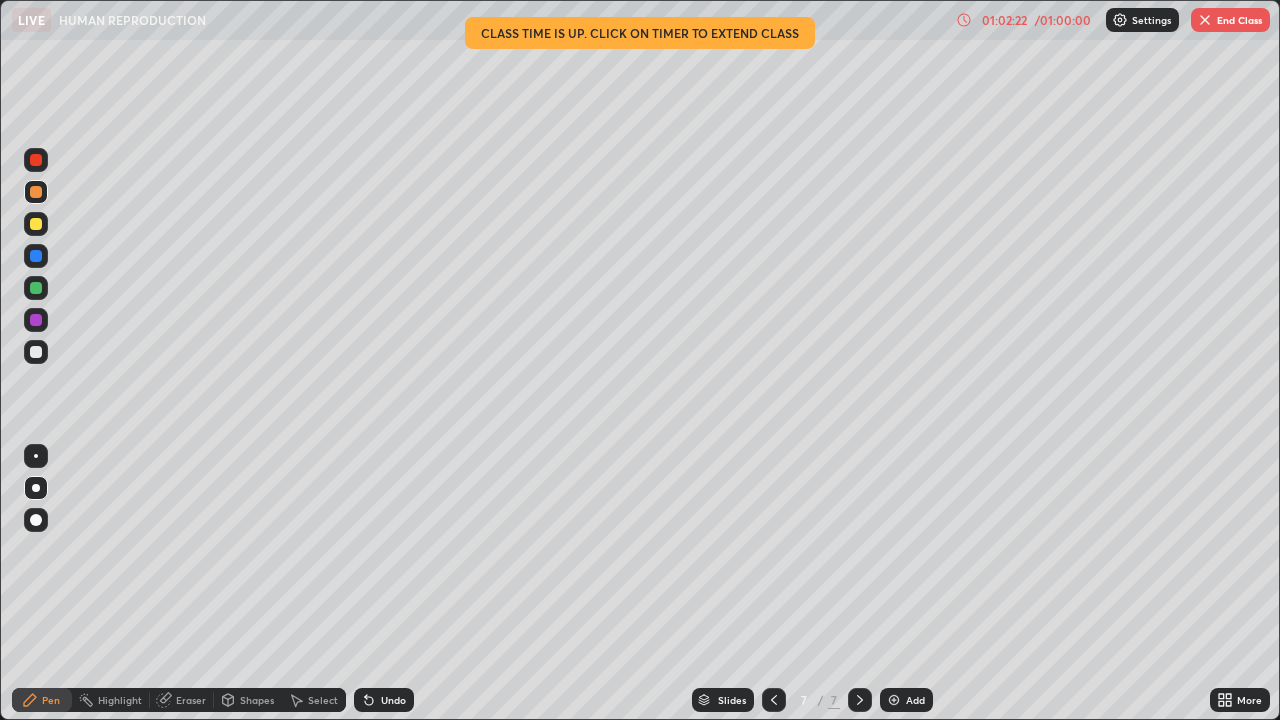 click on "Shapes" at bounding box center [257, 700] 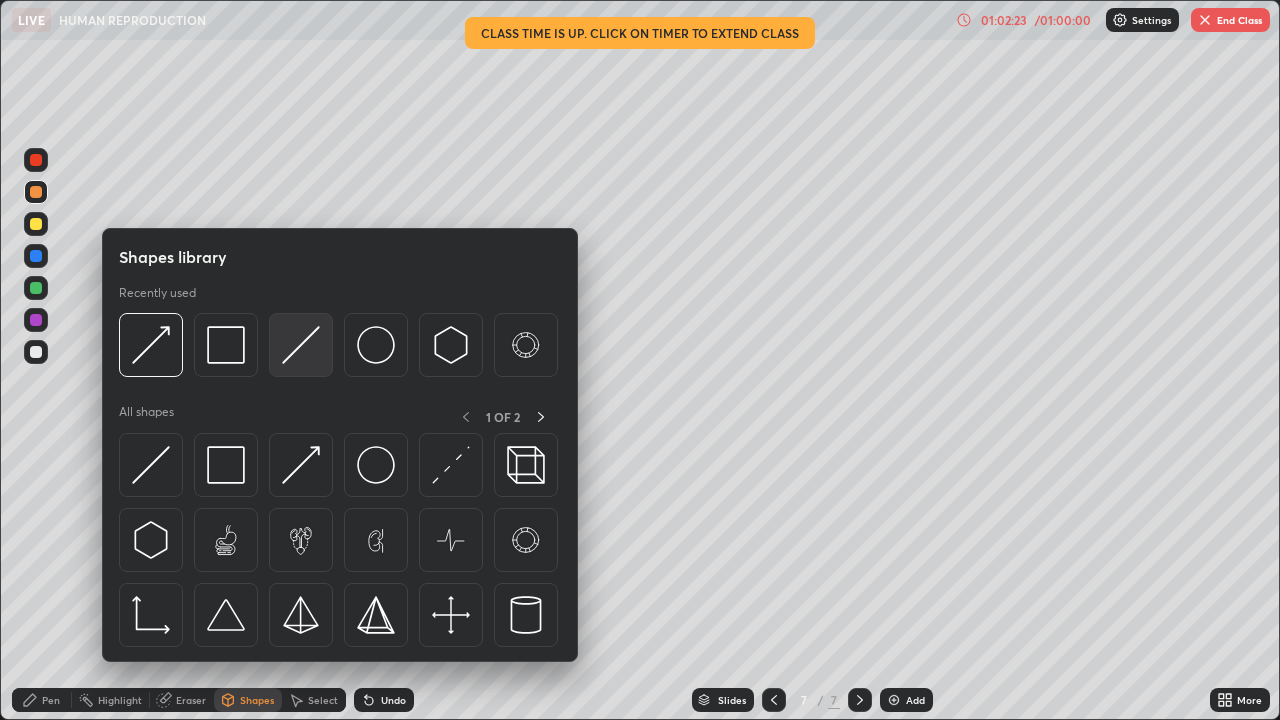 click at bounding box center (301, 345) 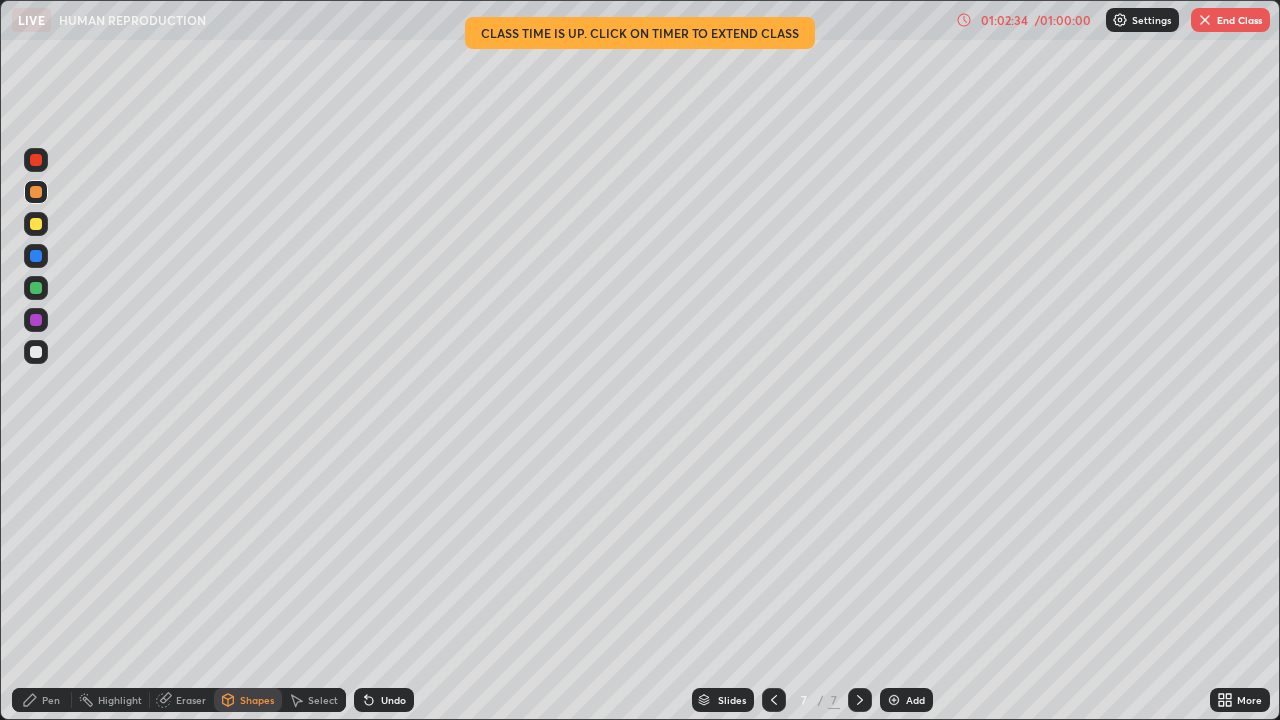 click on "Pen" at bounding box center (51, 700) 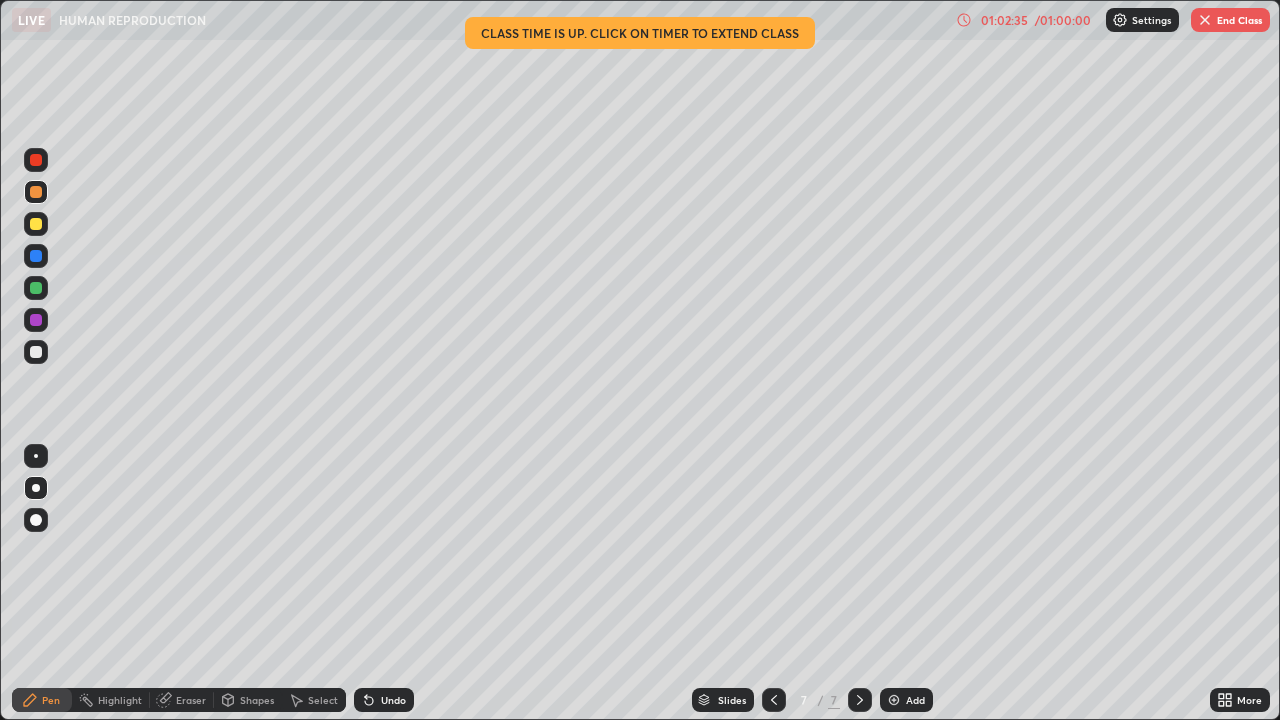 click 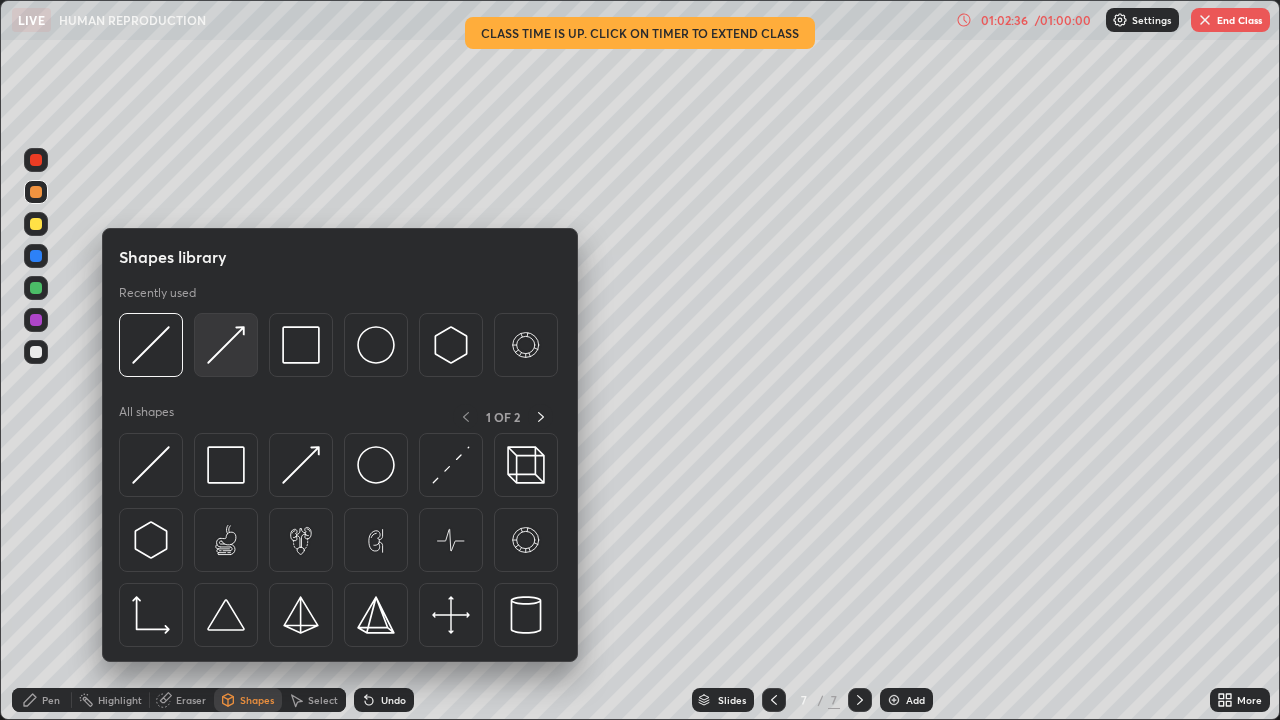 click at bounding box center [226, 345] 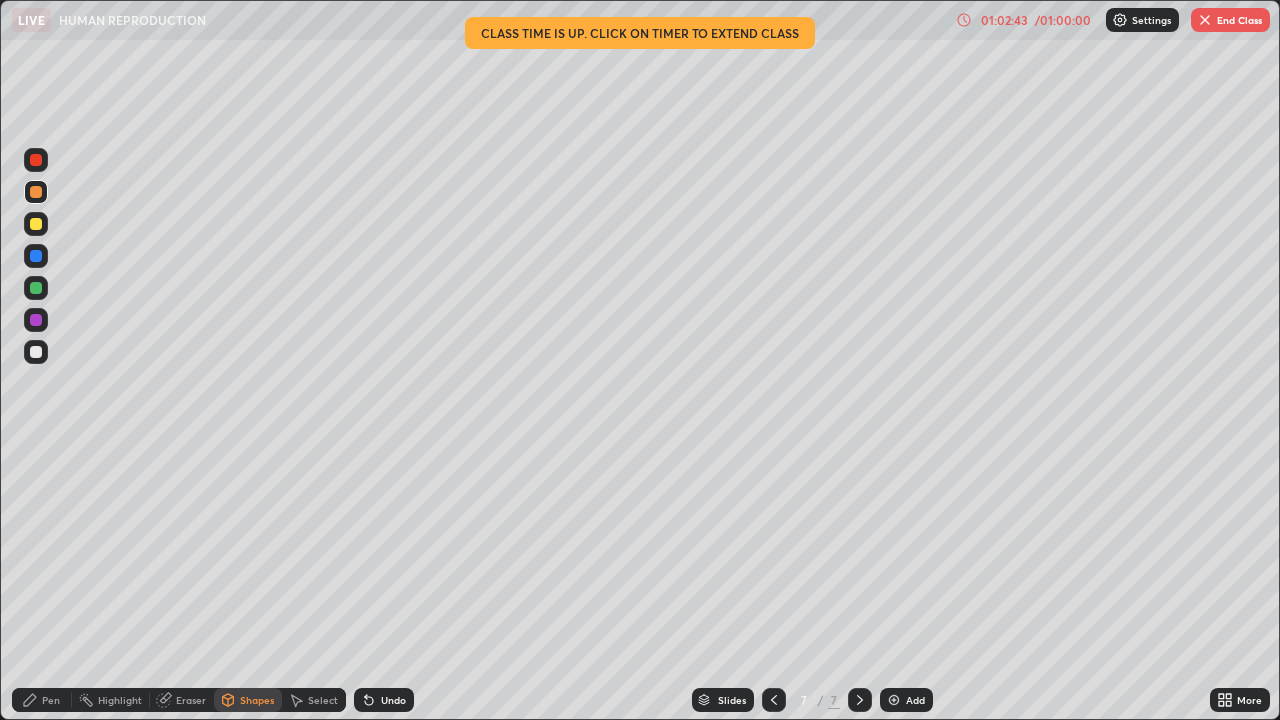 click on "Shapes" at bounding box center (257, 700) 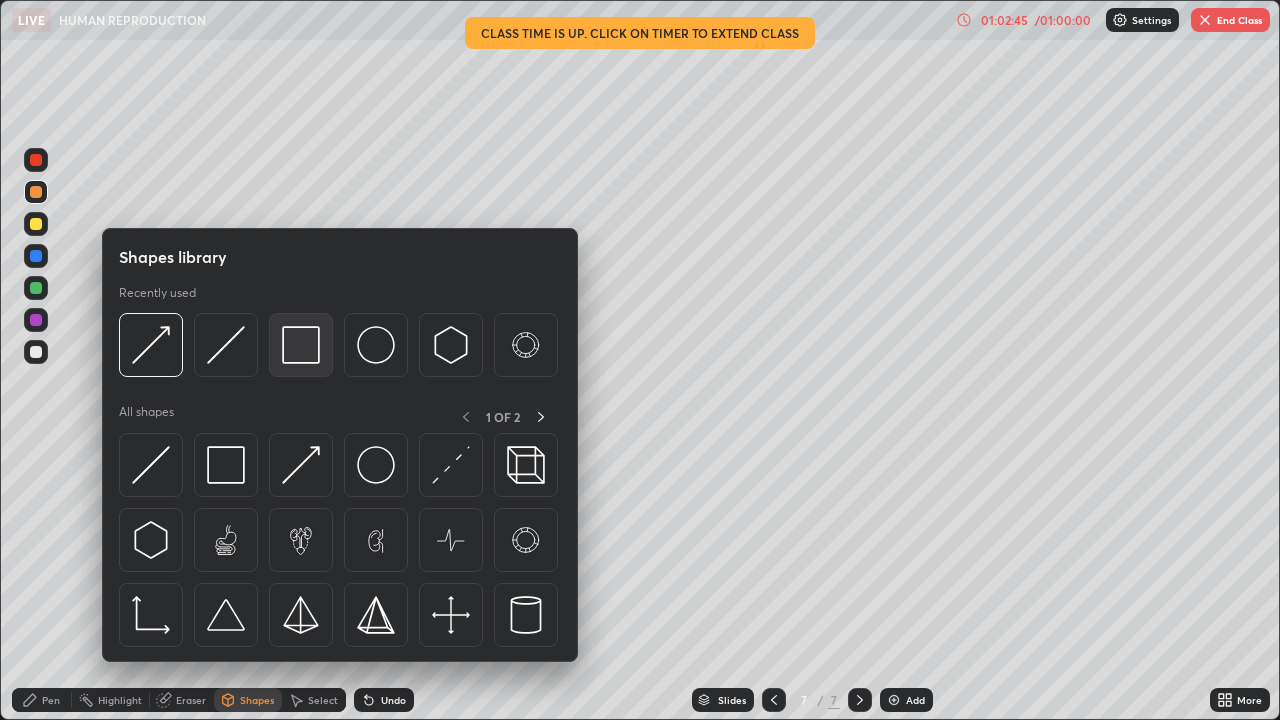 click at bounding box center (301, 345) 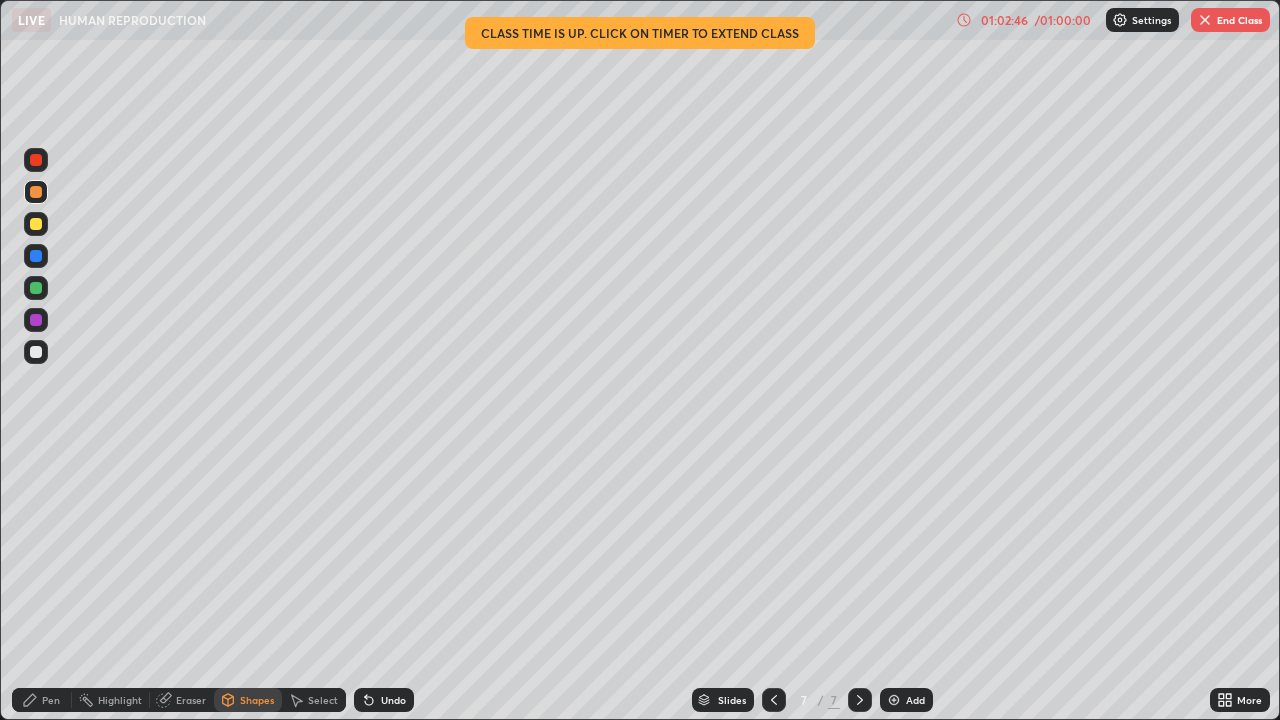 click on "Eraser" at bounding box center (191, 700) 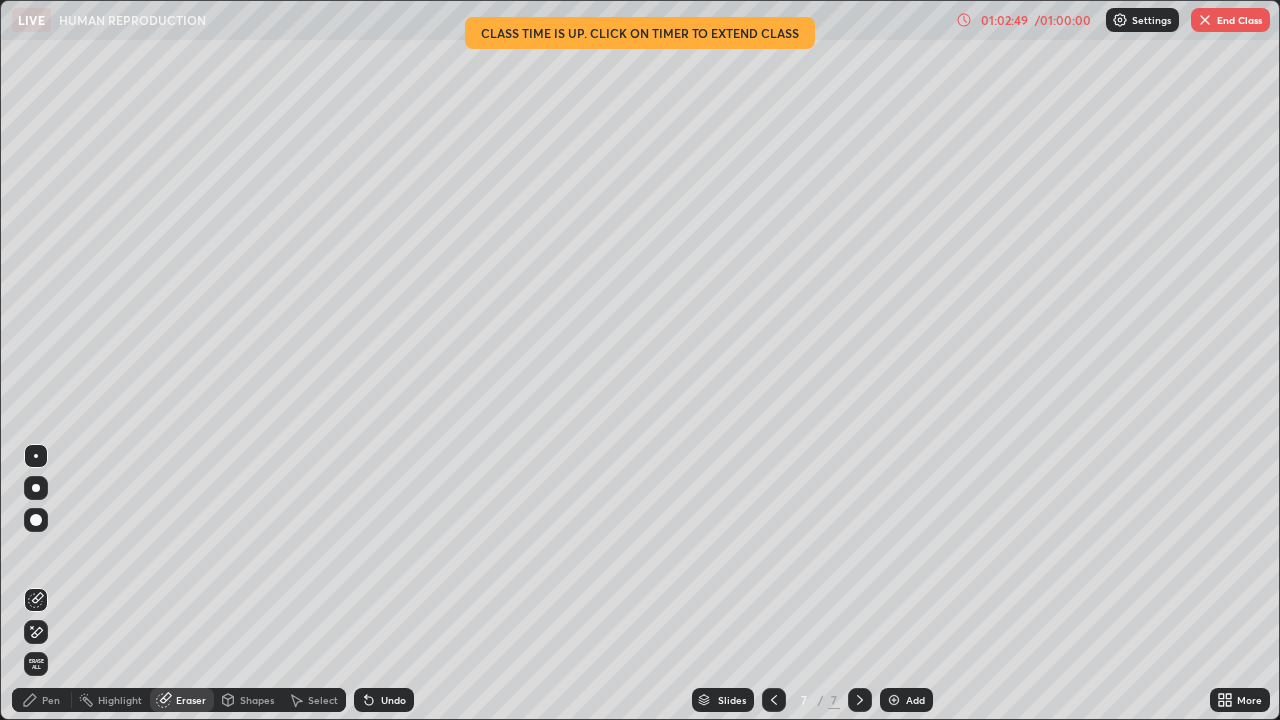 click on "Shapes" at bounding box center (257, 700) 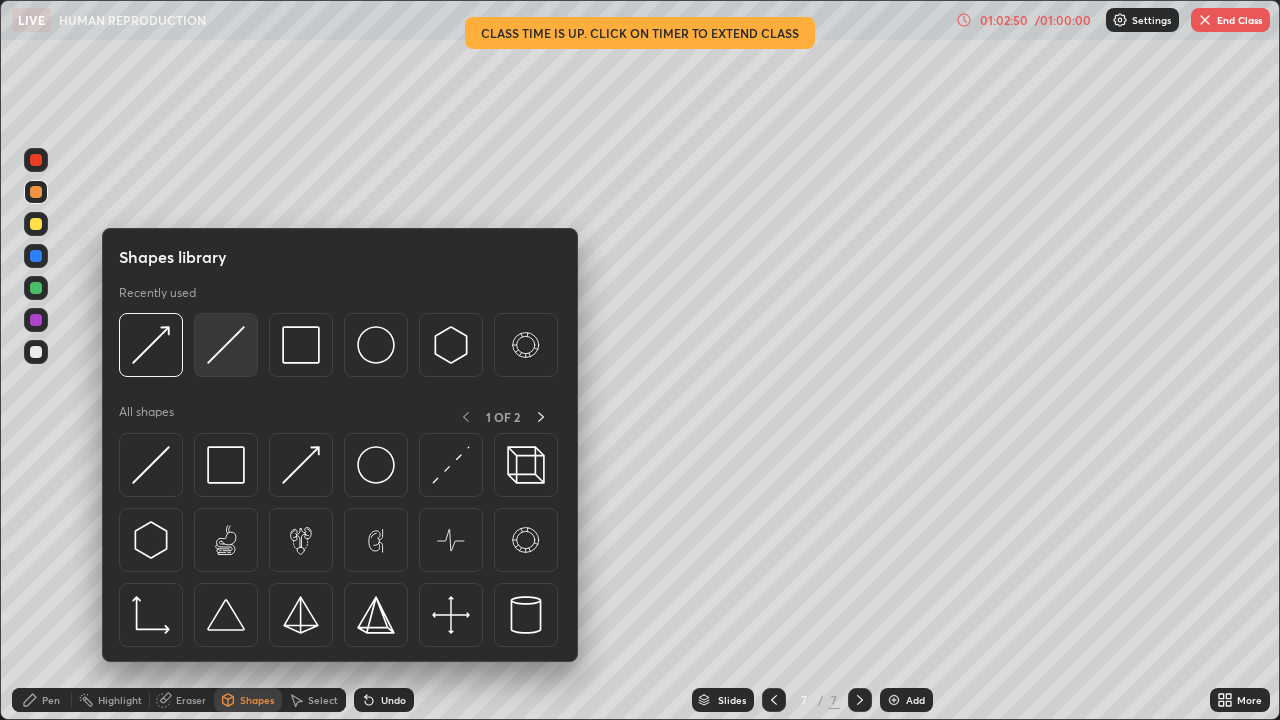 click at bounding box center (226, 345) 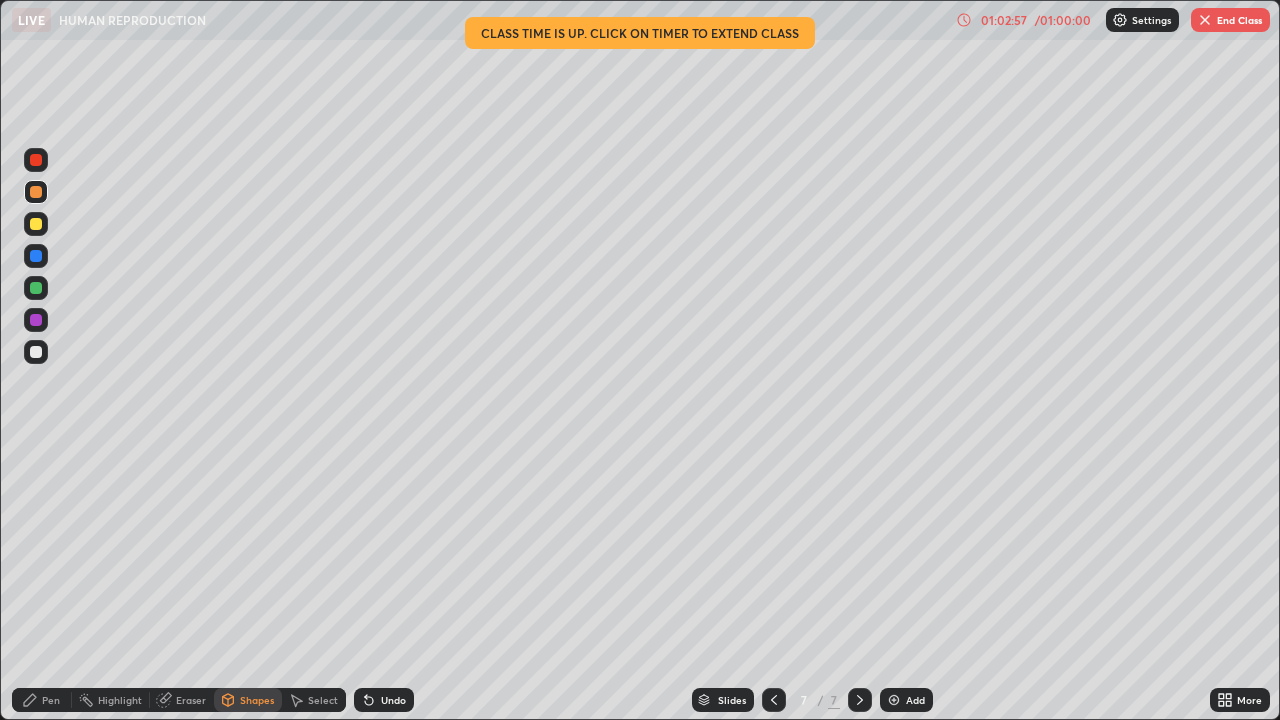 click on "Pen" at bounding box center (51, 700) 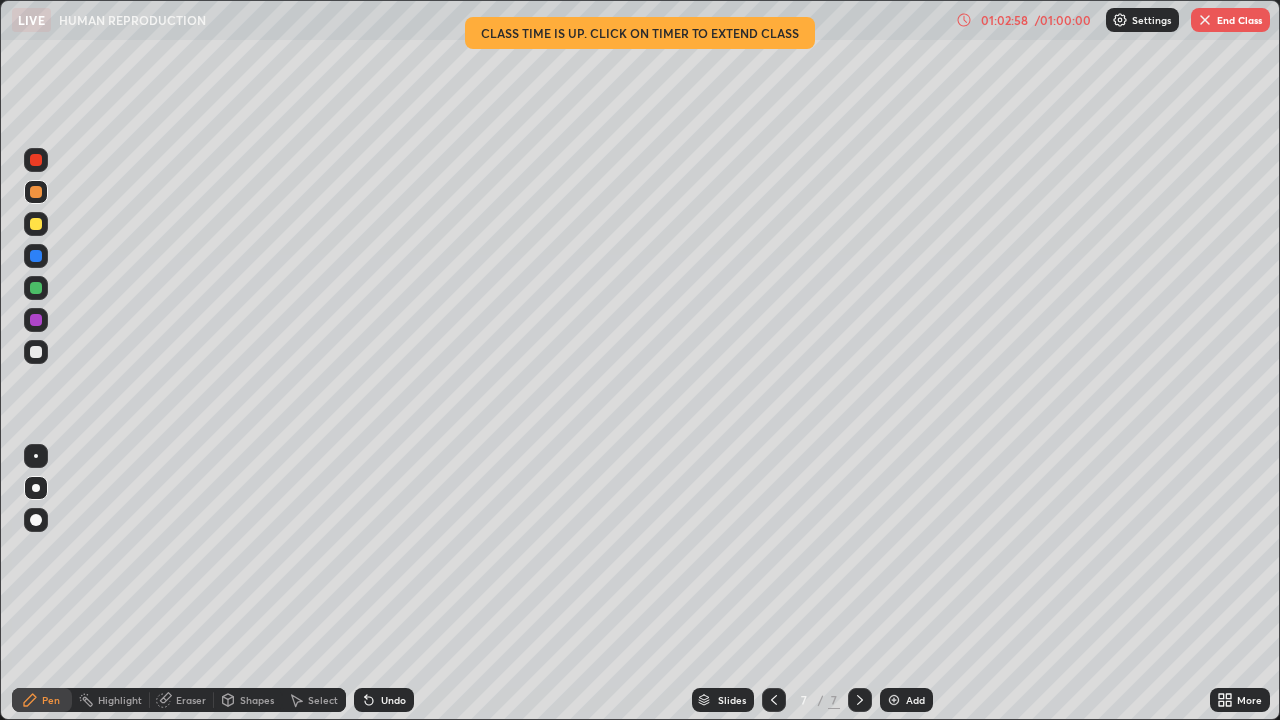 click on "Shapes" at bounding box center (257, 700) 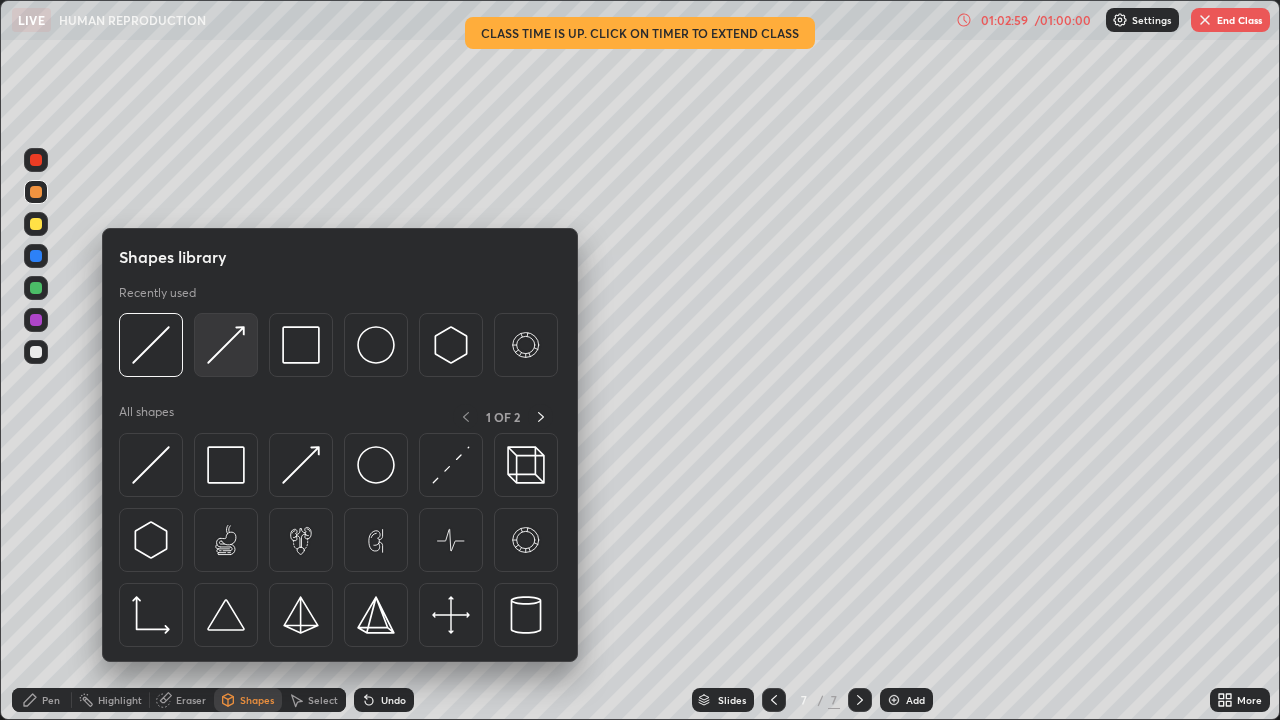 click at bounding box center (226, 345) 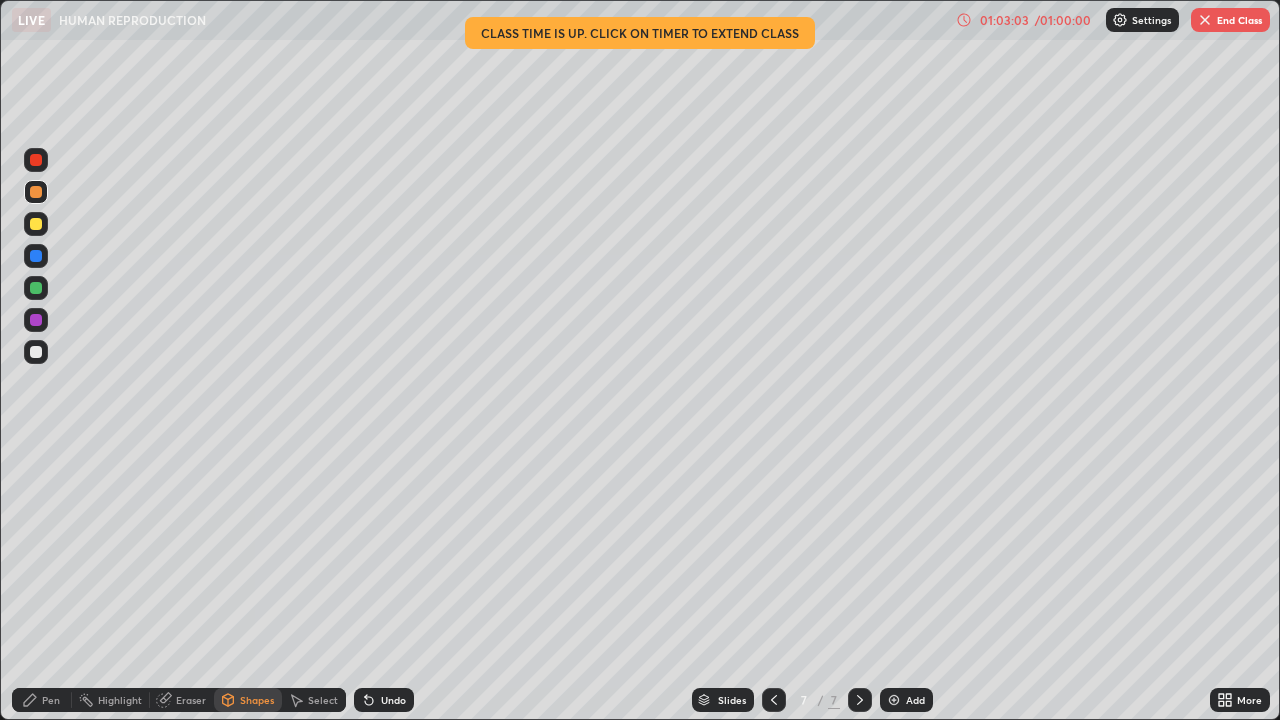 click on "Pen" at bounding box center (51, 700) 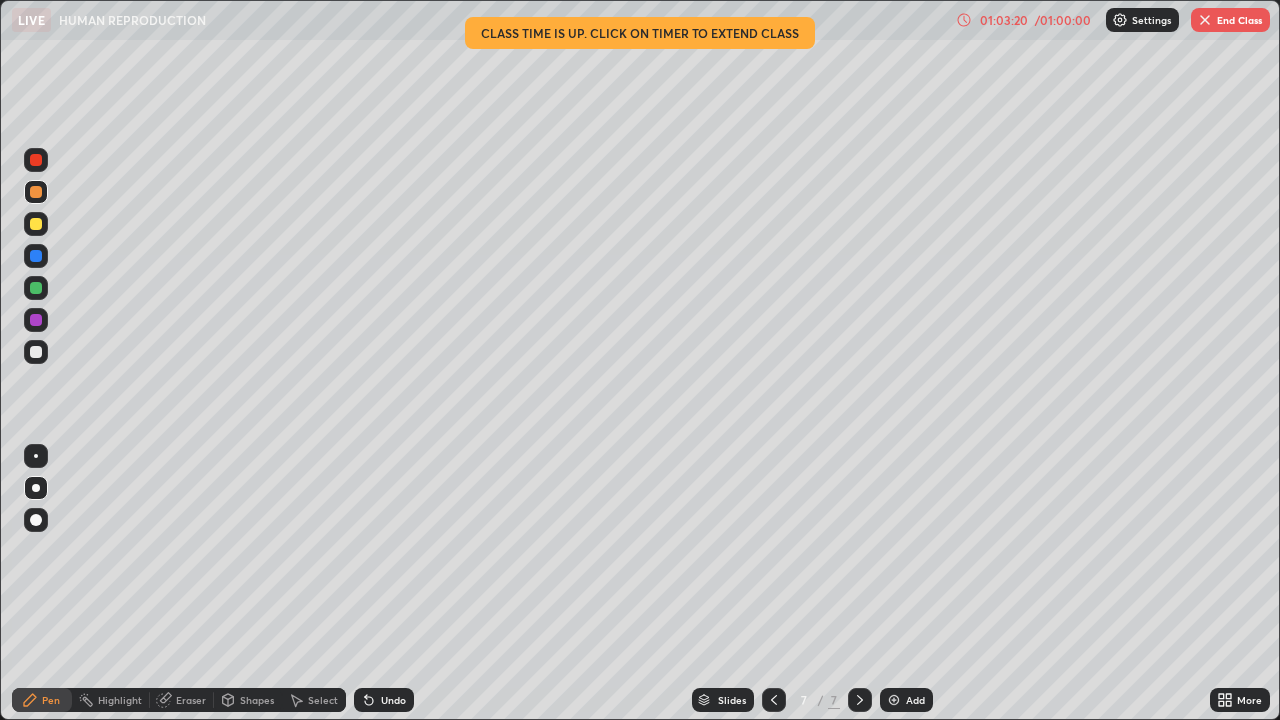 click on "Shapes" at bounding box center (257, 700) 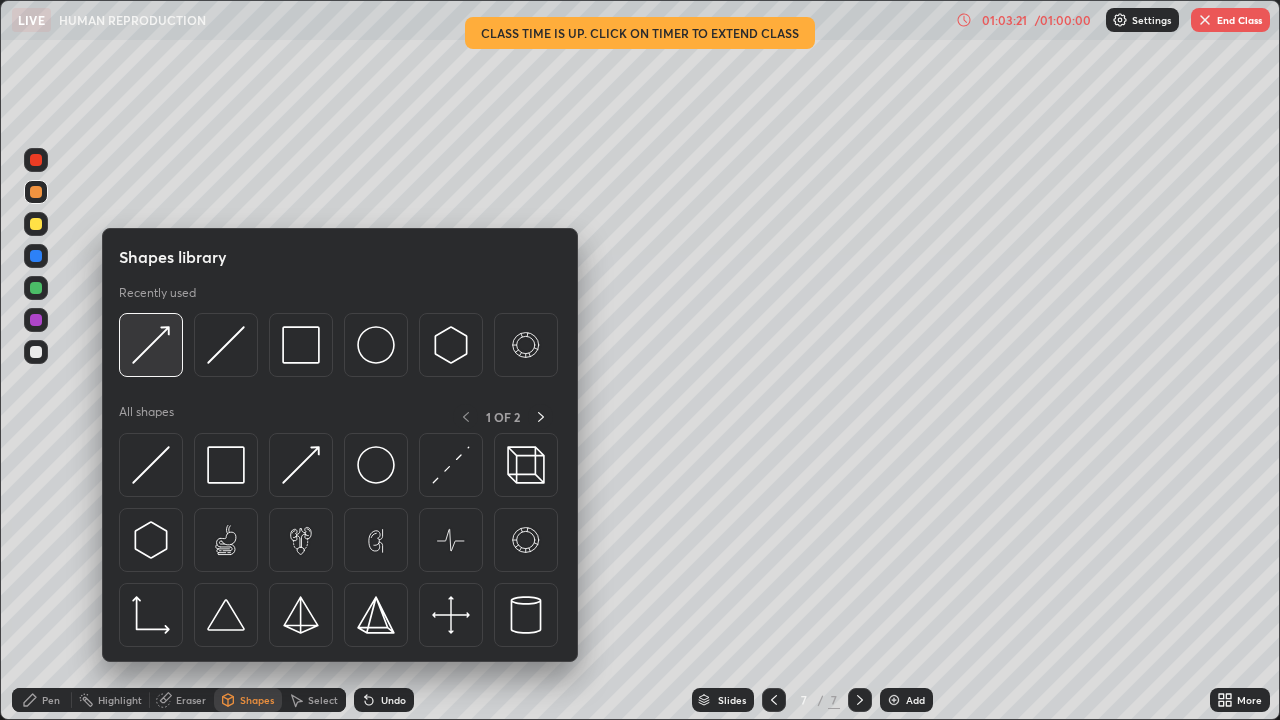 click at bounding box center (151, 345) 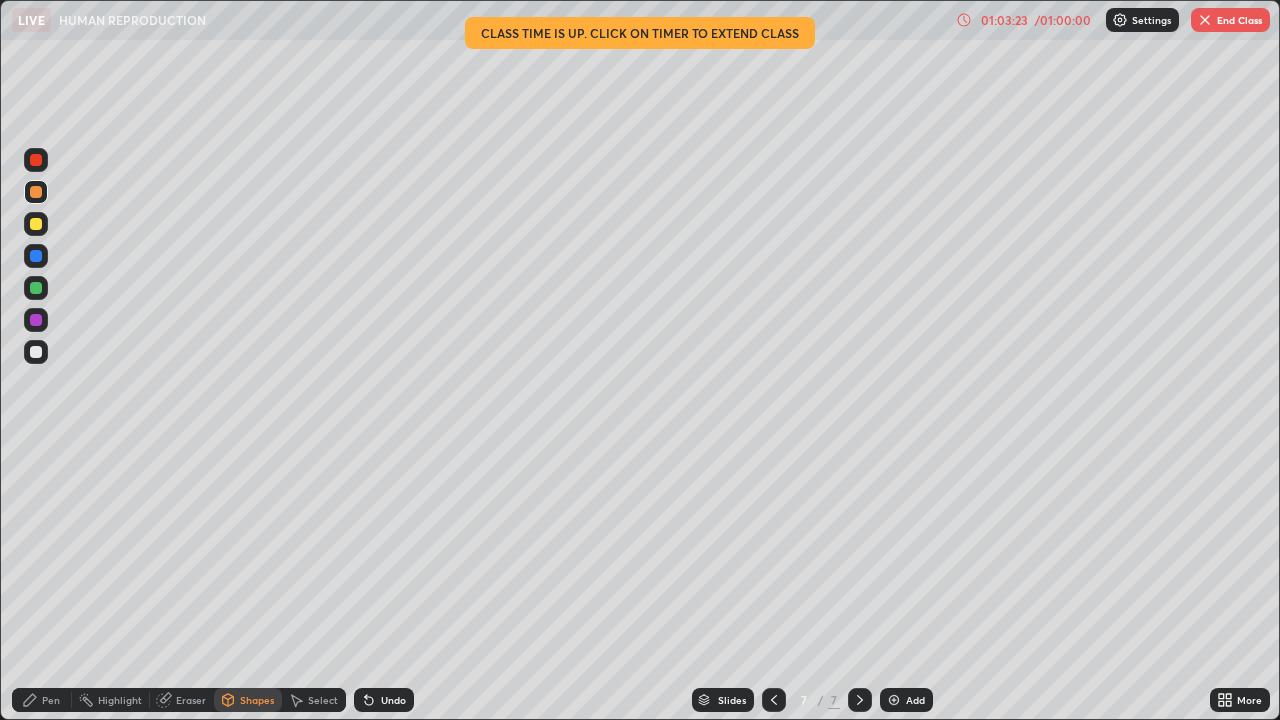click on "Pen" at bounding box center (51, 700) 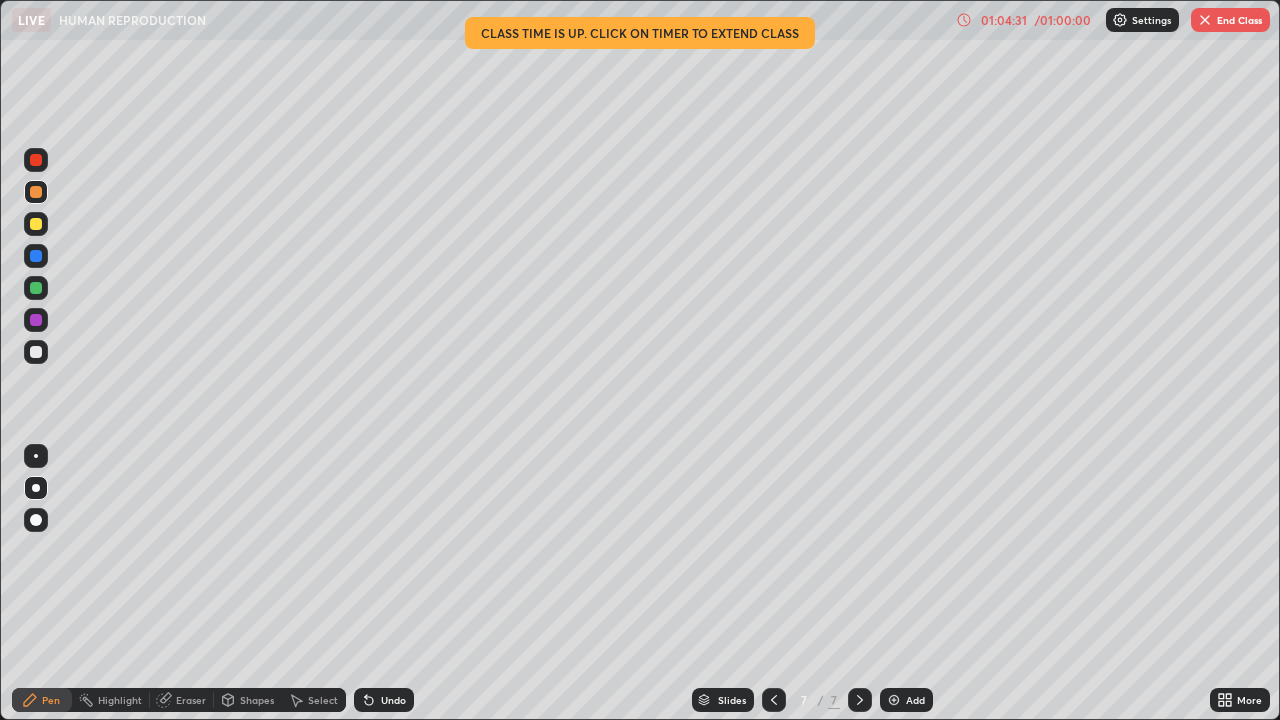 click 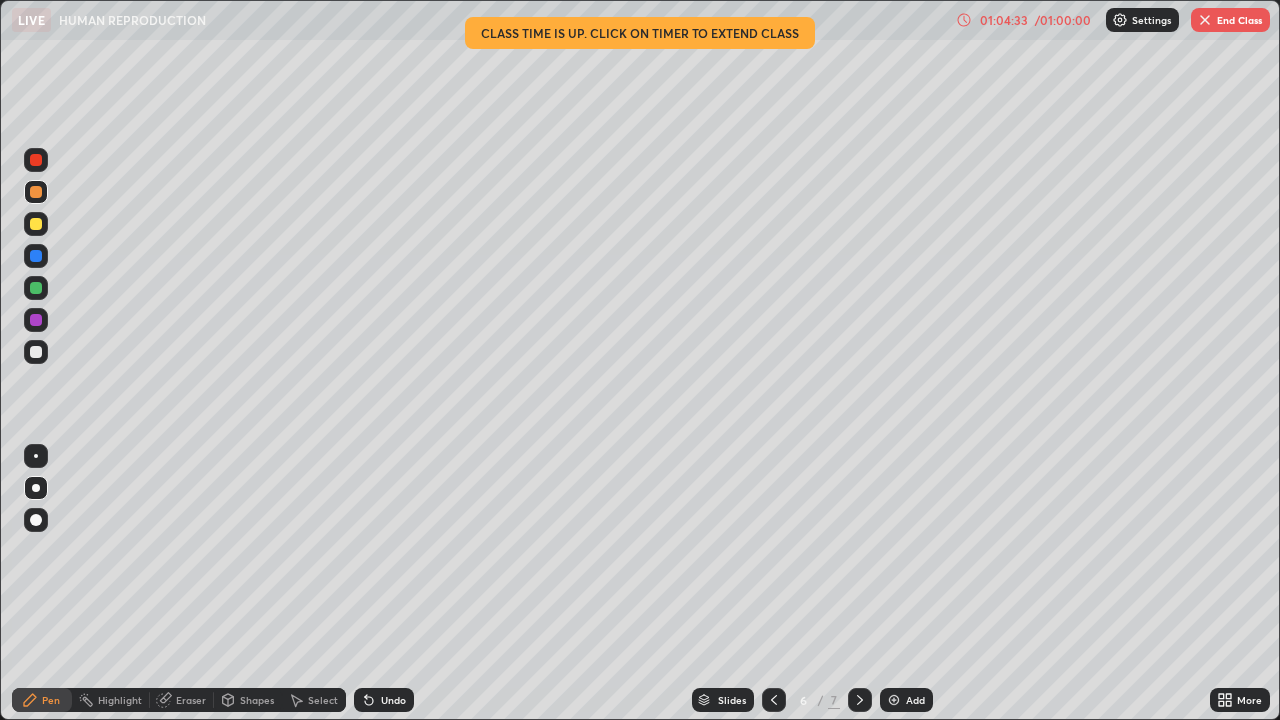 click on "Shapes" at bounding box center [257, 700] 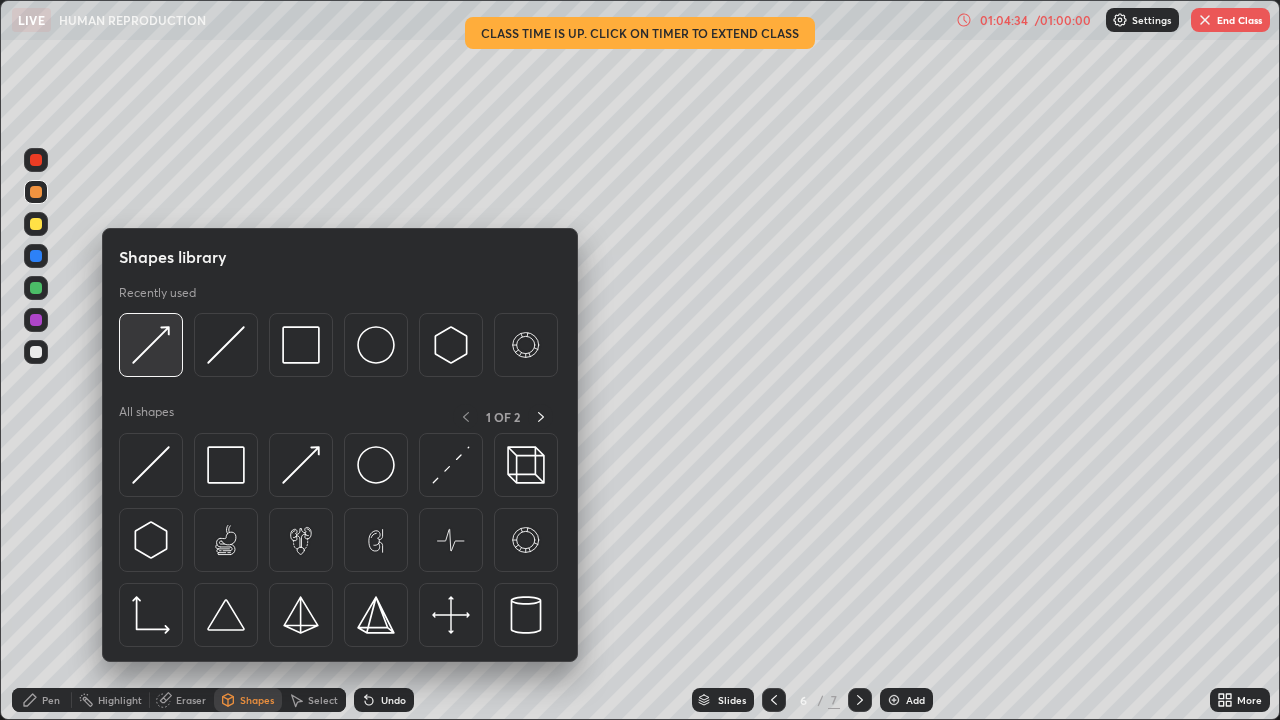 click at bounding box center [151, 345] 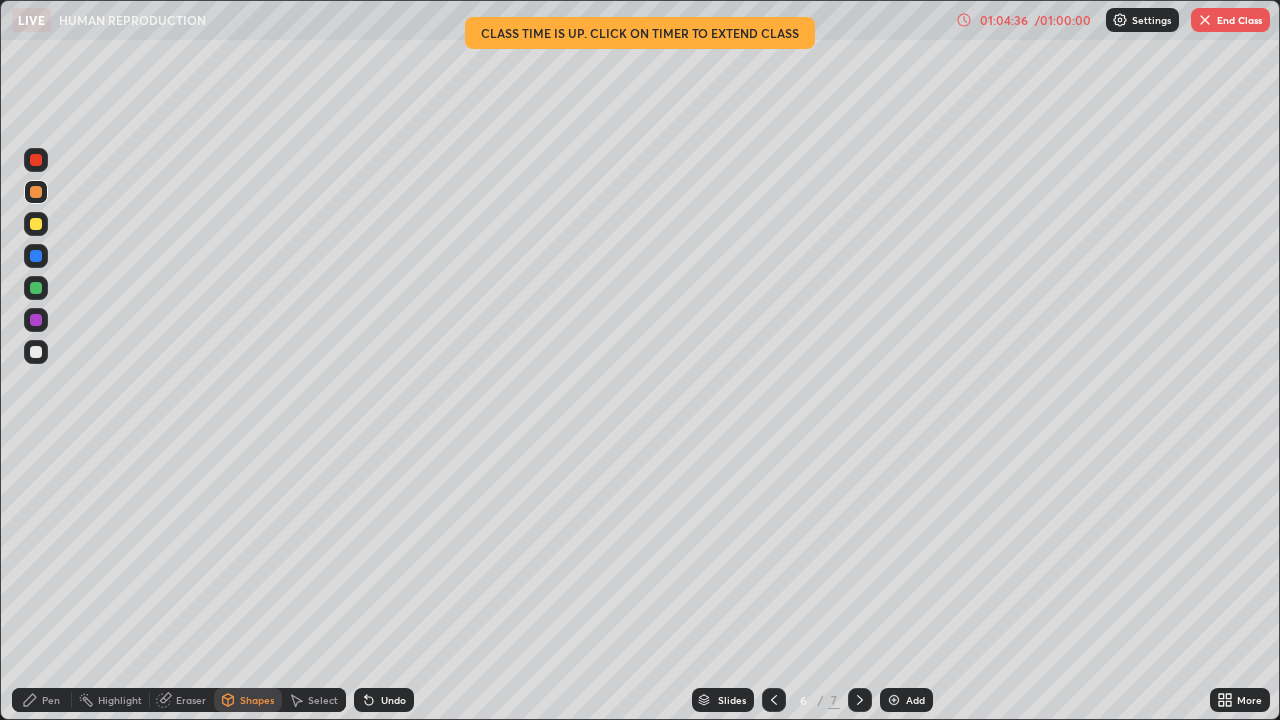 click on "Pen" at bounding box center (51, 700) 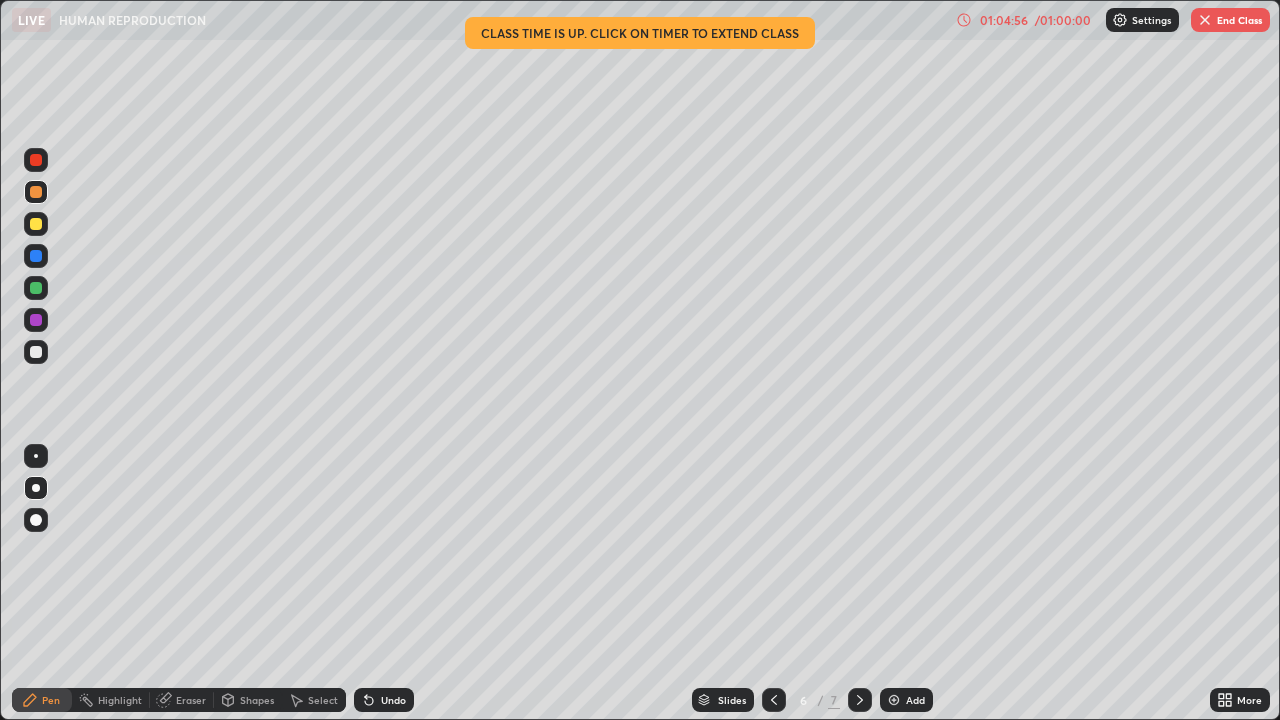 click at bounding box center (36, 160) 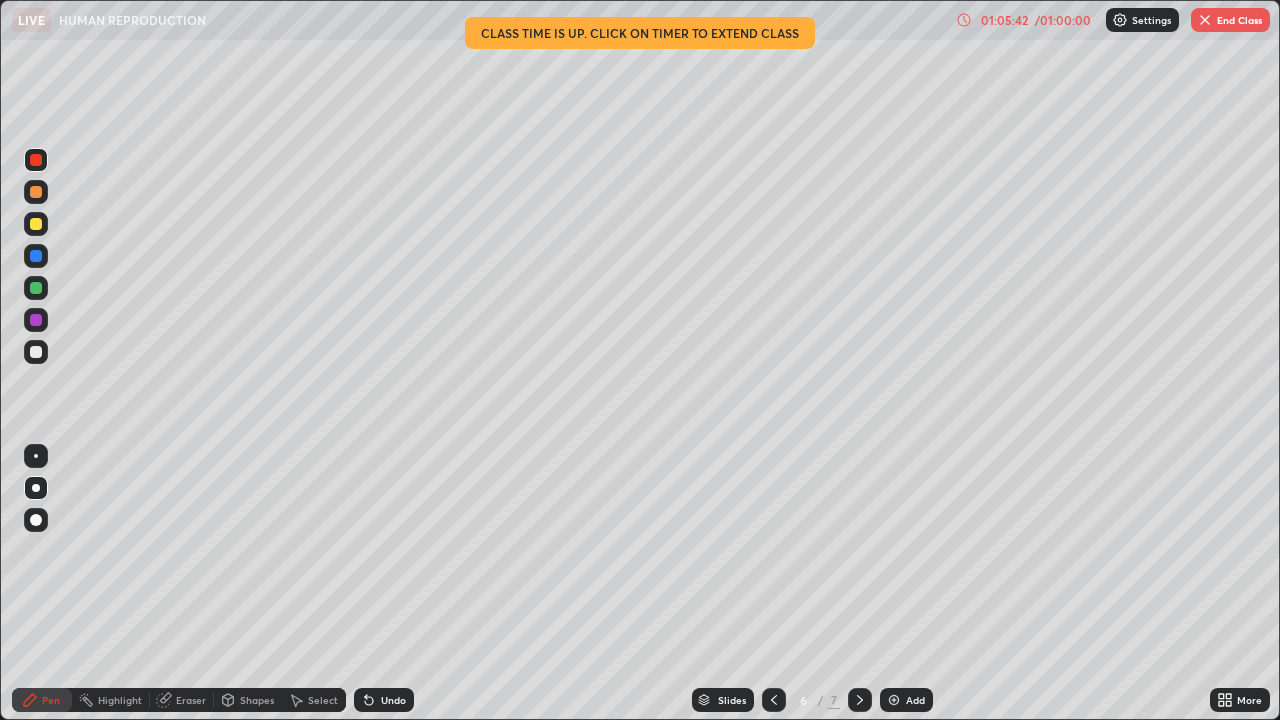 click 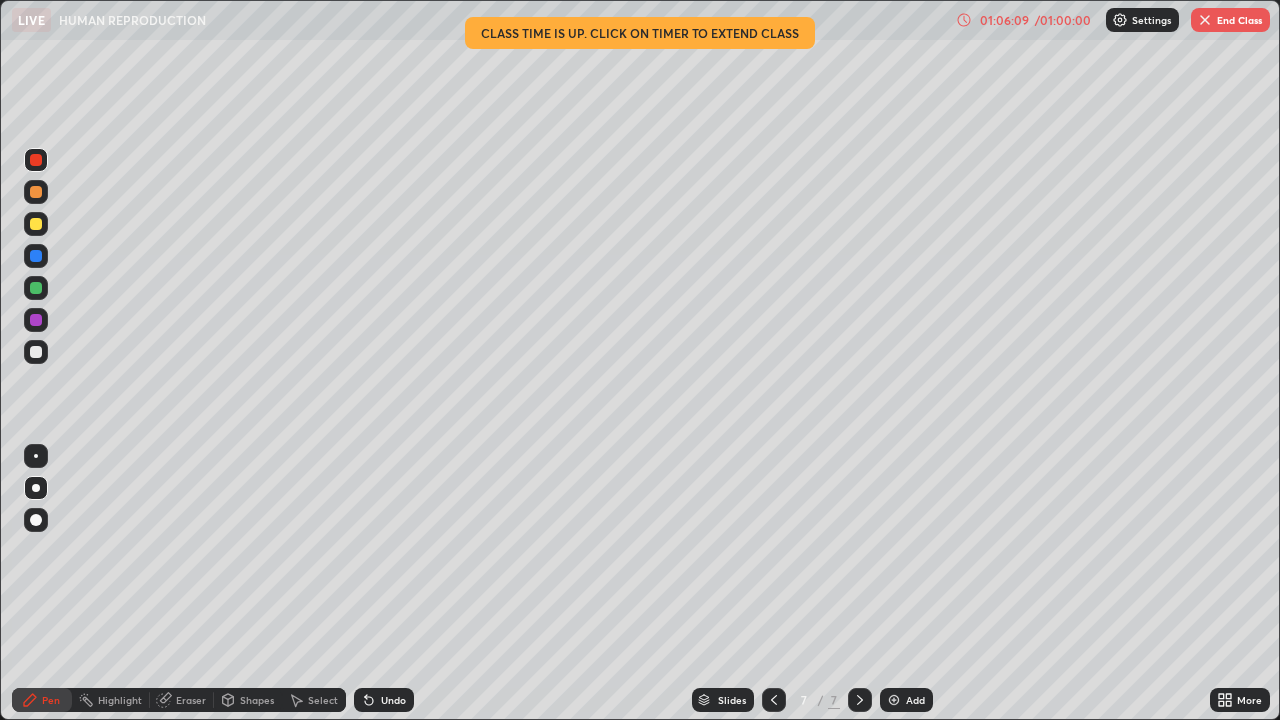 click on "Undo" at bounding box center (384, 700) 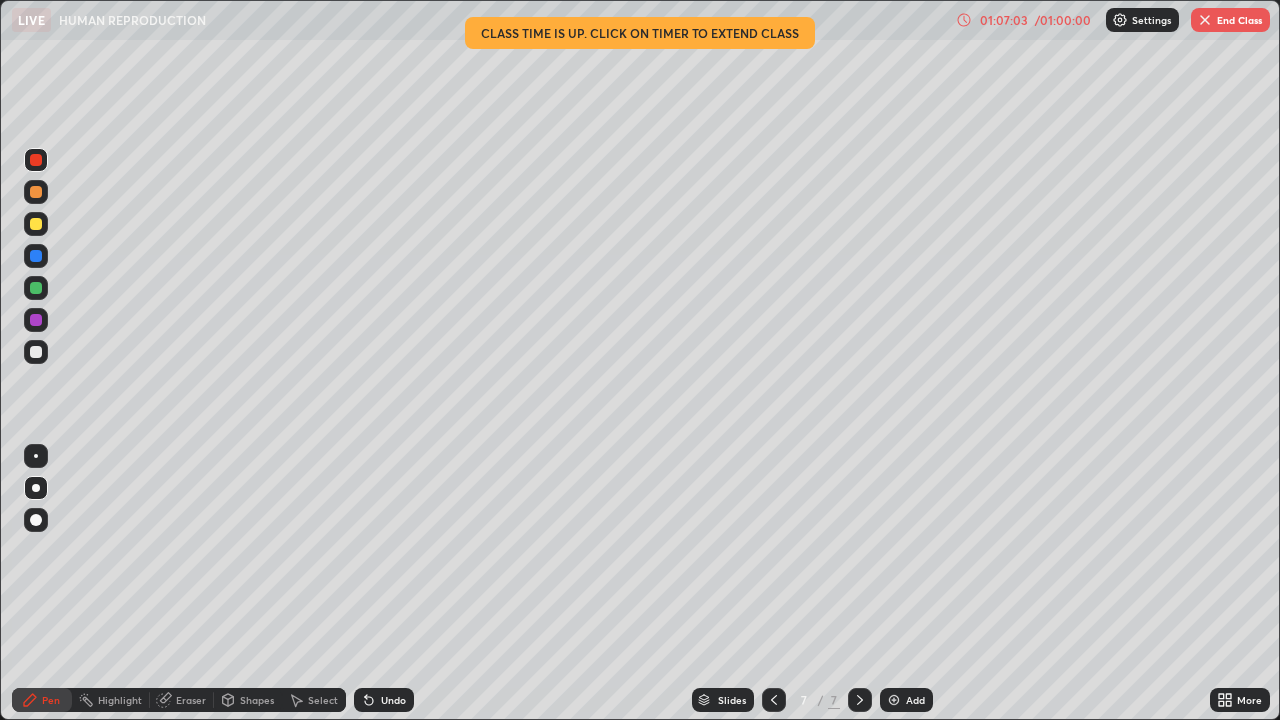 click on "Shapes" at bounding box center [257, 700] 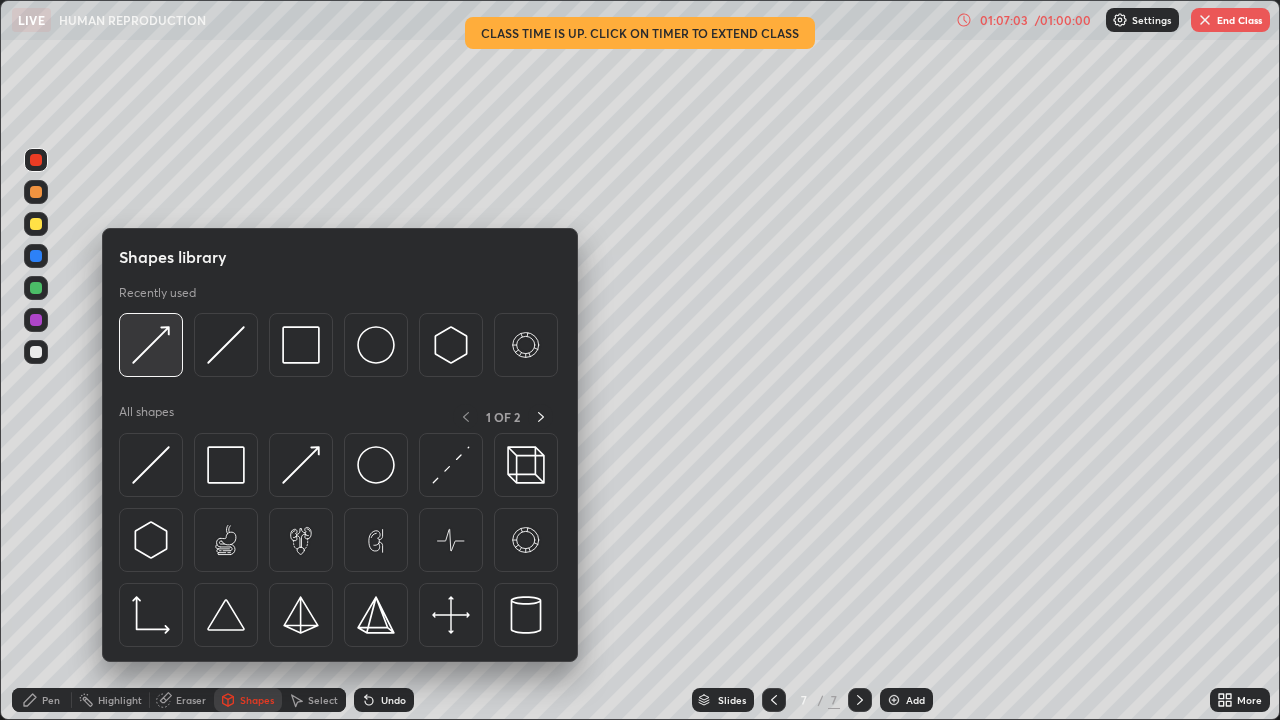 click at bounding box center [151, 345] 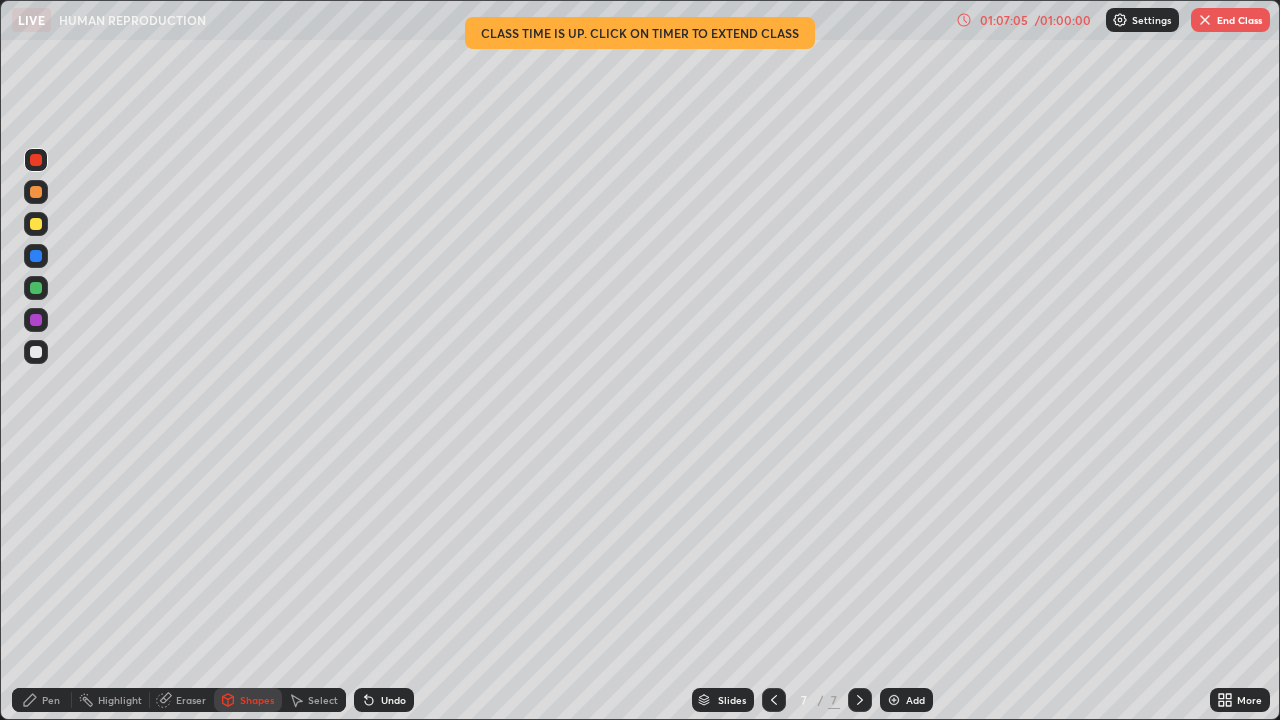 click on "Pen" at bounding box center [42, 700] 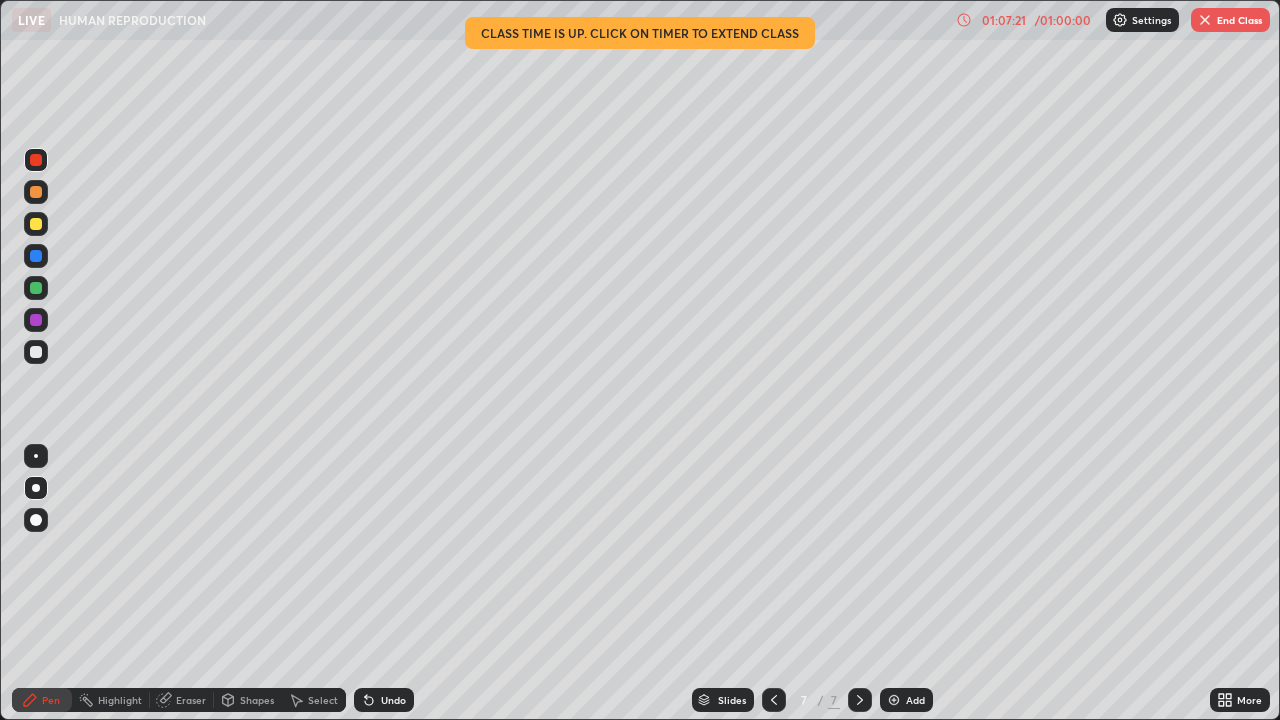 click on "Shapes" at bounding box center [257, 700] 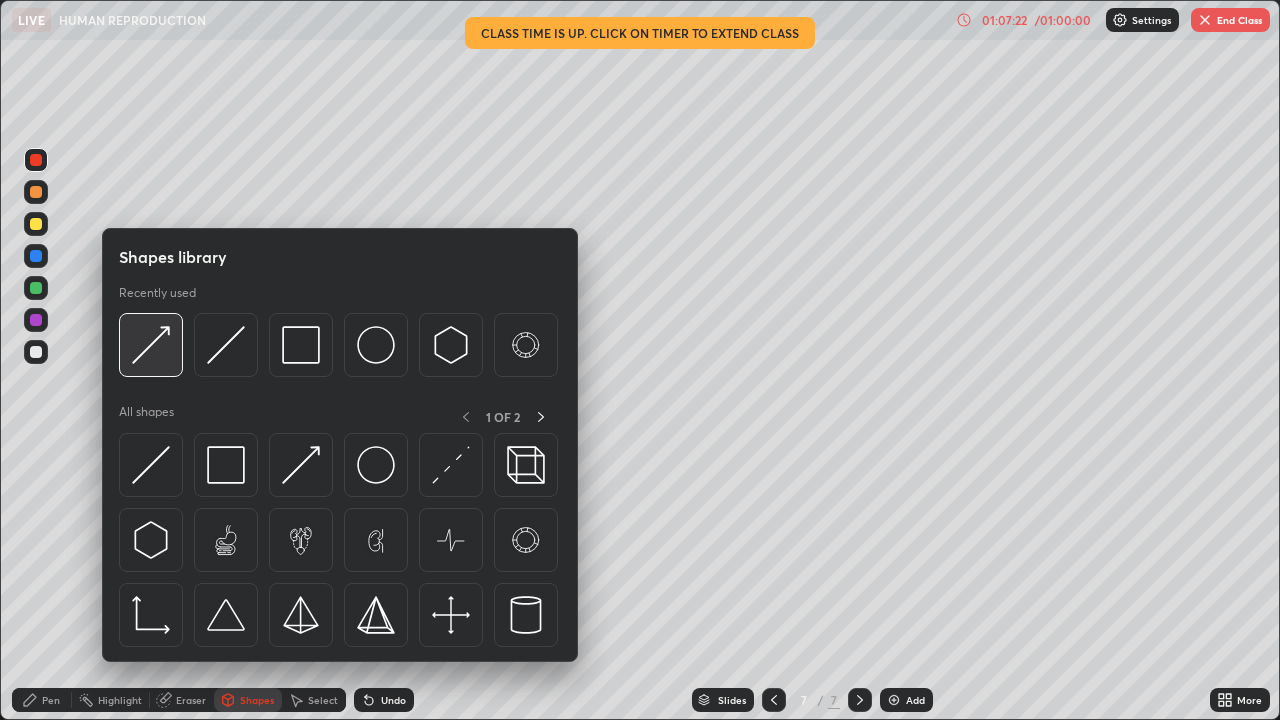 click at bounding box center (151, 345) 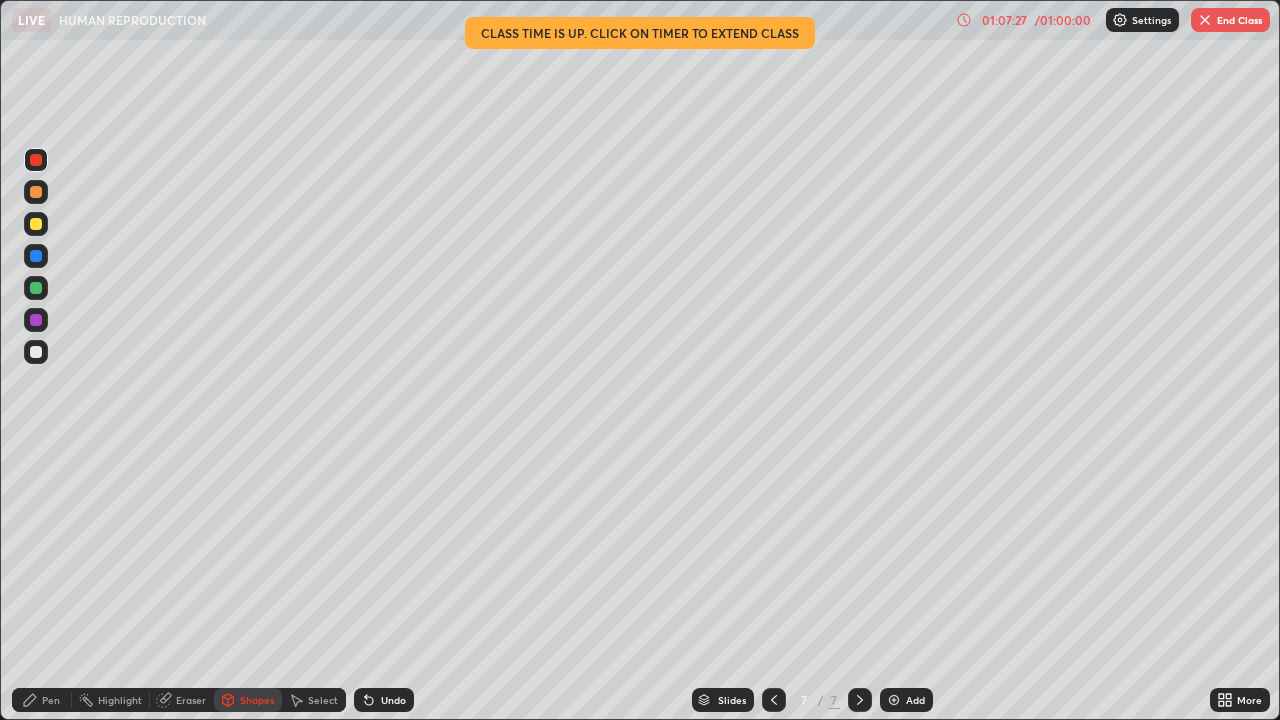 click on "Pen" at bounding box center [42, 700] 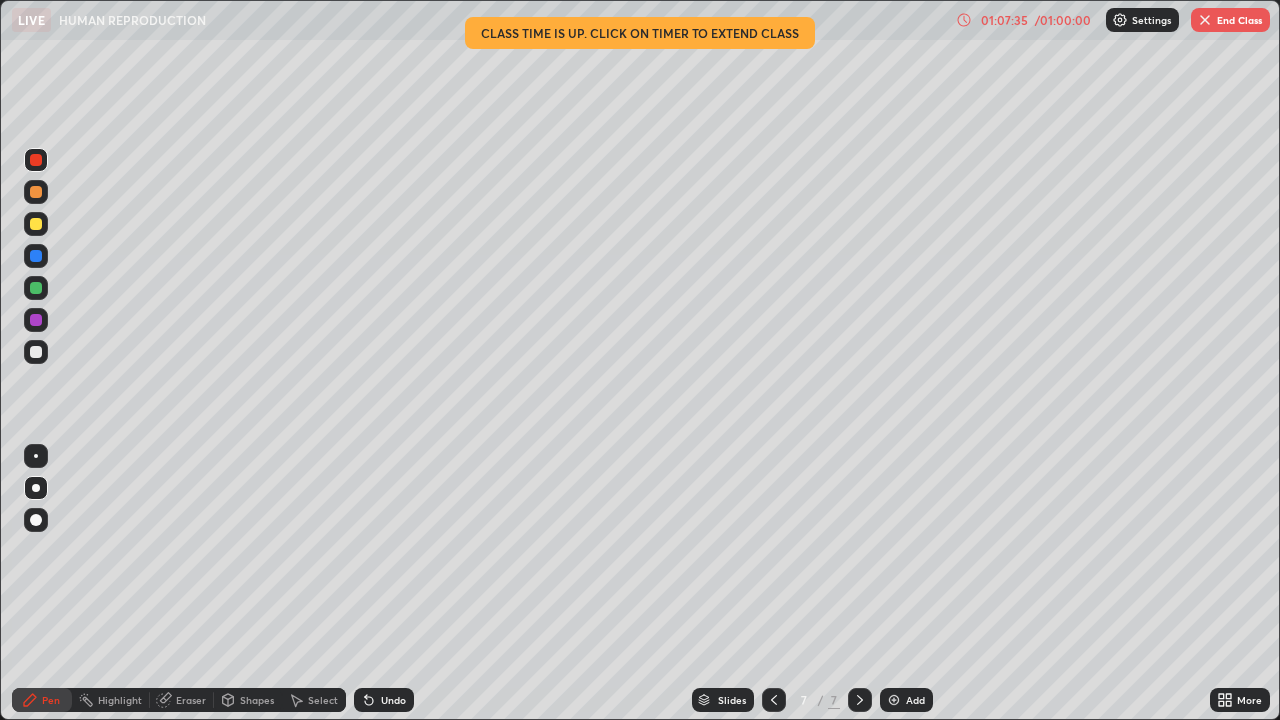 click at bounding box center [36, 352] 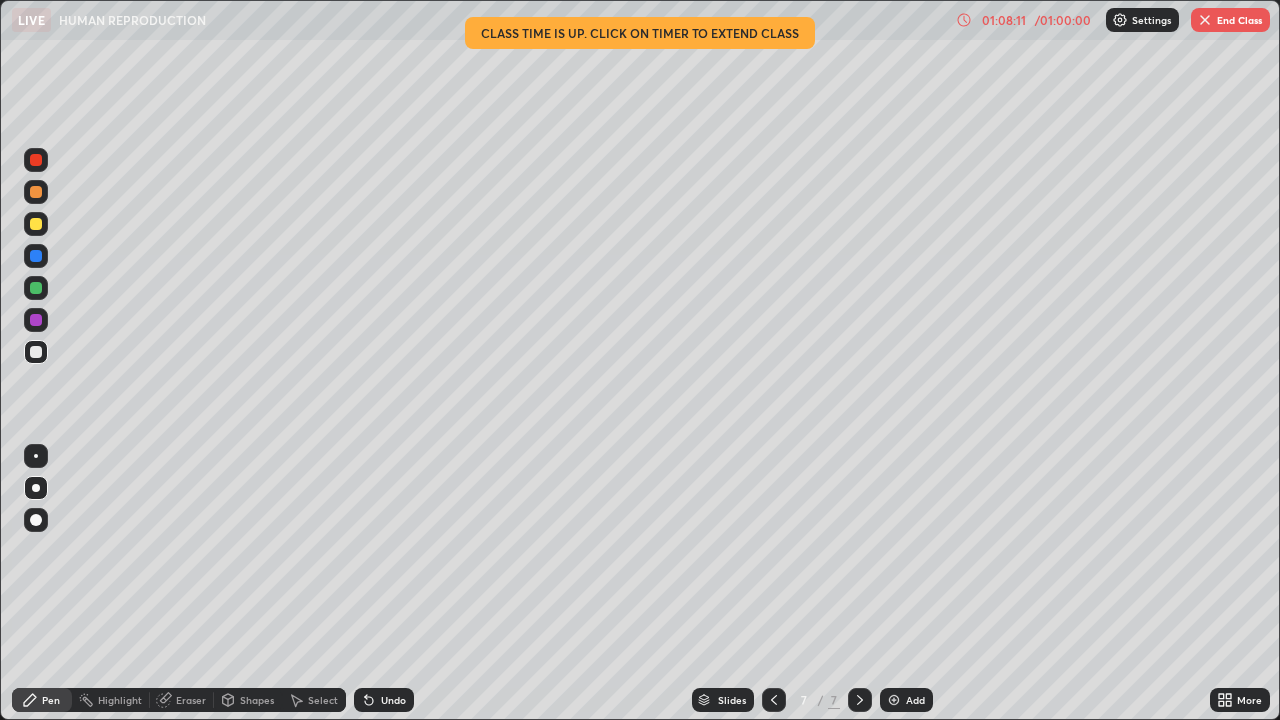 click on "Shapes" at bounding box center [248, 700] 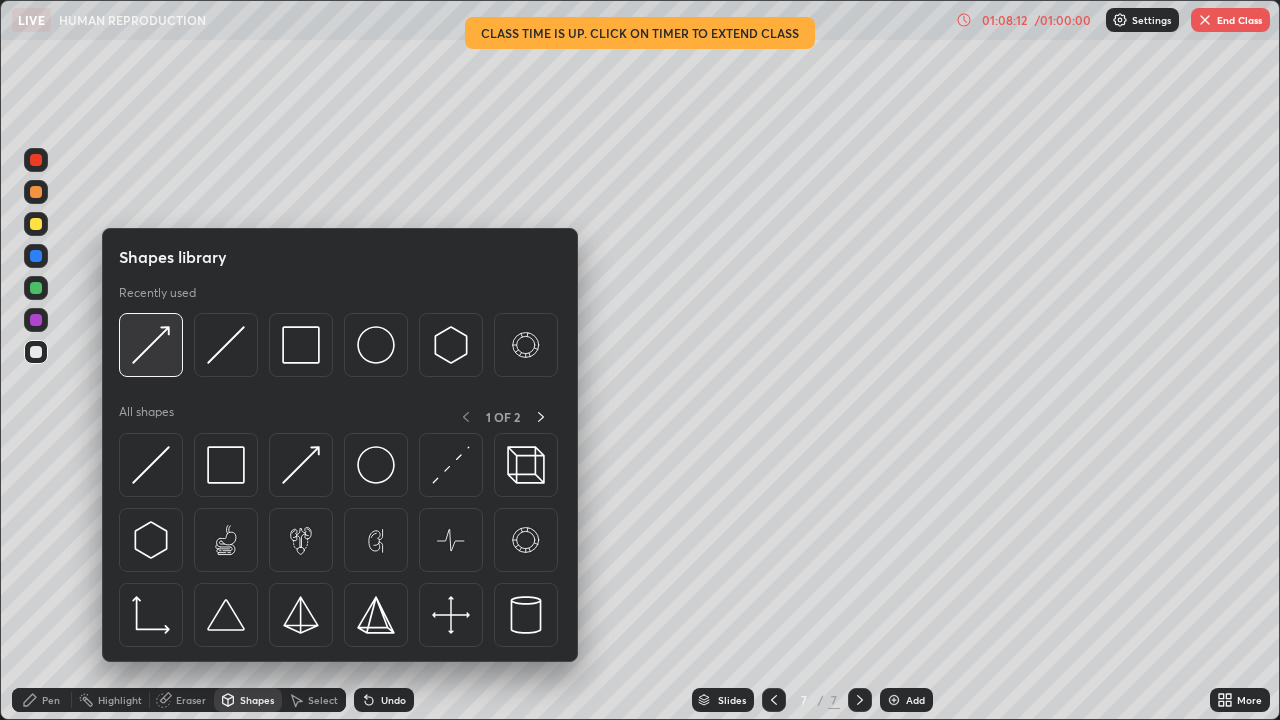 click at bounding box center (151, 345) 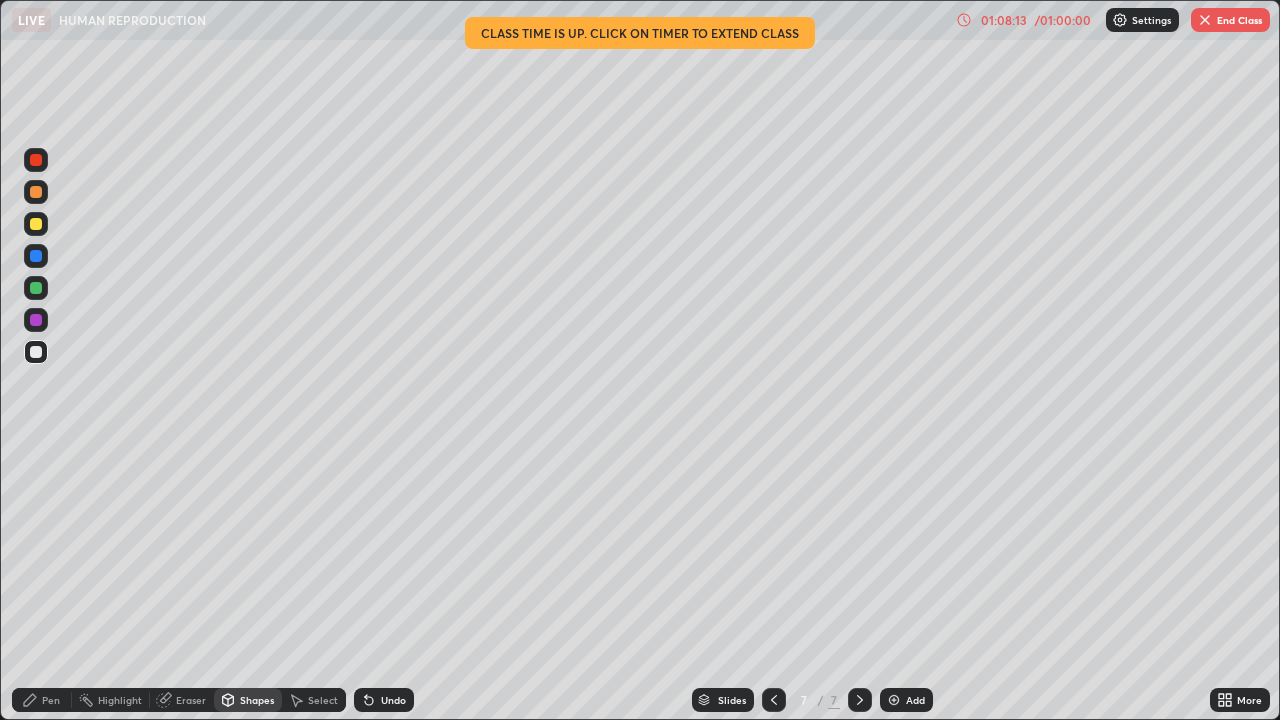 click on "Pen" at bounding box center [51, 700] 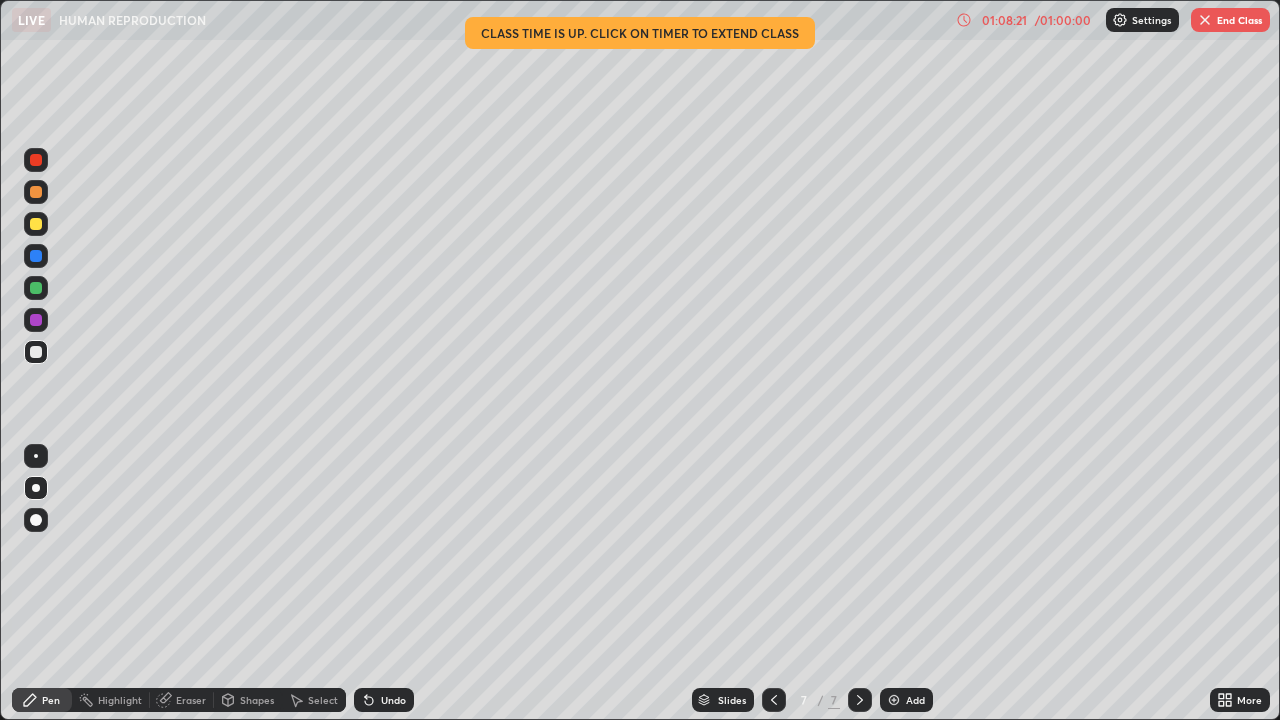 click on "Shapes" at bounding box center (257, 700) 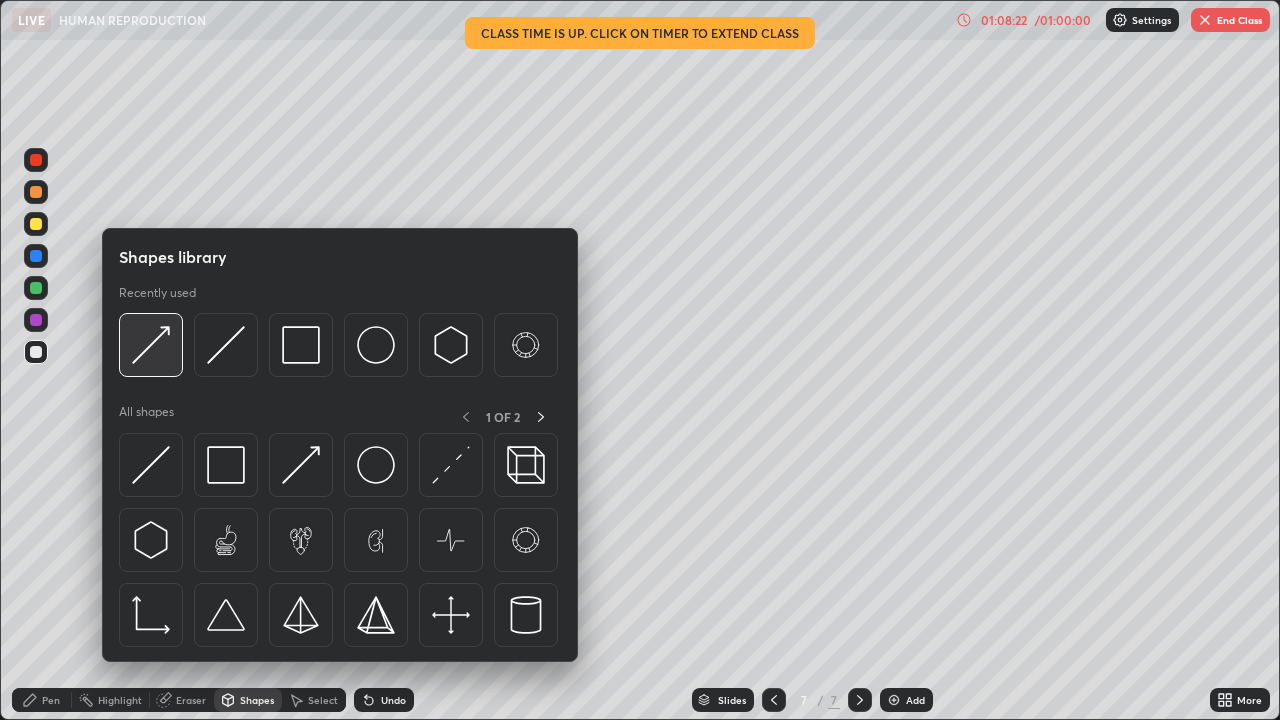 click at bounding box center (151, 345) 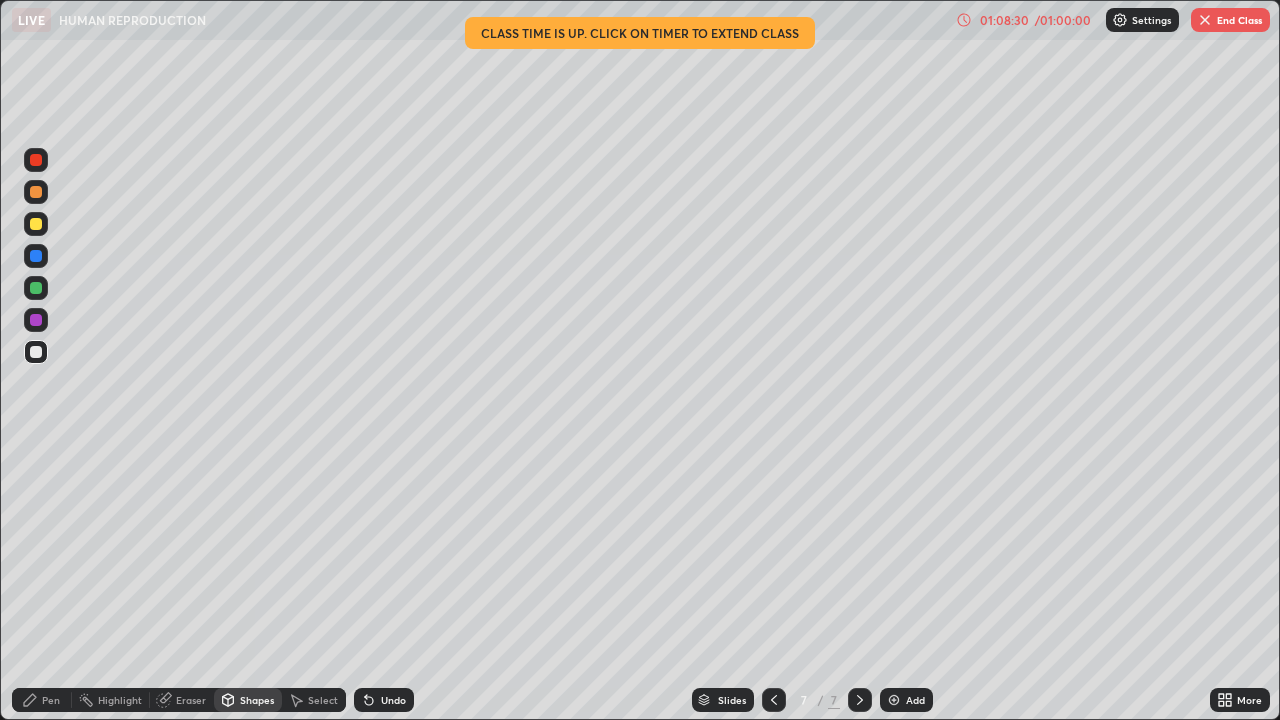 click on "Pen" at bounding box center [51, 700] 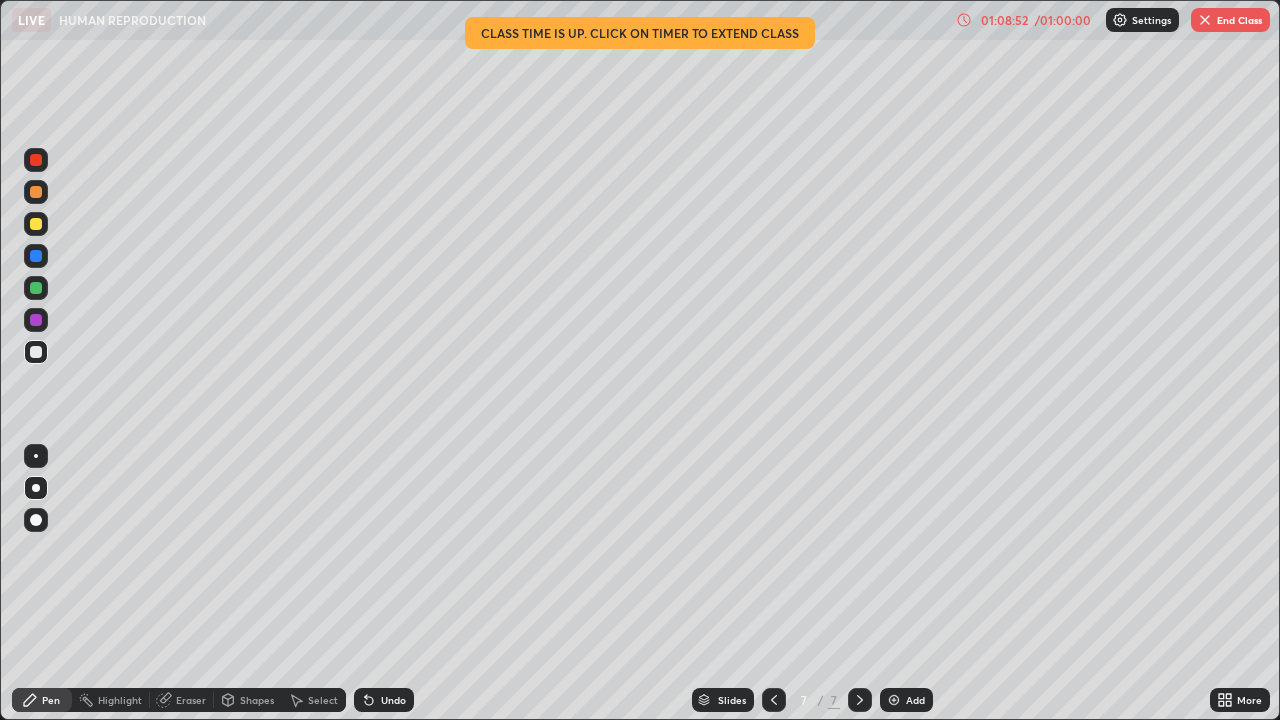 click at bounding box center (36, 224) 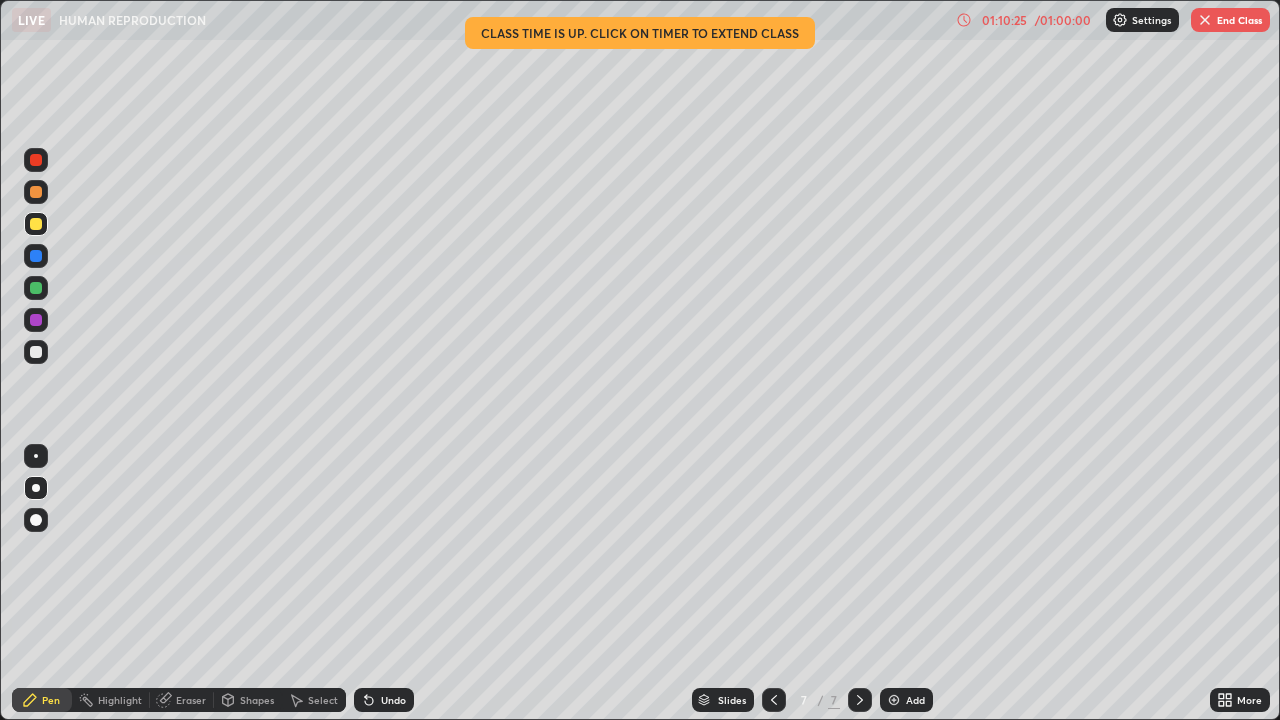 click on "End Class" at bounding box center (1230, 20) 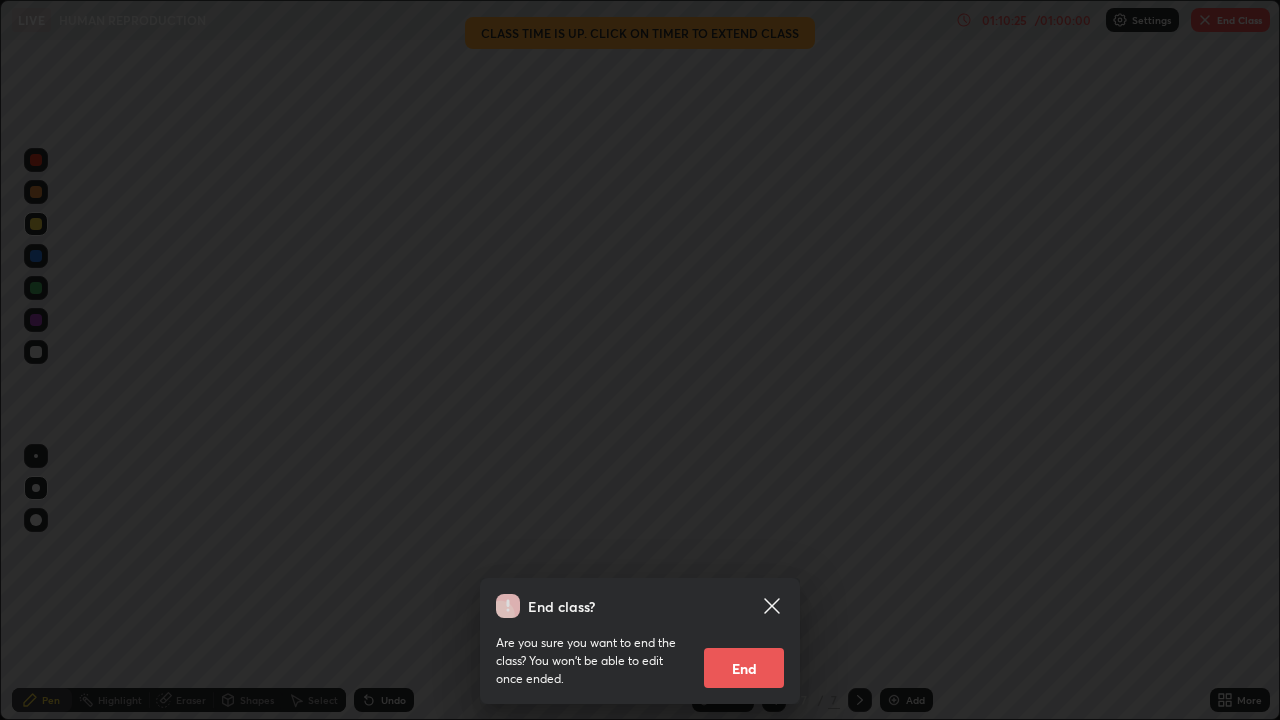 click on "End" at bounding box center [744, 668] 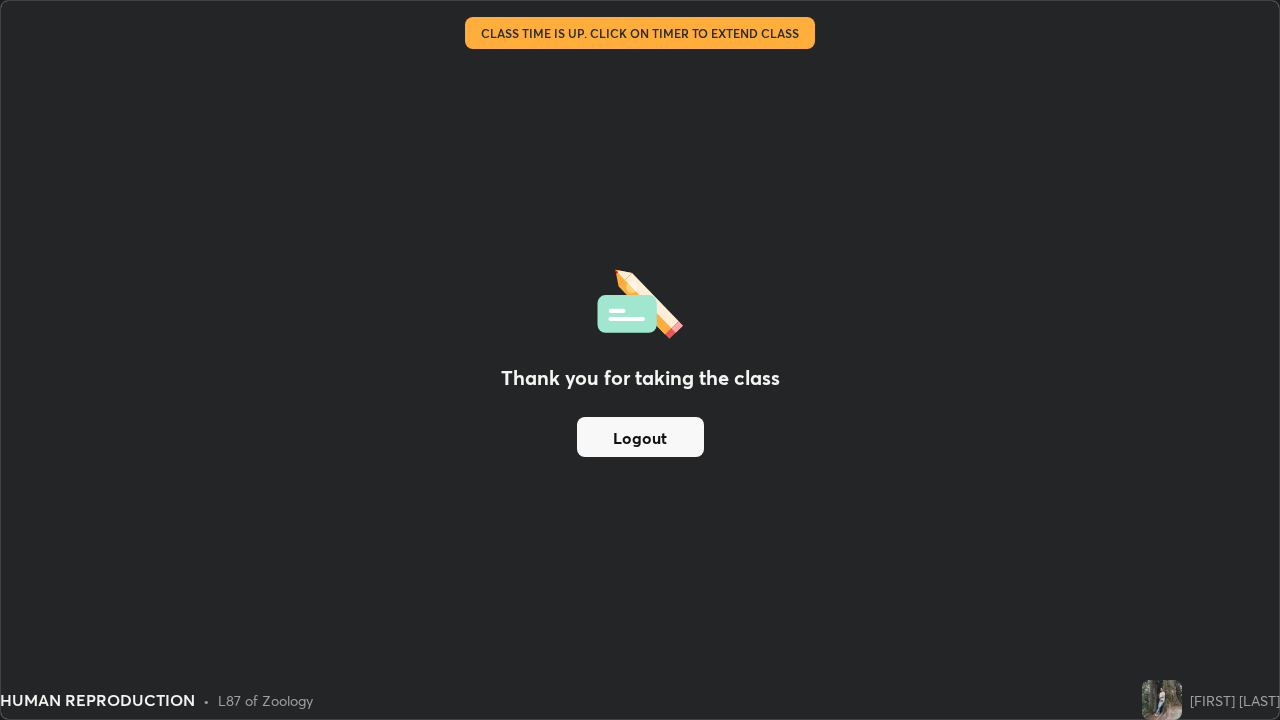 click on "Logout" at bounding box center [640, 437] 